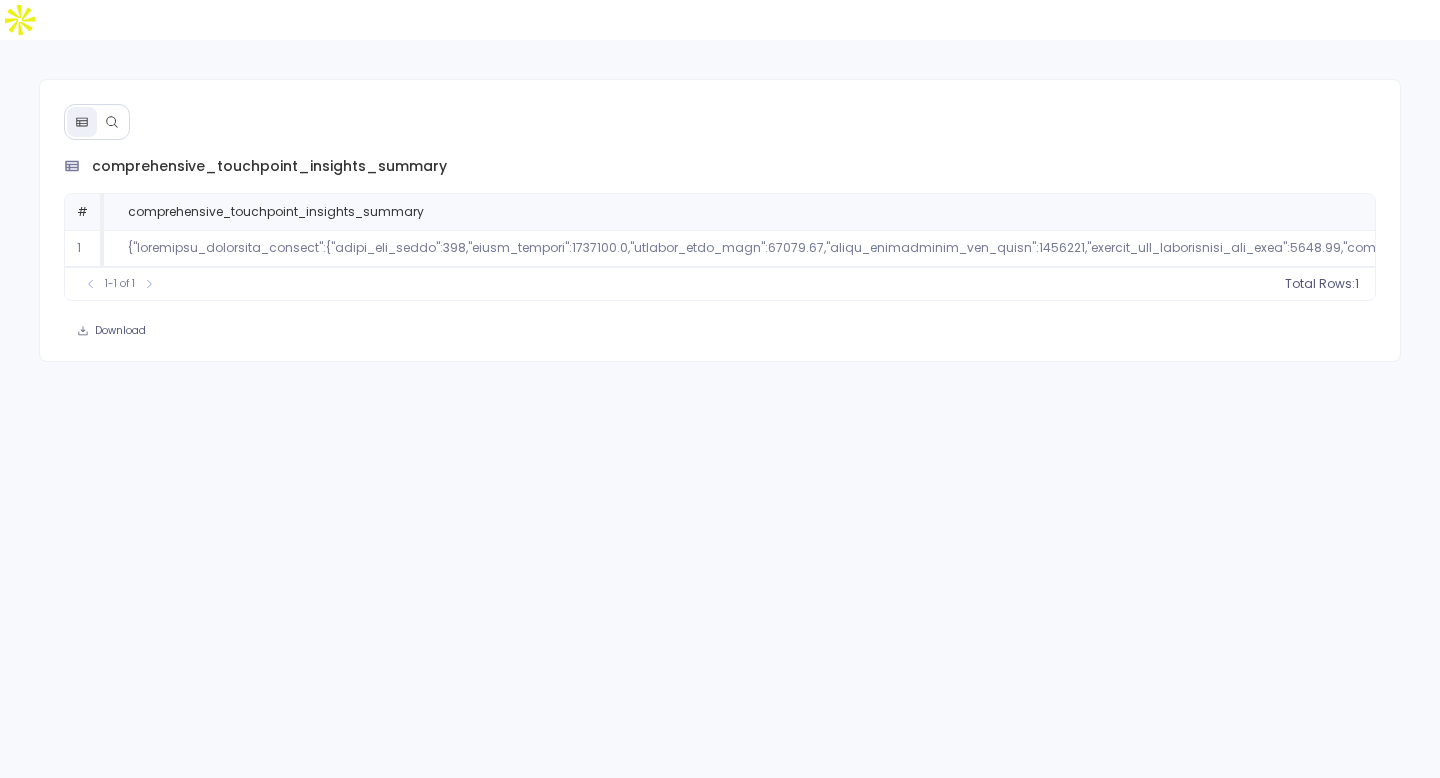 scroll, scrollTop: 0, scrollLeft: 0, axis: both 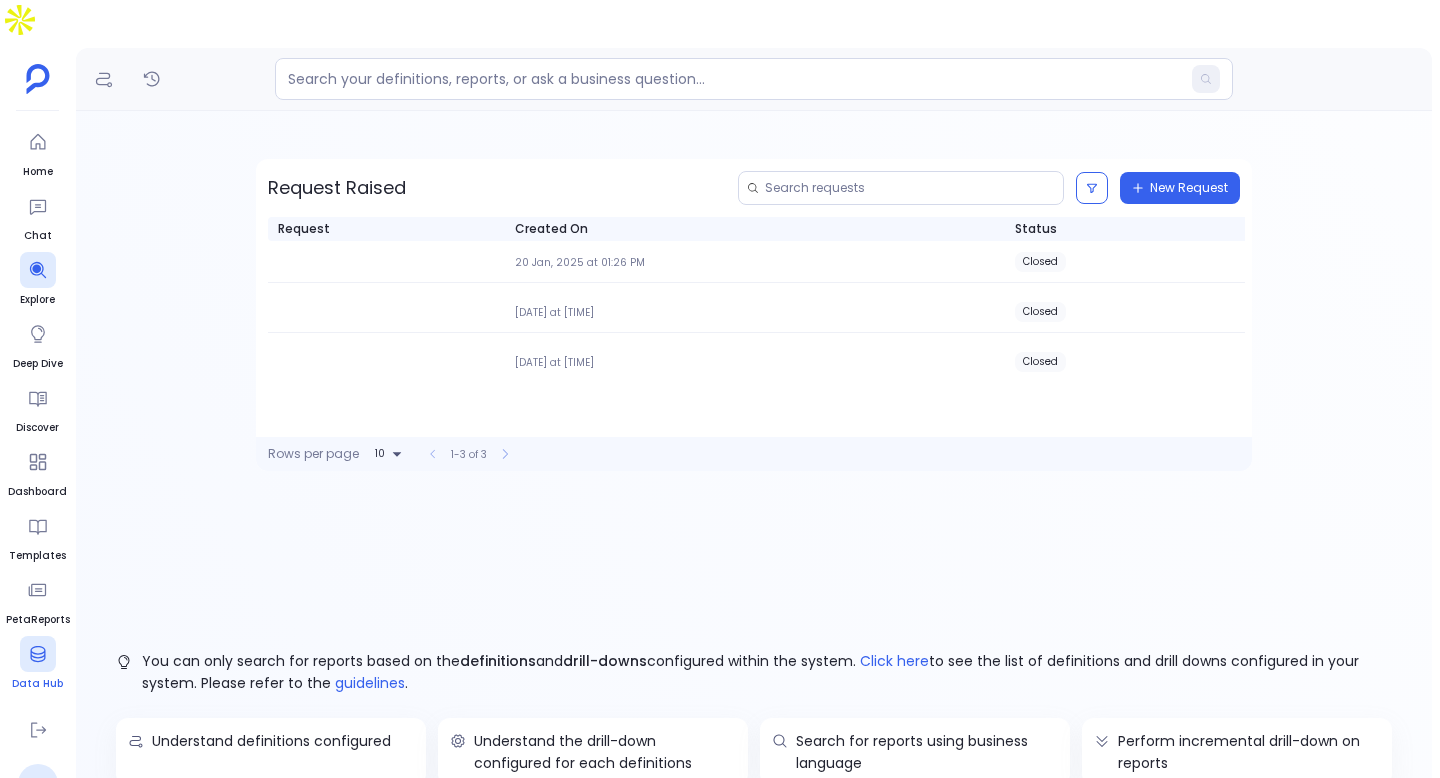click 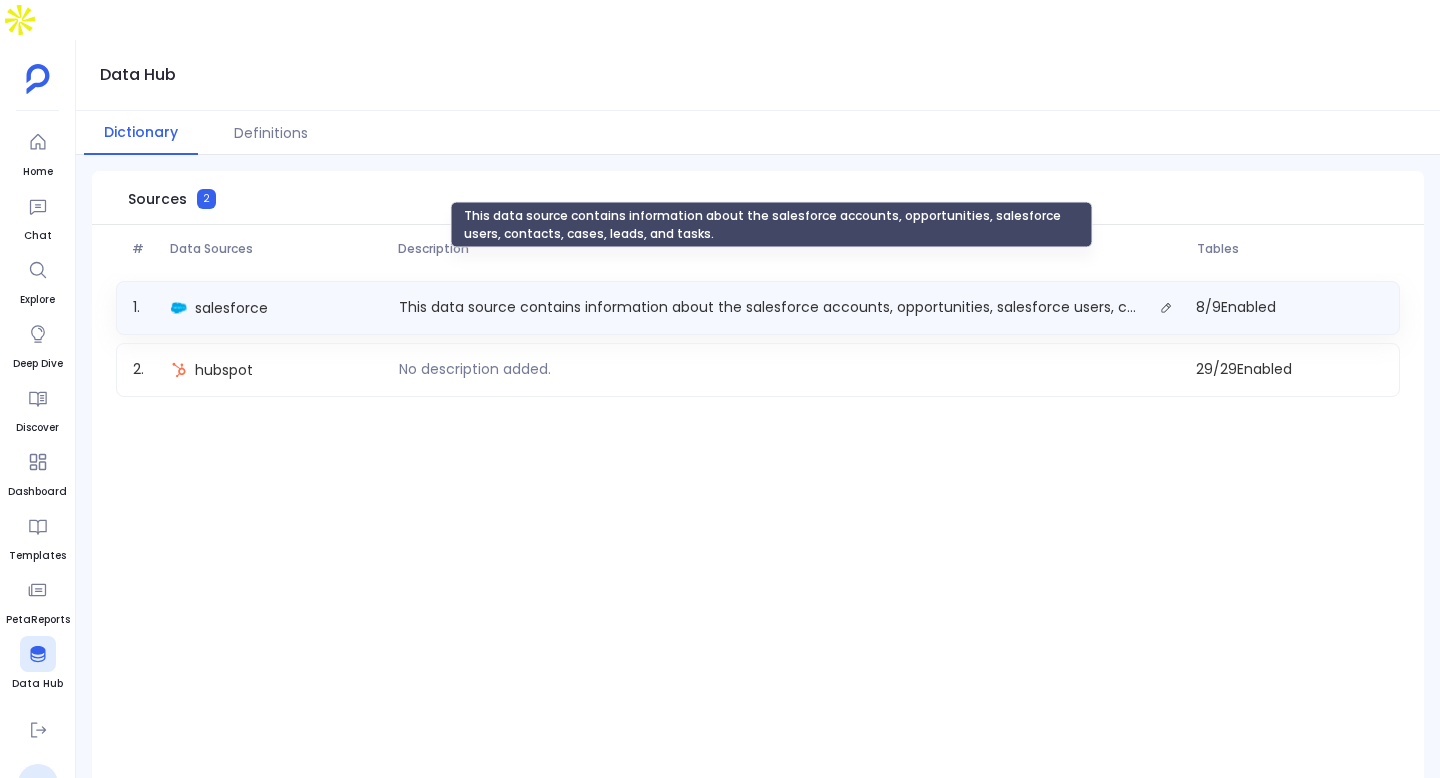 click on "This data source contains information about the salesforce accounts, opportunities, salesforce users, contacts, cases, leads, and tasks." at bounding box center [772, 307] 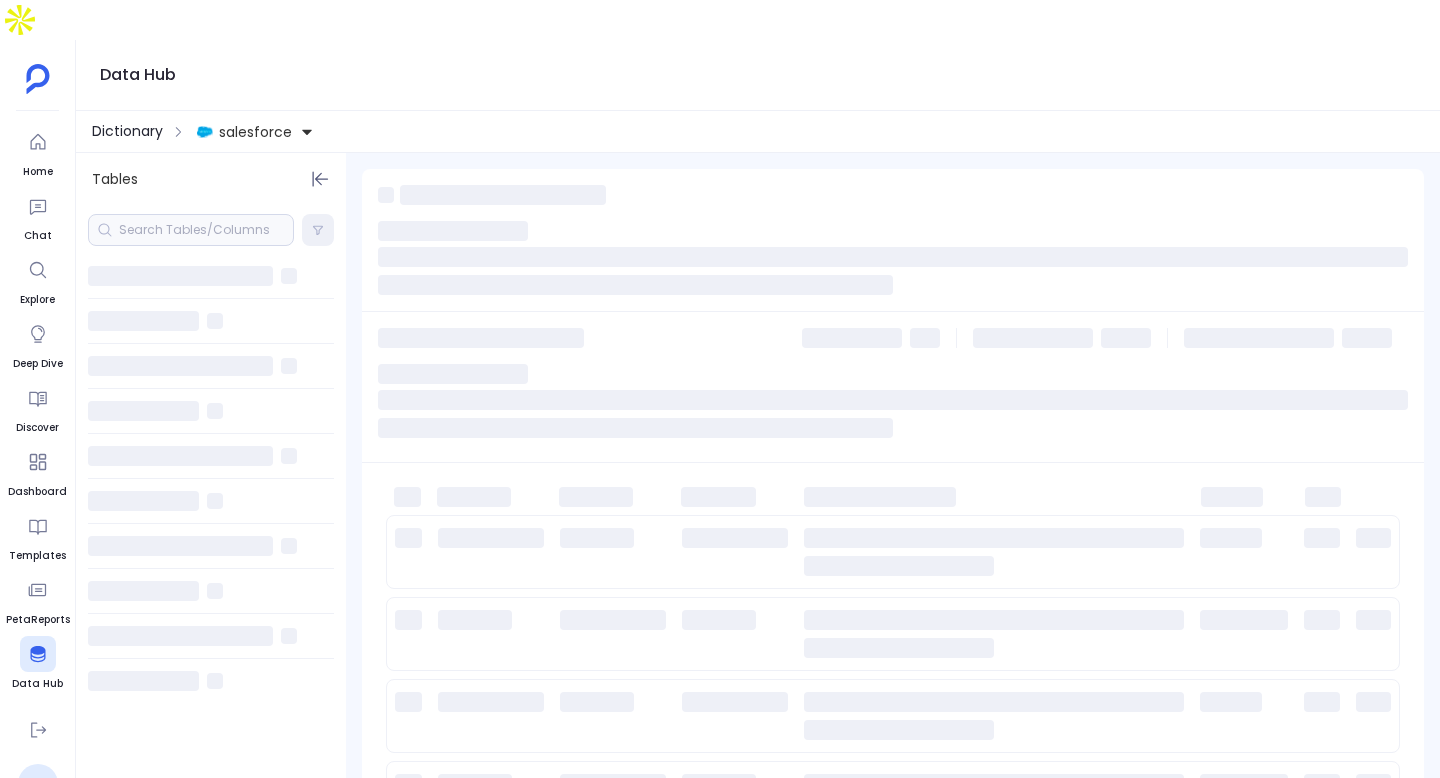 click on "Dictionary" at bounding box center [127, 131] 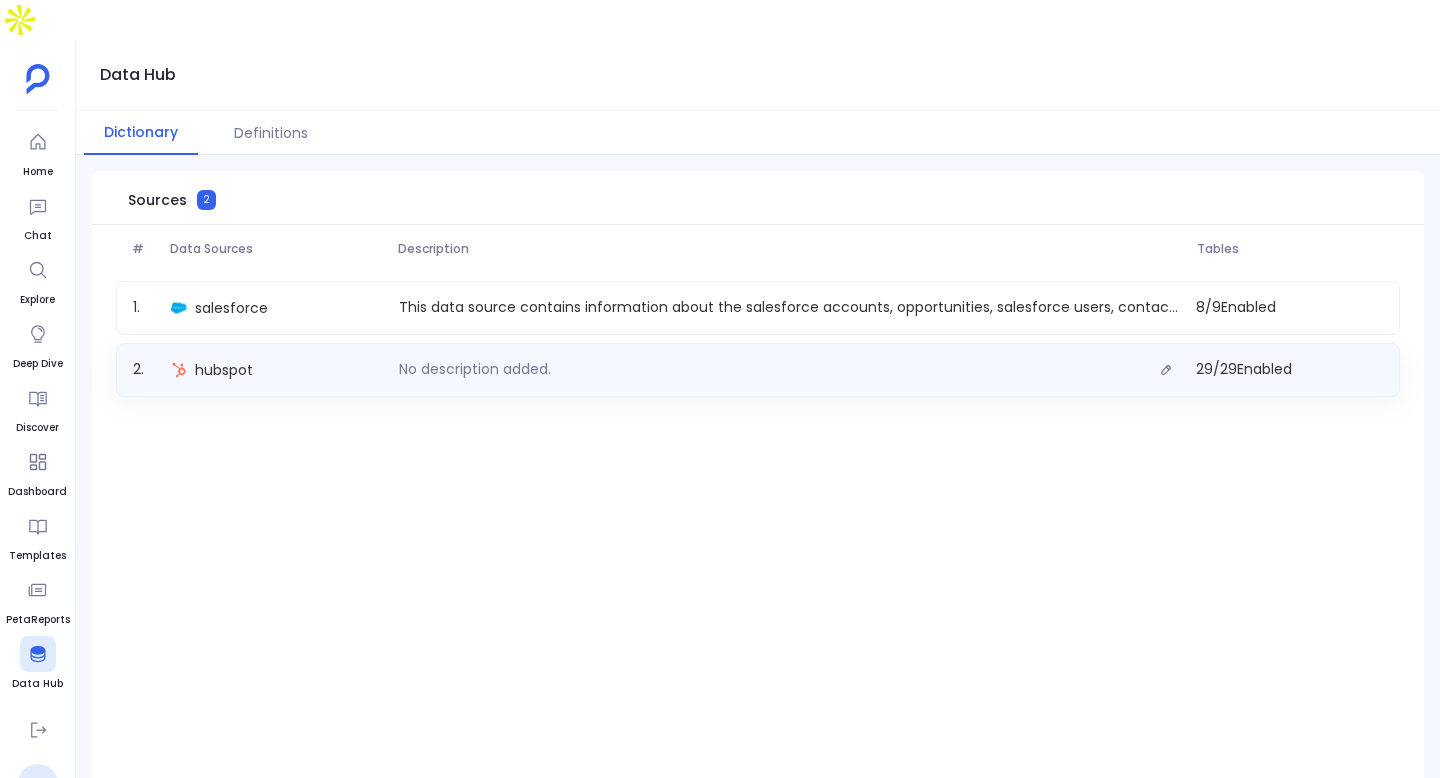 click on "hubspot" at bounding box center (277, 370) 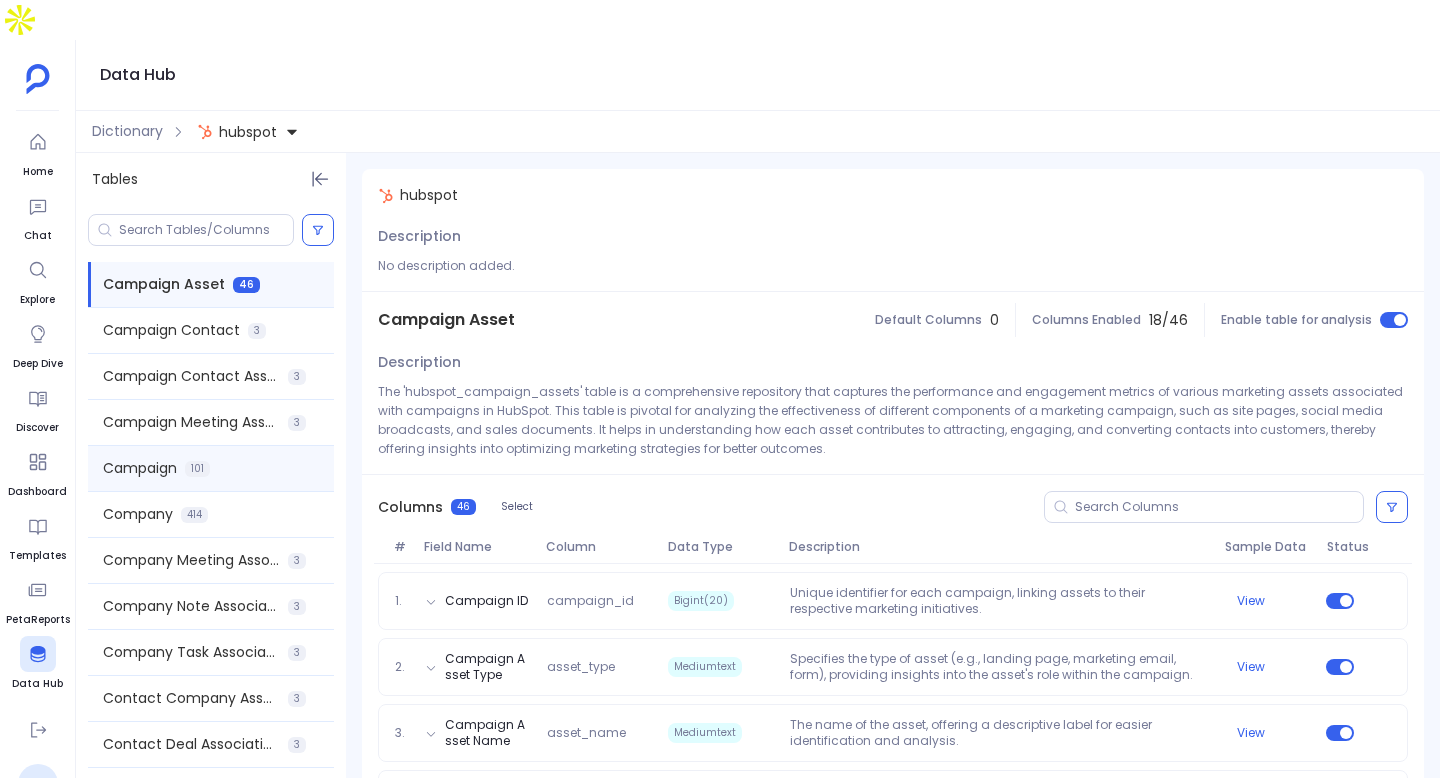 click on "101" at bounding box center [197, 469] 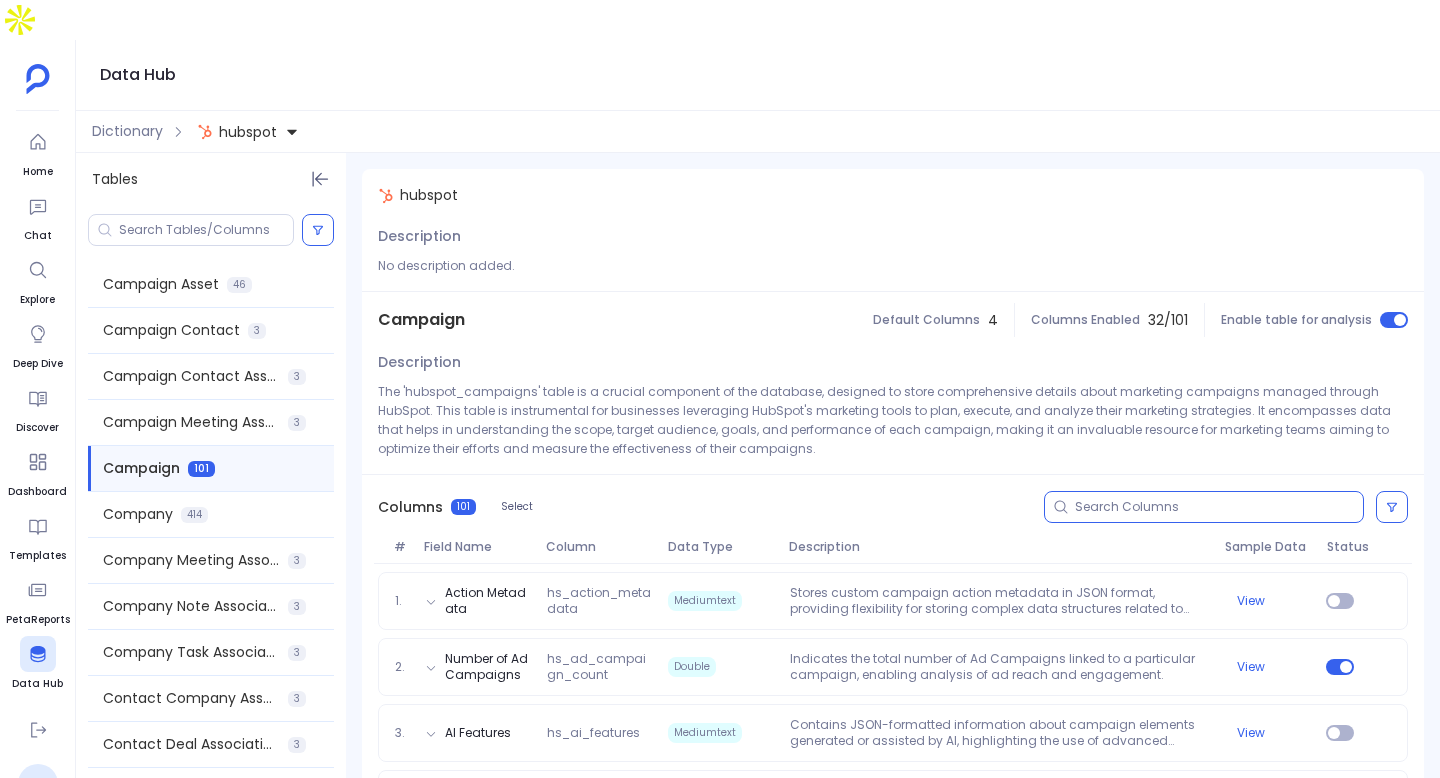 click at bounding box center [1219, 507] 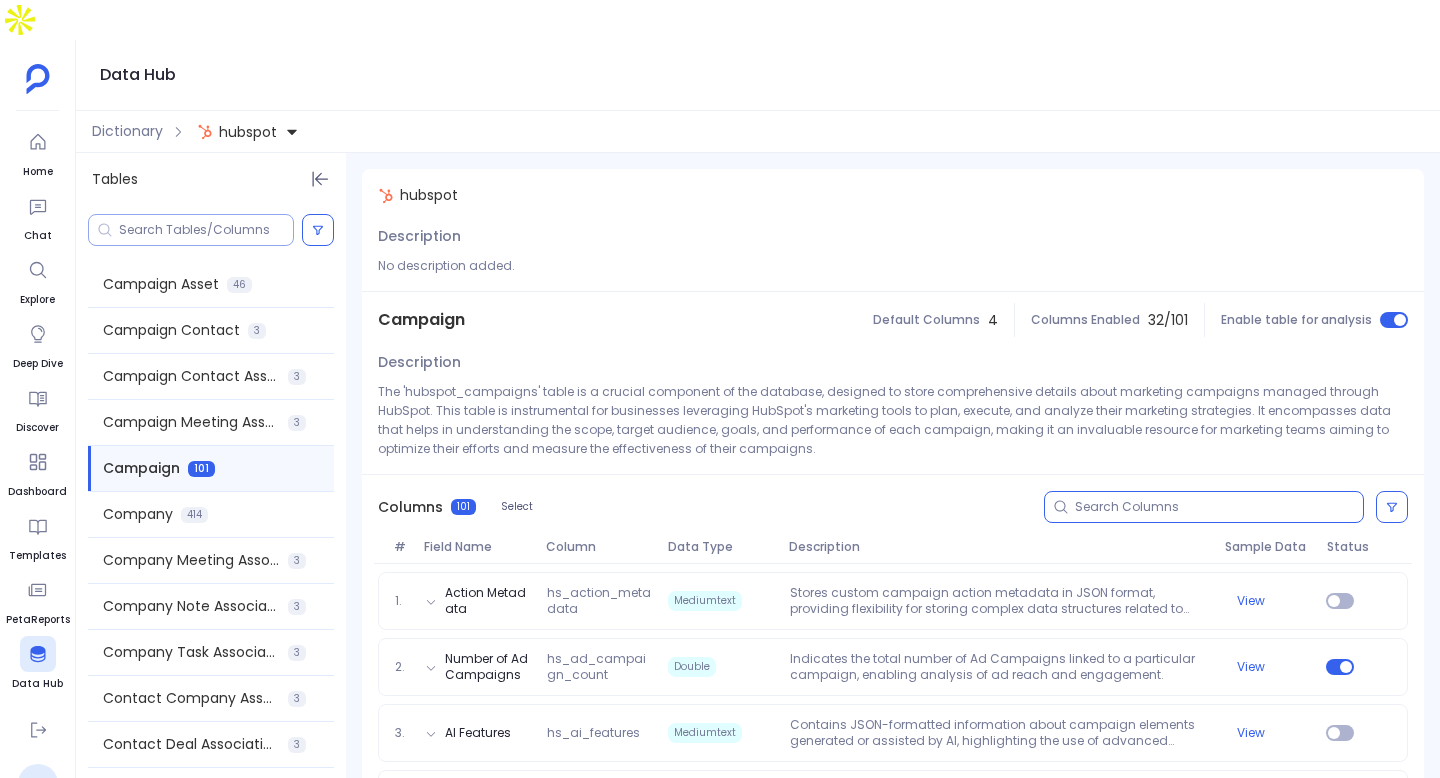 click at bounding box center [191, 230] 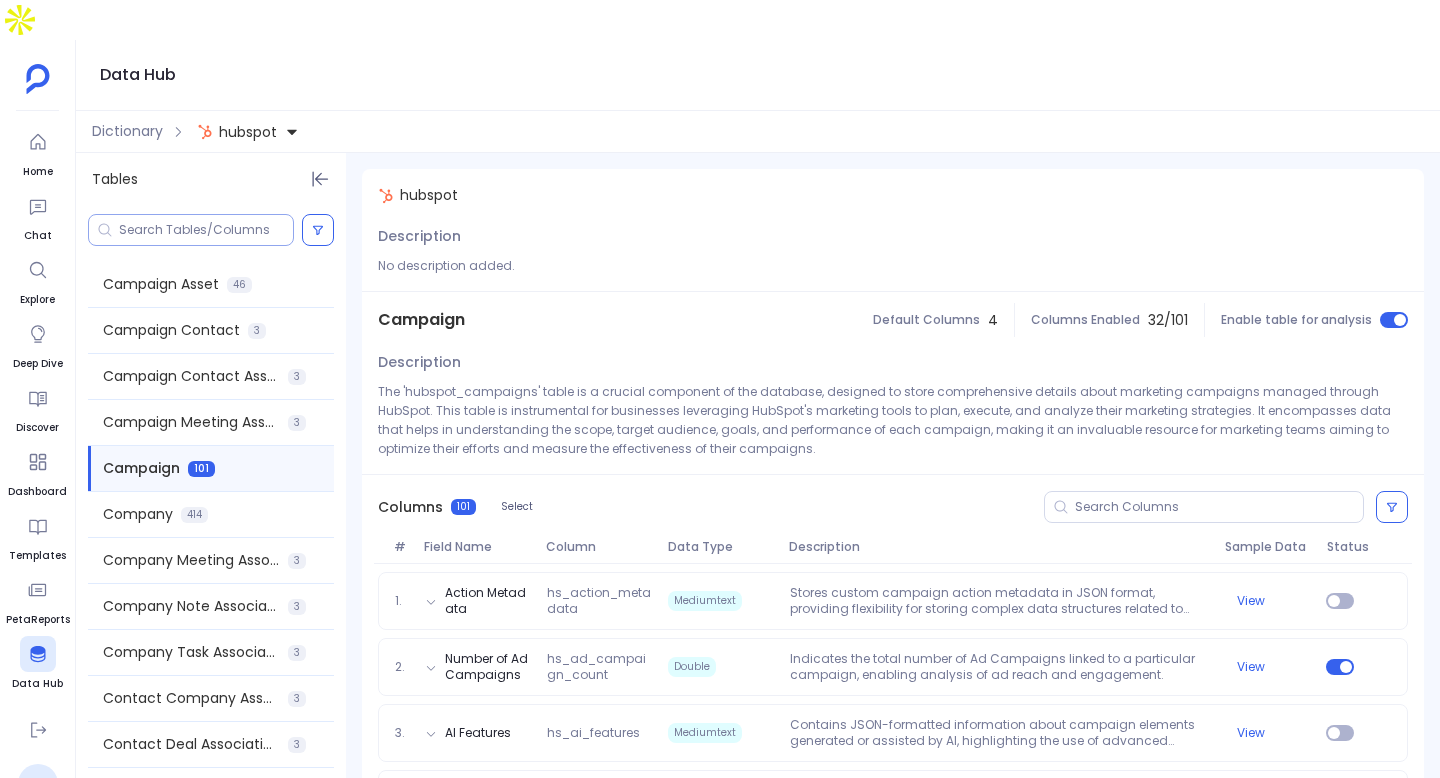 click at bounding box center [191, 230] 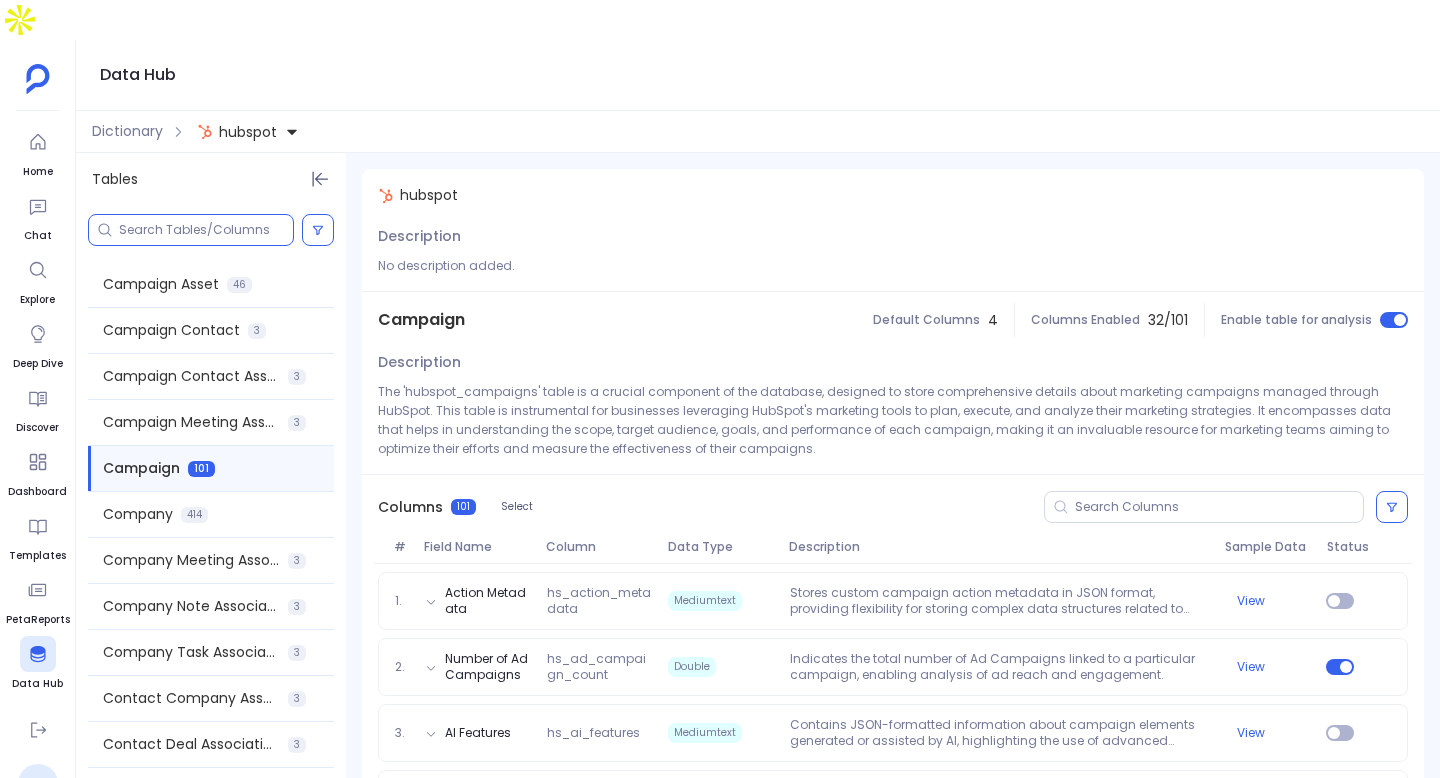 click at bounding box center [206, 230] 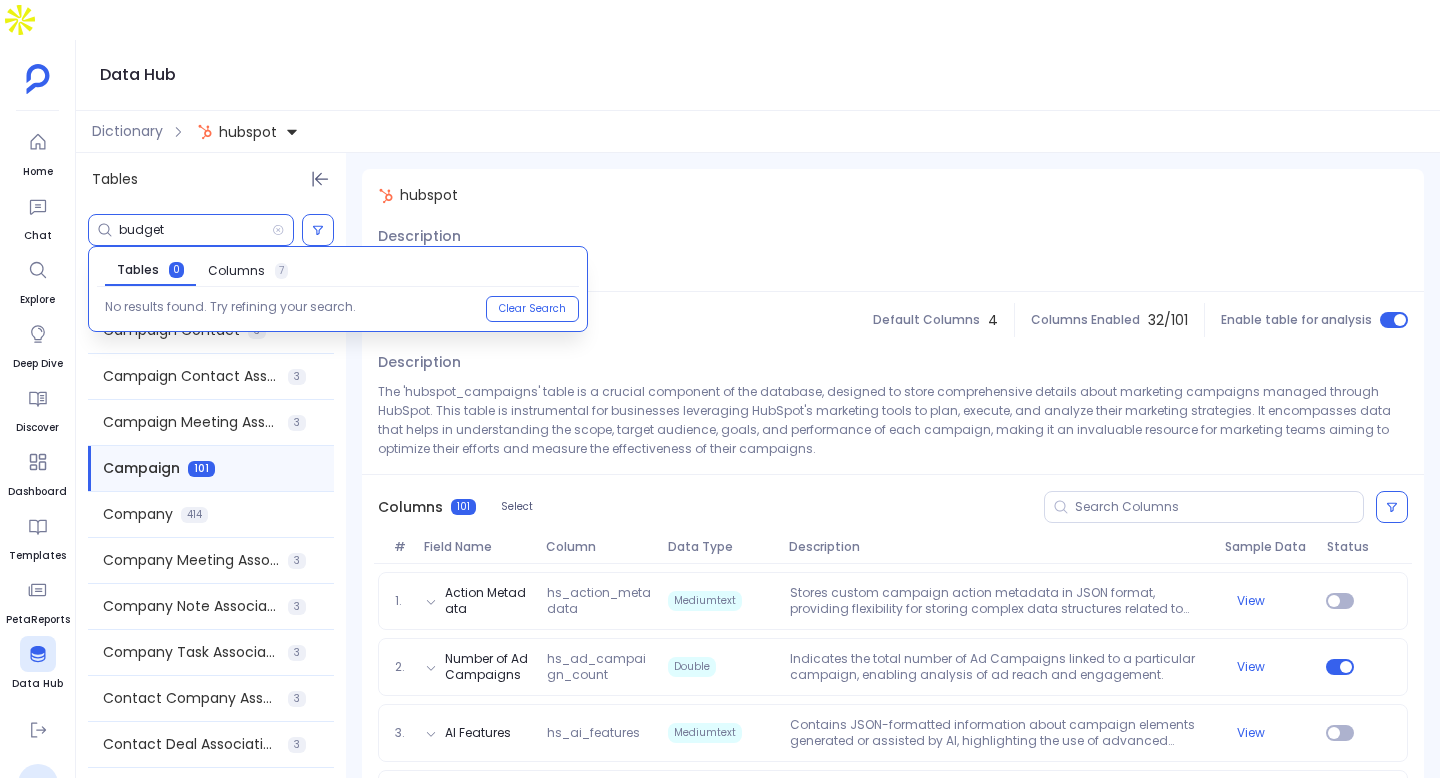 type on "budget" 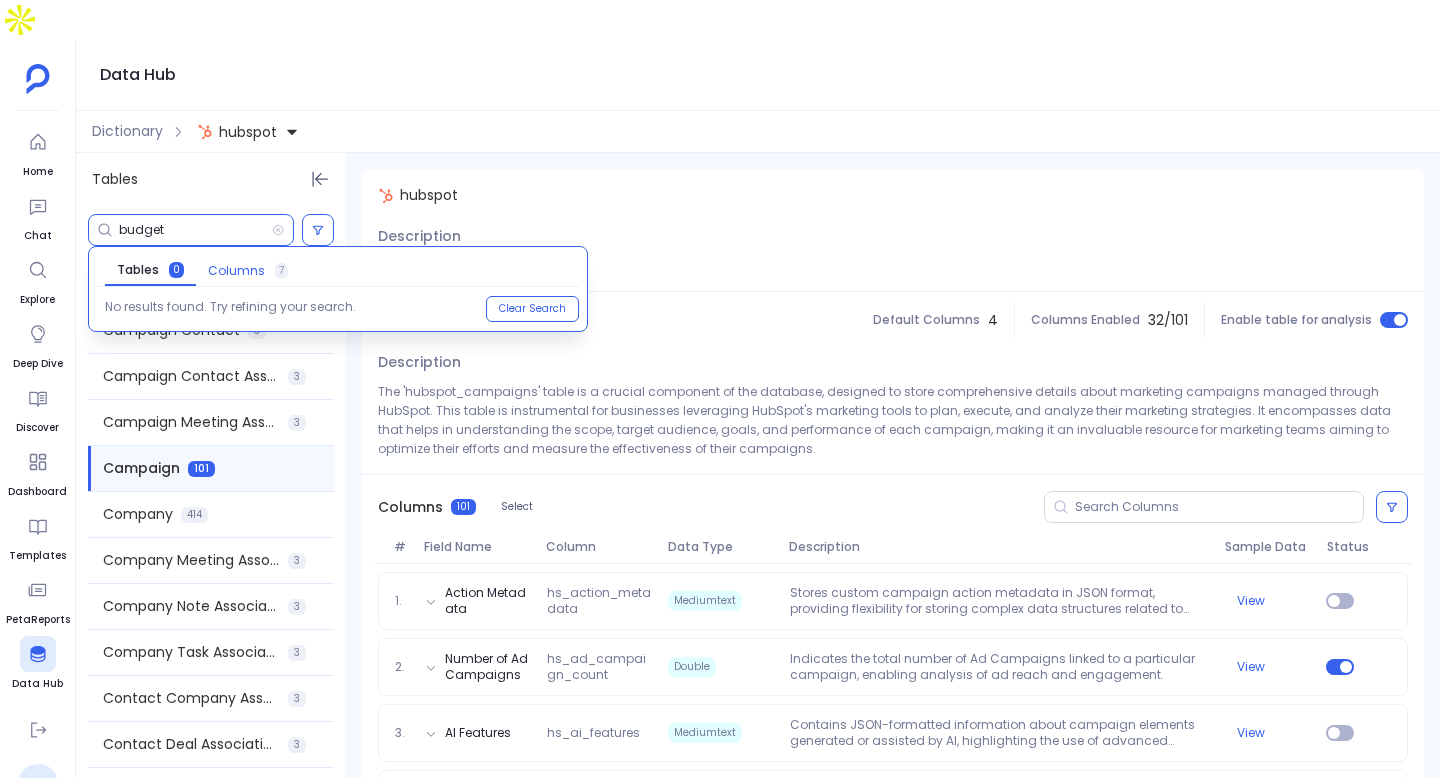 click on "Columns" at bounding box center (236, 271) 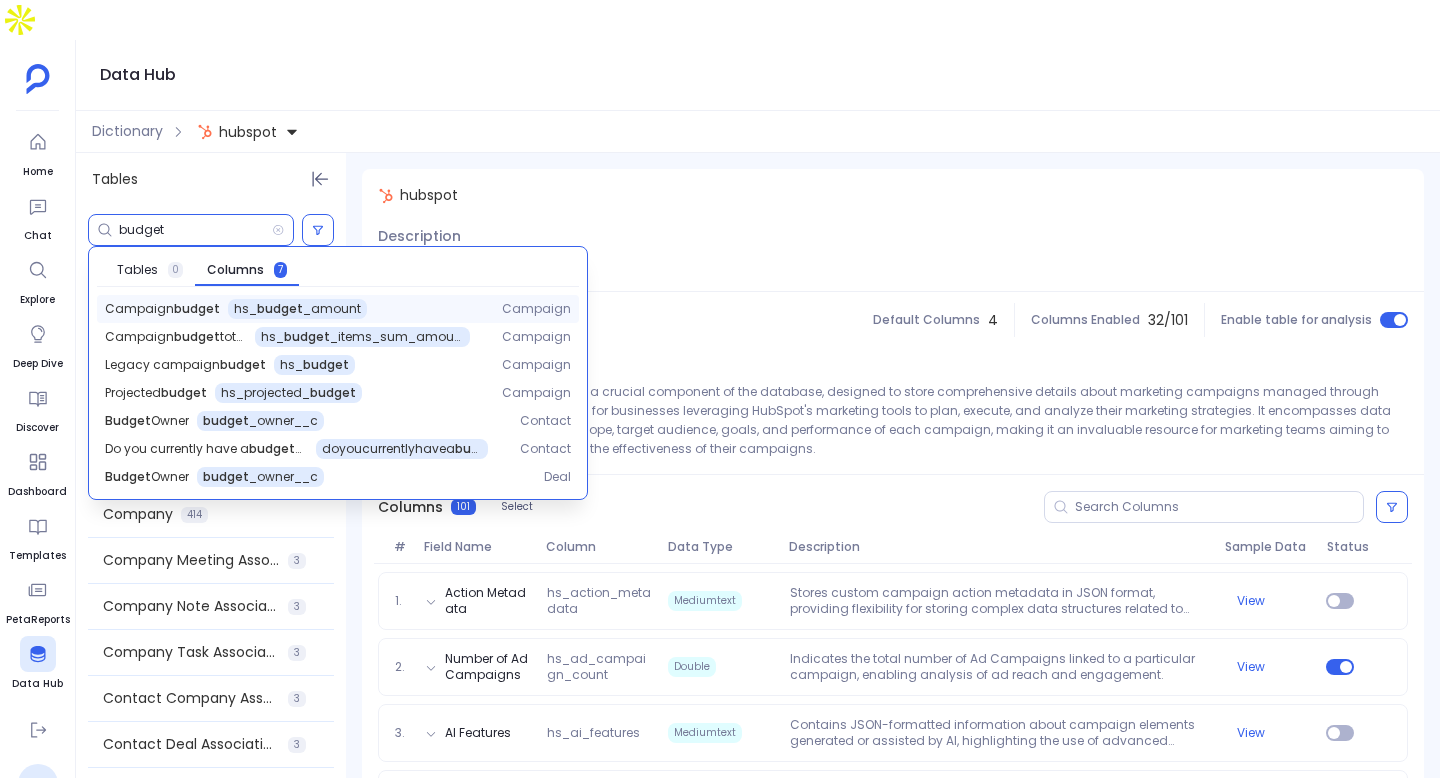 click on "hs_ budget _amount" at bounding box center [297, 309] 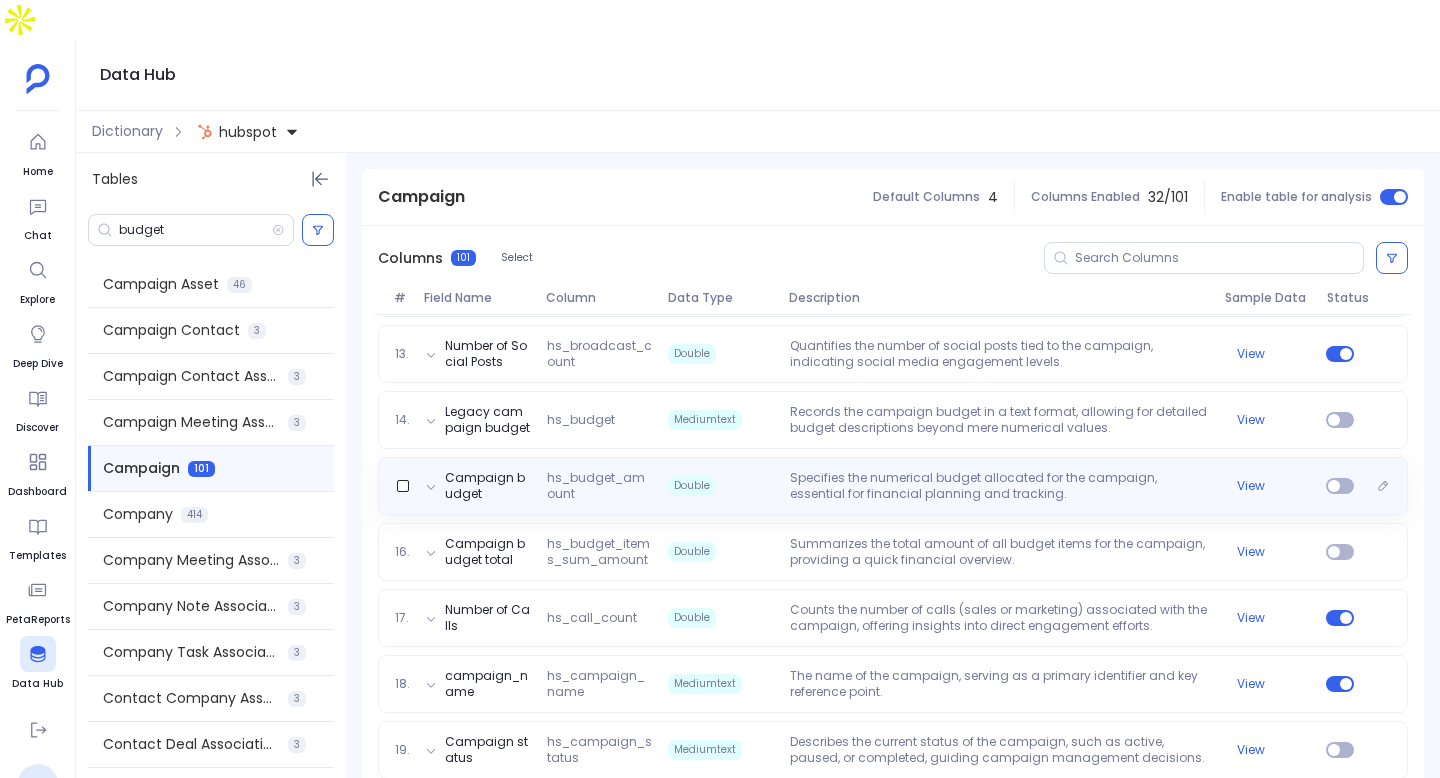 scroll, scrollTop: 1039, scrollLeft: 0, axis: vertical 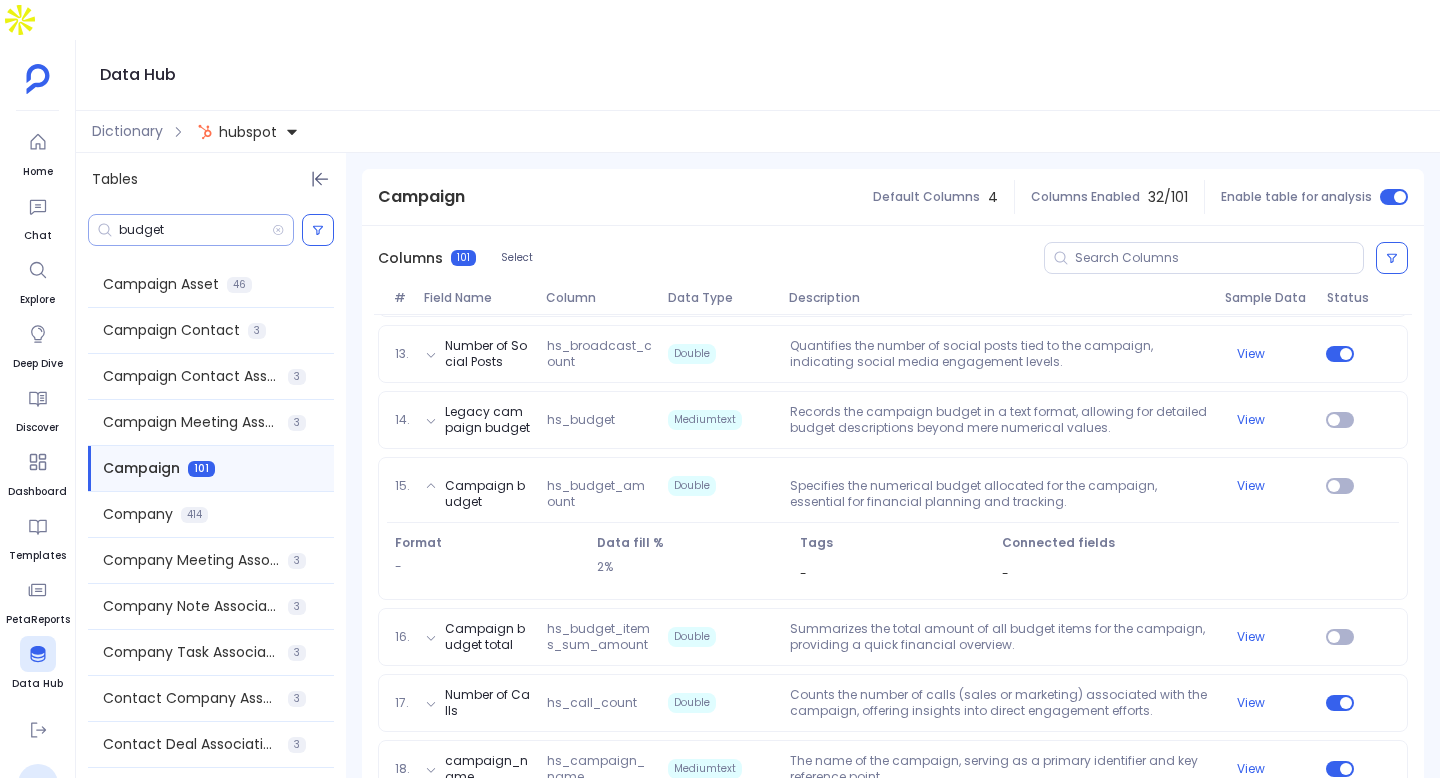 click on "budget" at bounding box center (195, 230) 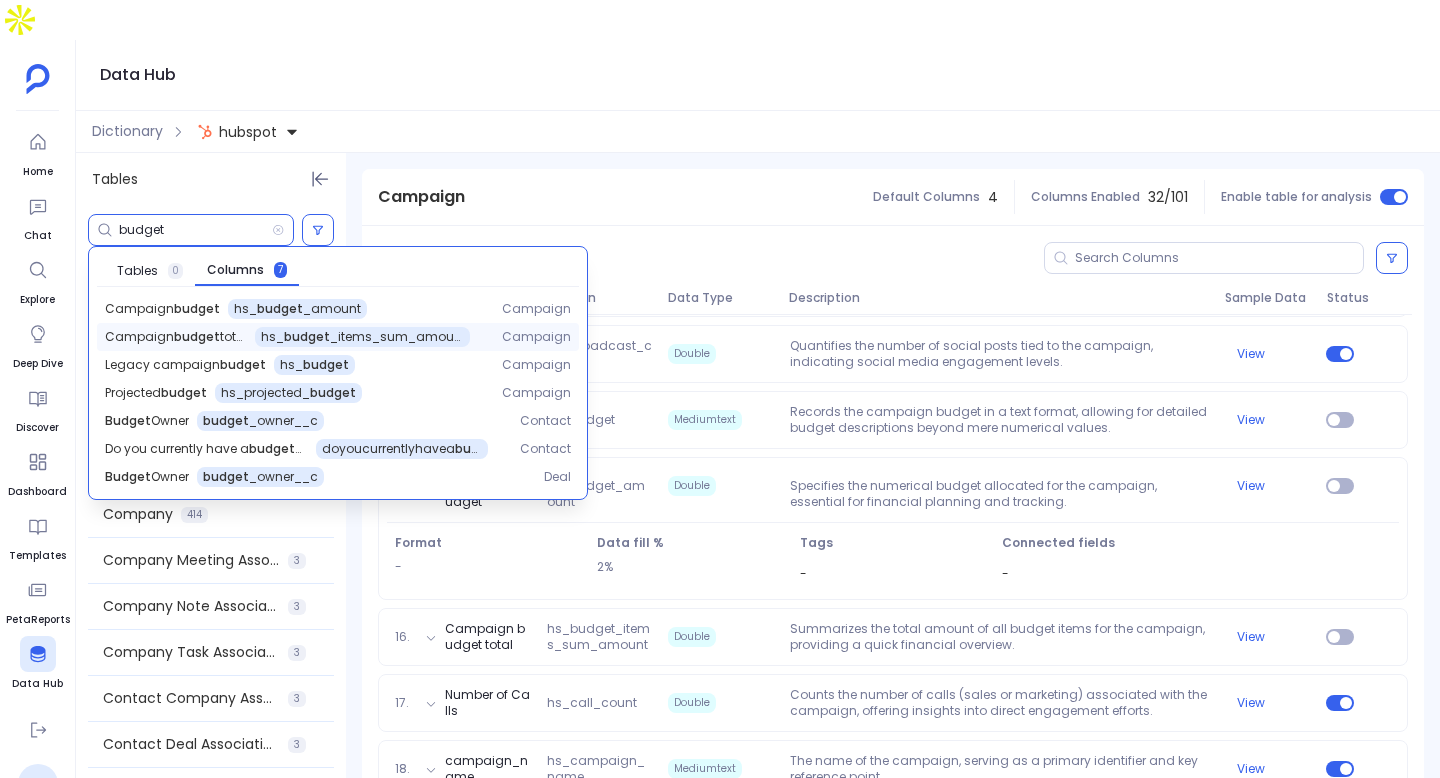 click on "Campaign  budget  total hs_ budget _items_sum_amount Campaign" at bounding box center (338, 337) 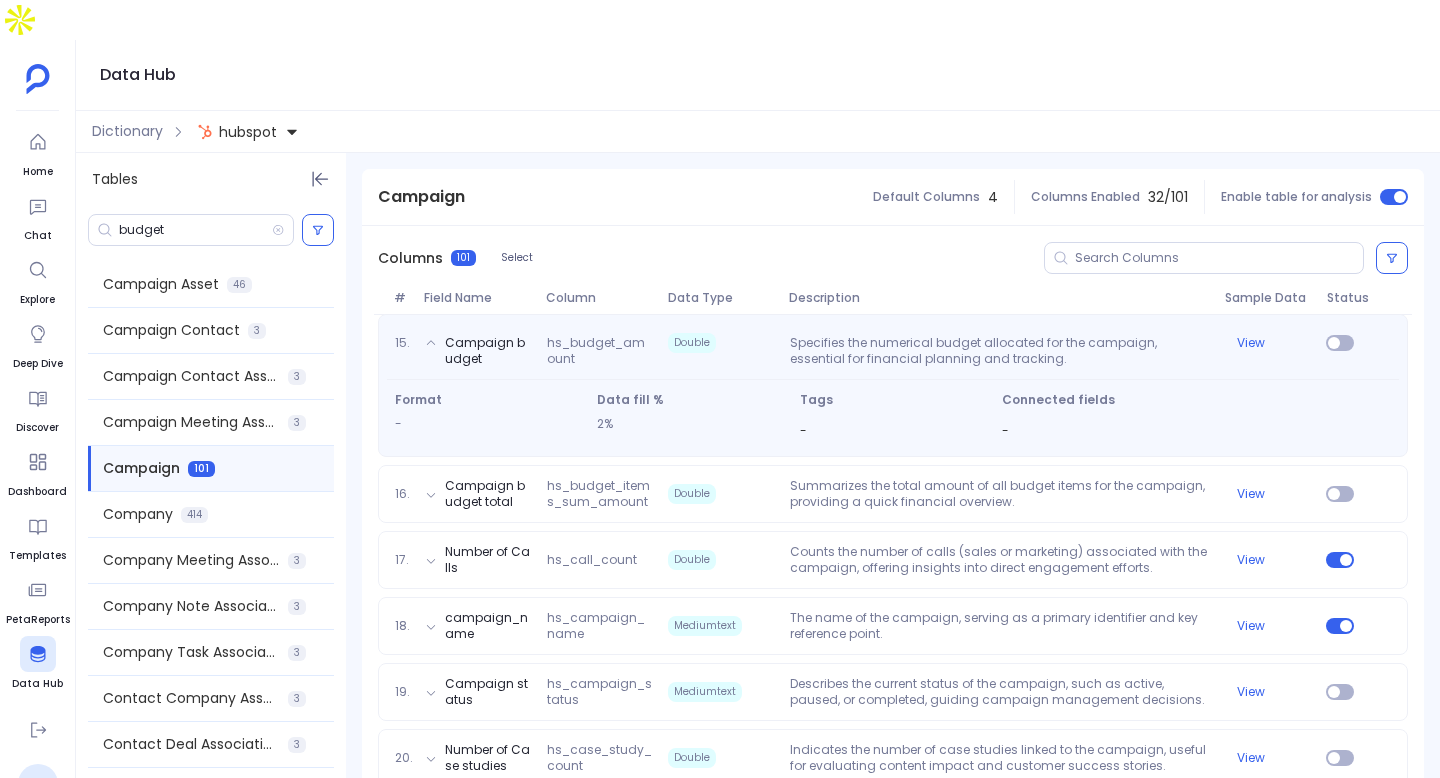 scroll, scrollTop: 1190, scrollLeft: 0, axis: vertical 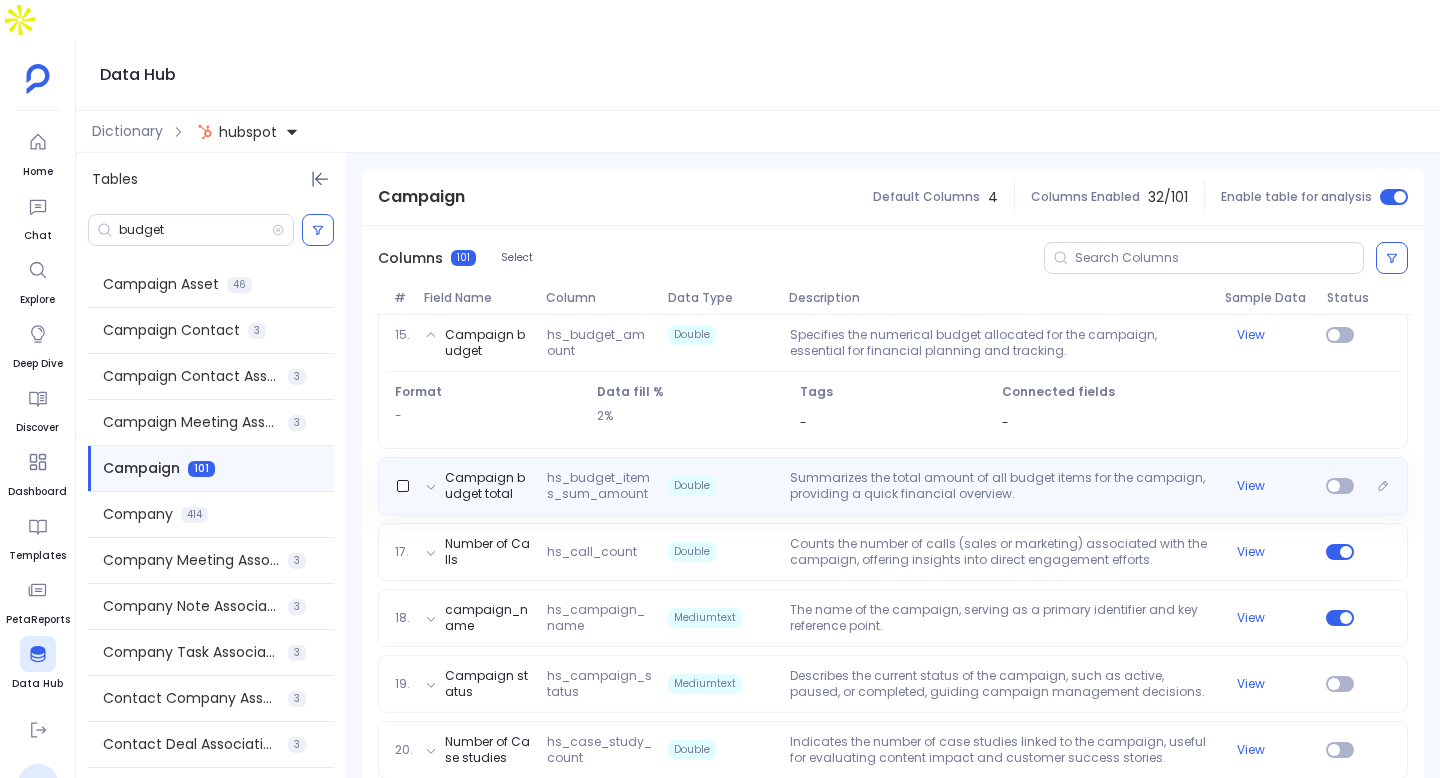 click on "Campaign budget total hs_budget_items_sum_amount Double Summarizes the total amount of all budget items for the campaign, providing a quick financial overview. View" at bounding box center (893, 486) 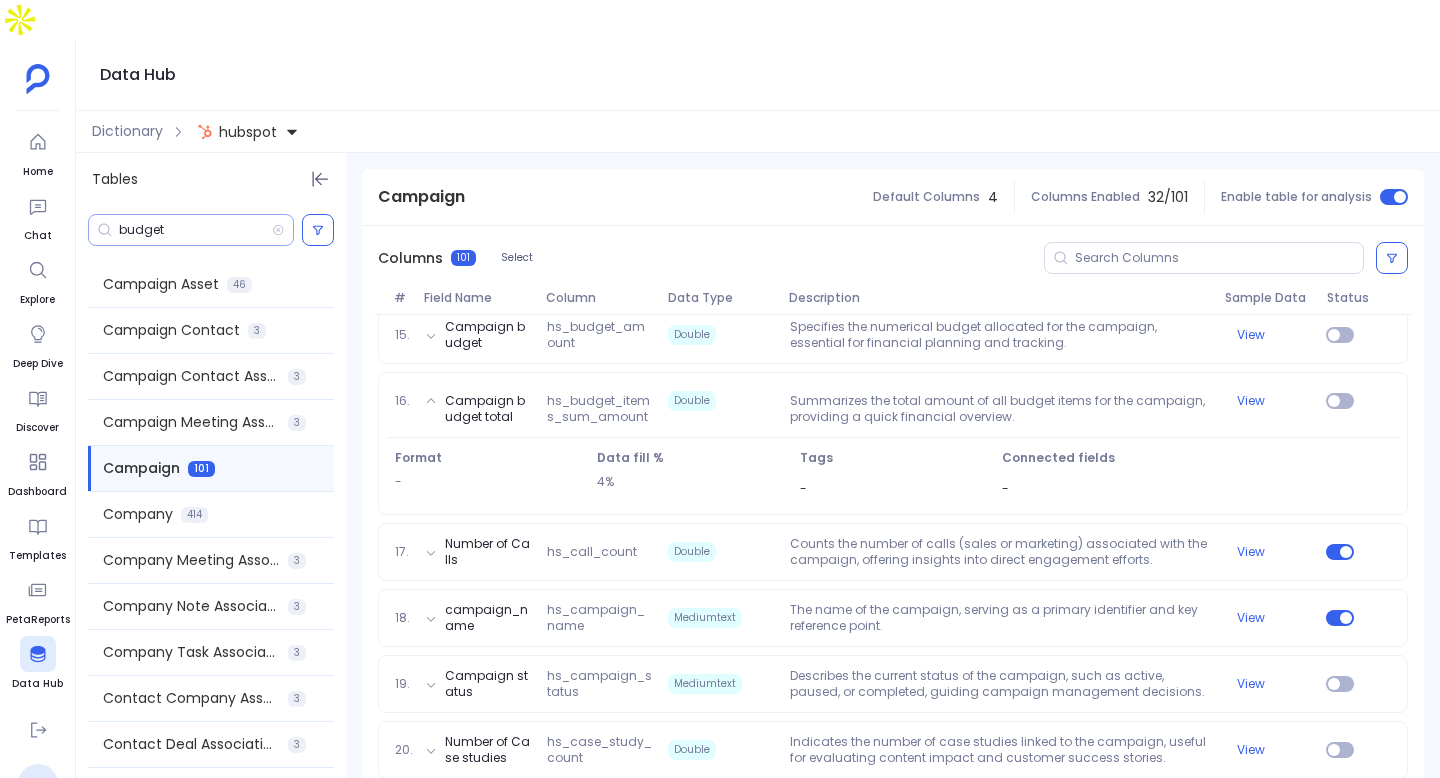 click on "budget" at bounding box center (195, 230) 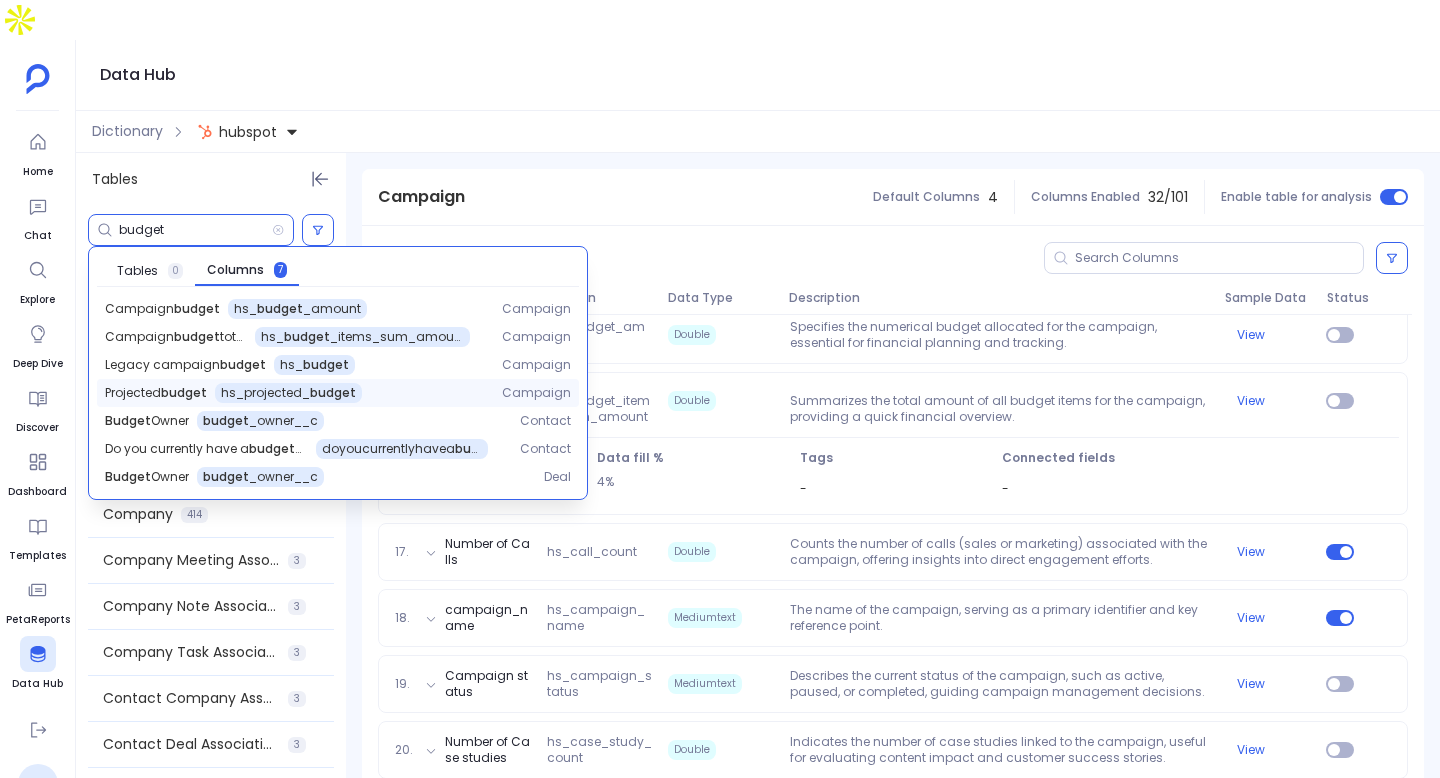 click on "hs_projected_ budget" at bounding box center (288, 393) 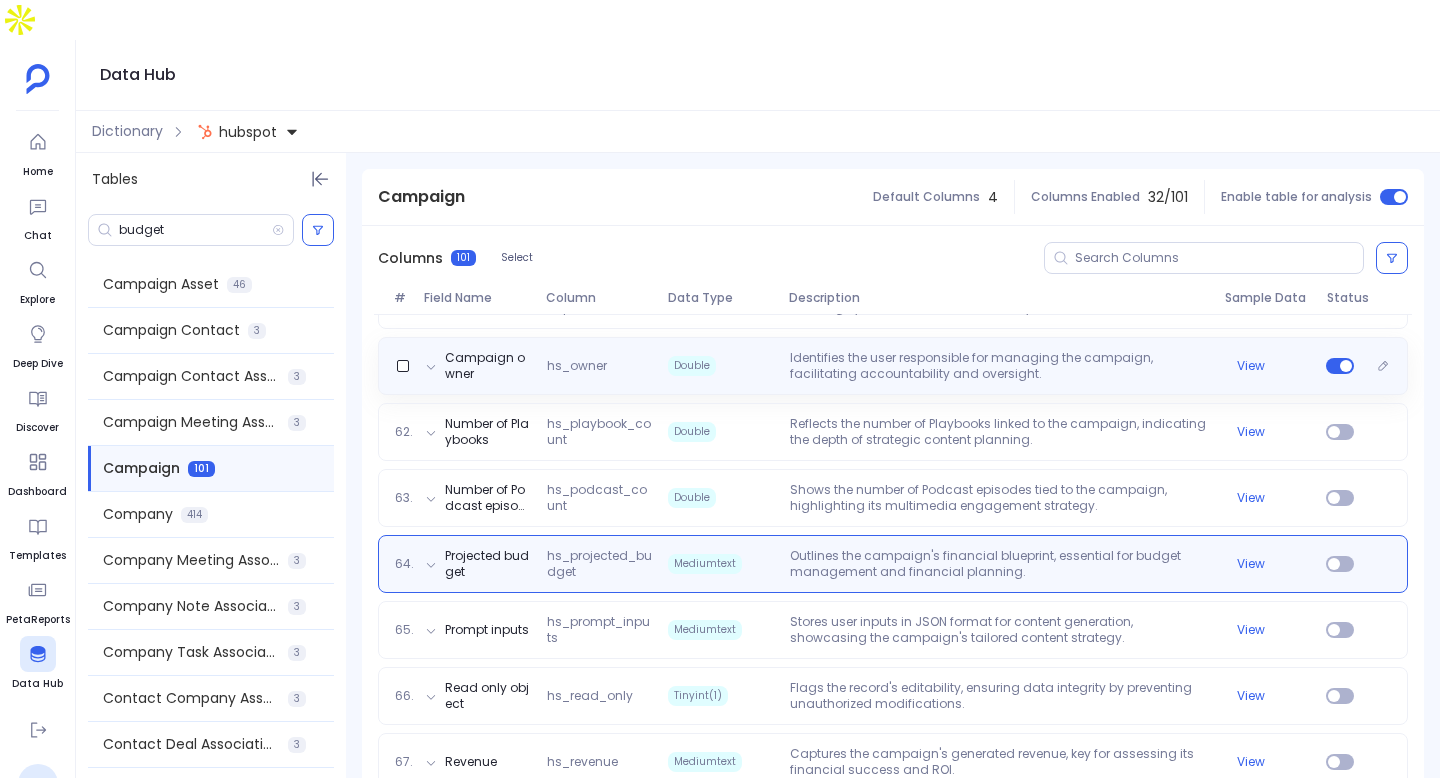 scroll, scrollTop: 4358, scrollLeft: 0, axis: vertical 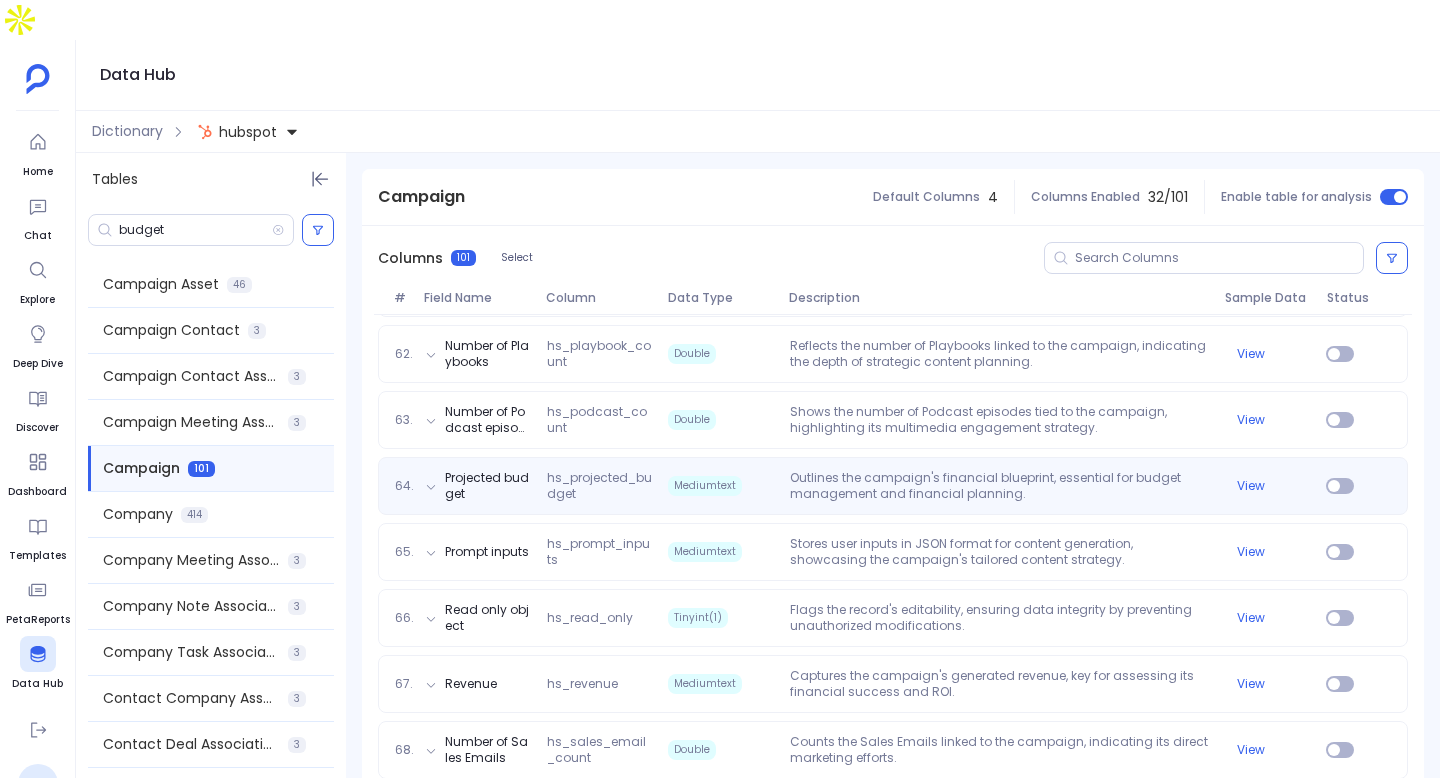 click on "Mediumtext" at bounding box center (720, 486) 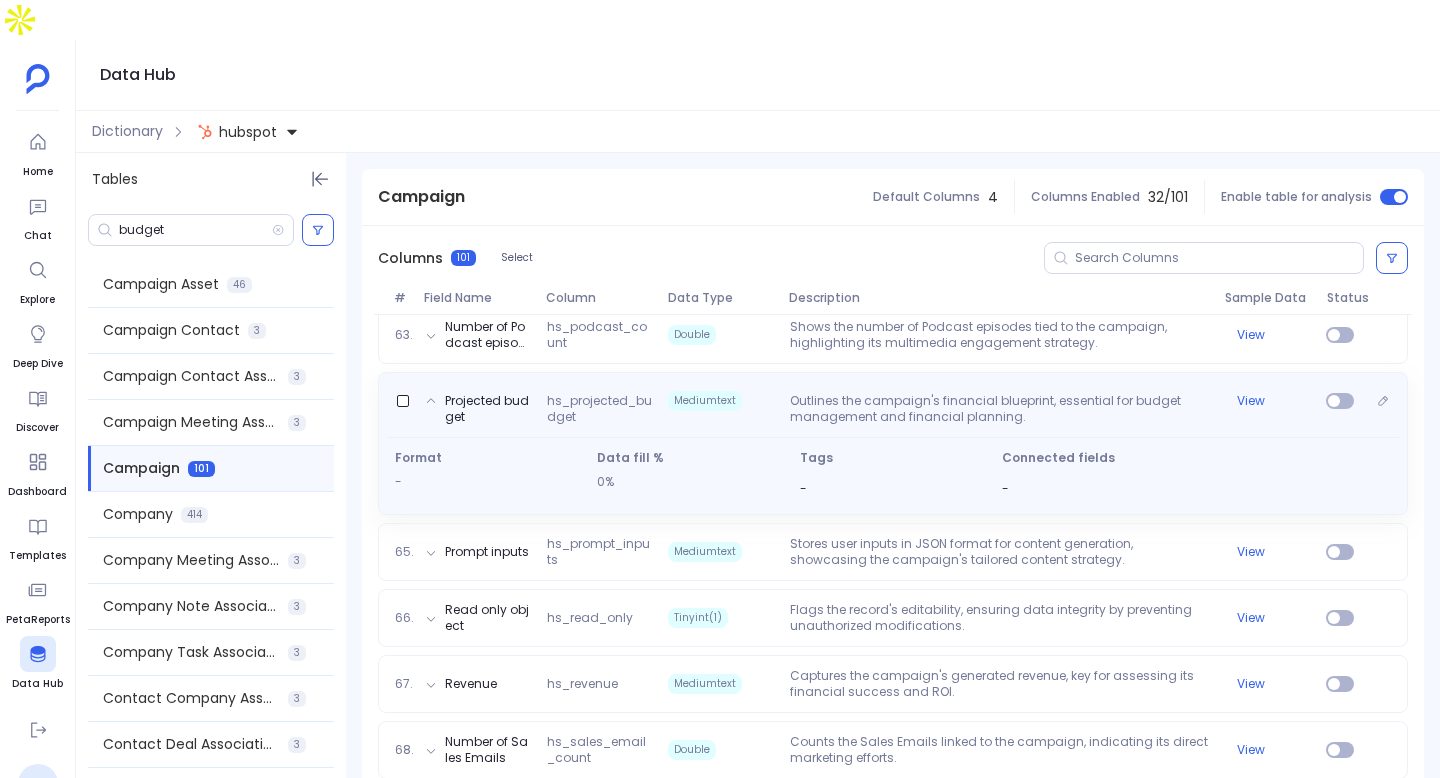 scroll, scrollTop: 4273, scrollLeft: 0, axis: vertical 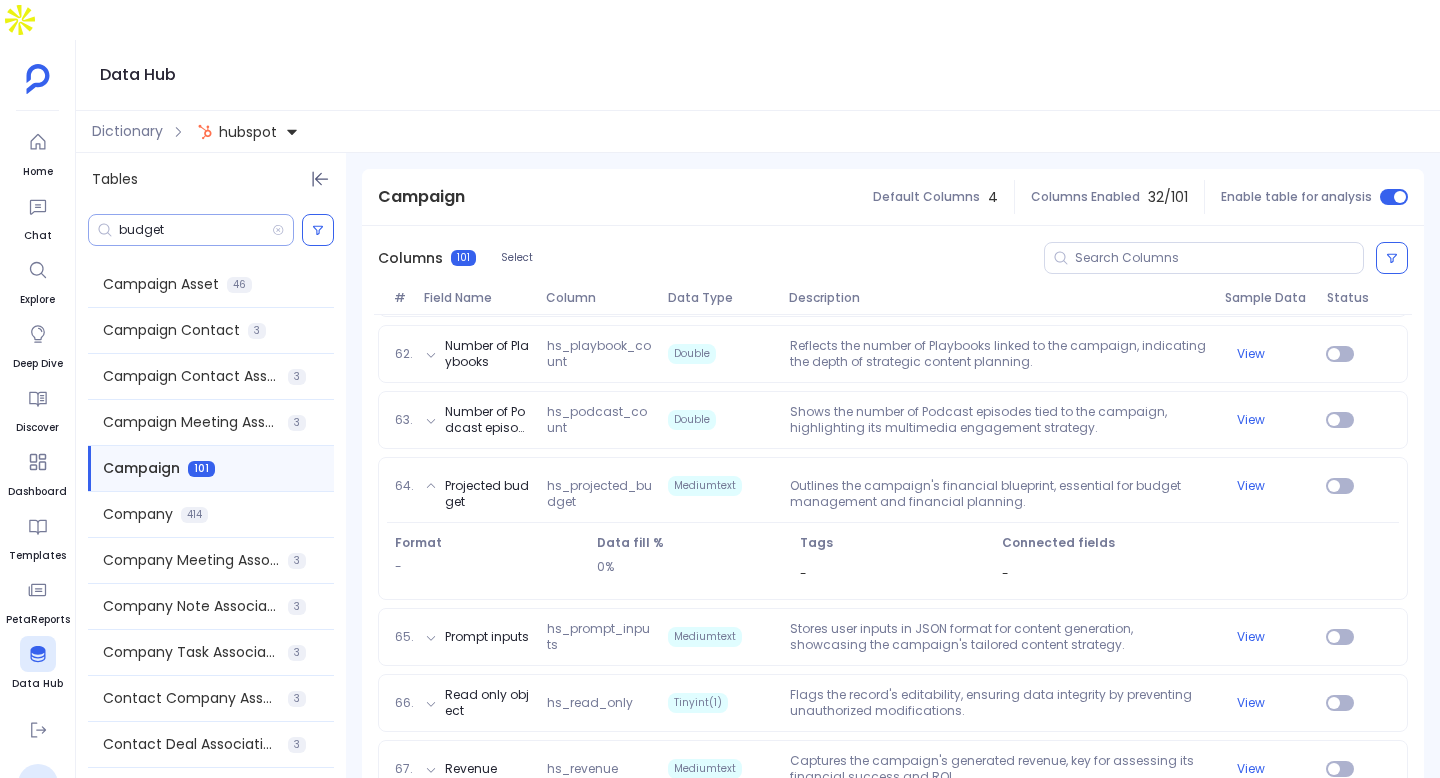 click on "budget" at bounding box center (195, 230) 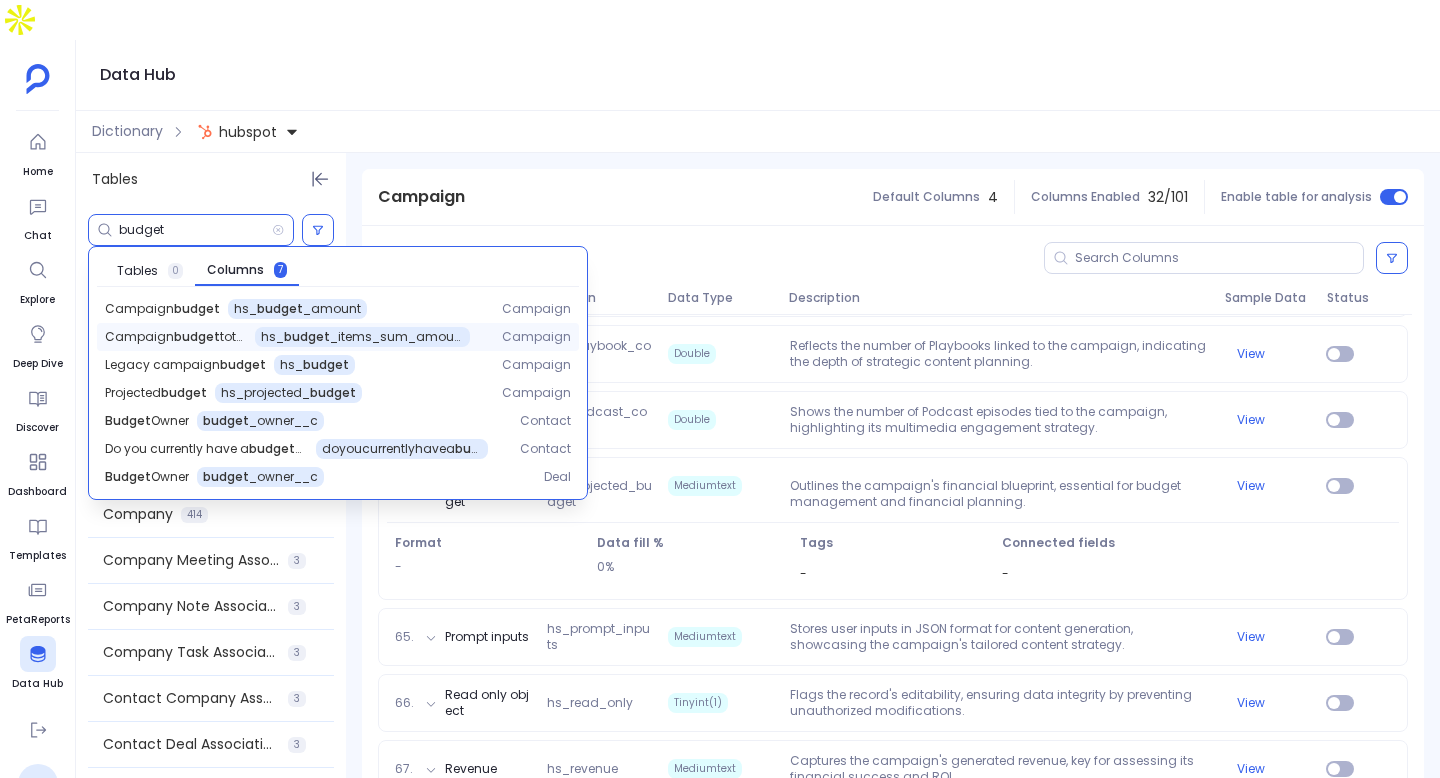 click on "hs_ budget _items_sum_amount" at bounding box center [362, 337] 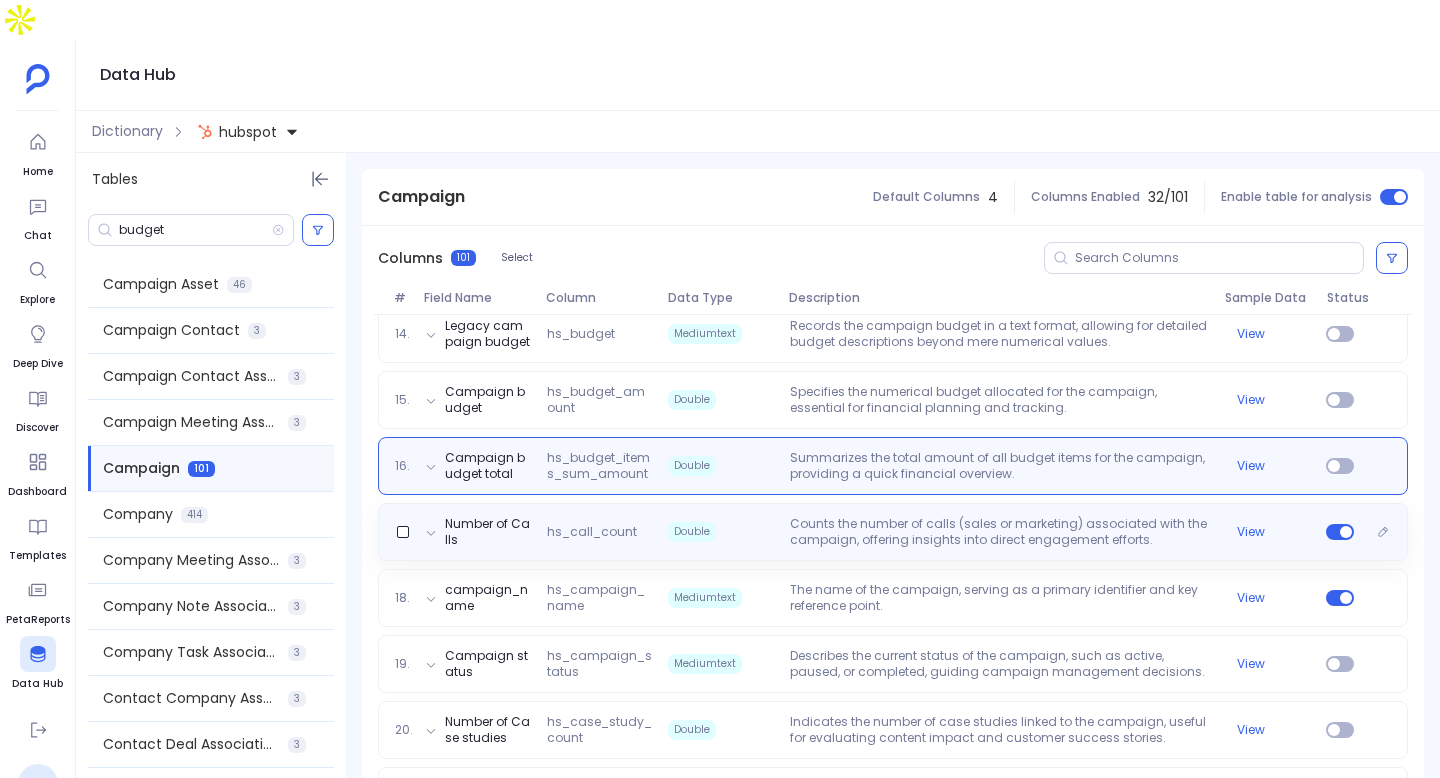 scroll, scrollTop: 1105, scrollLeft: 0, axis: vertical 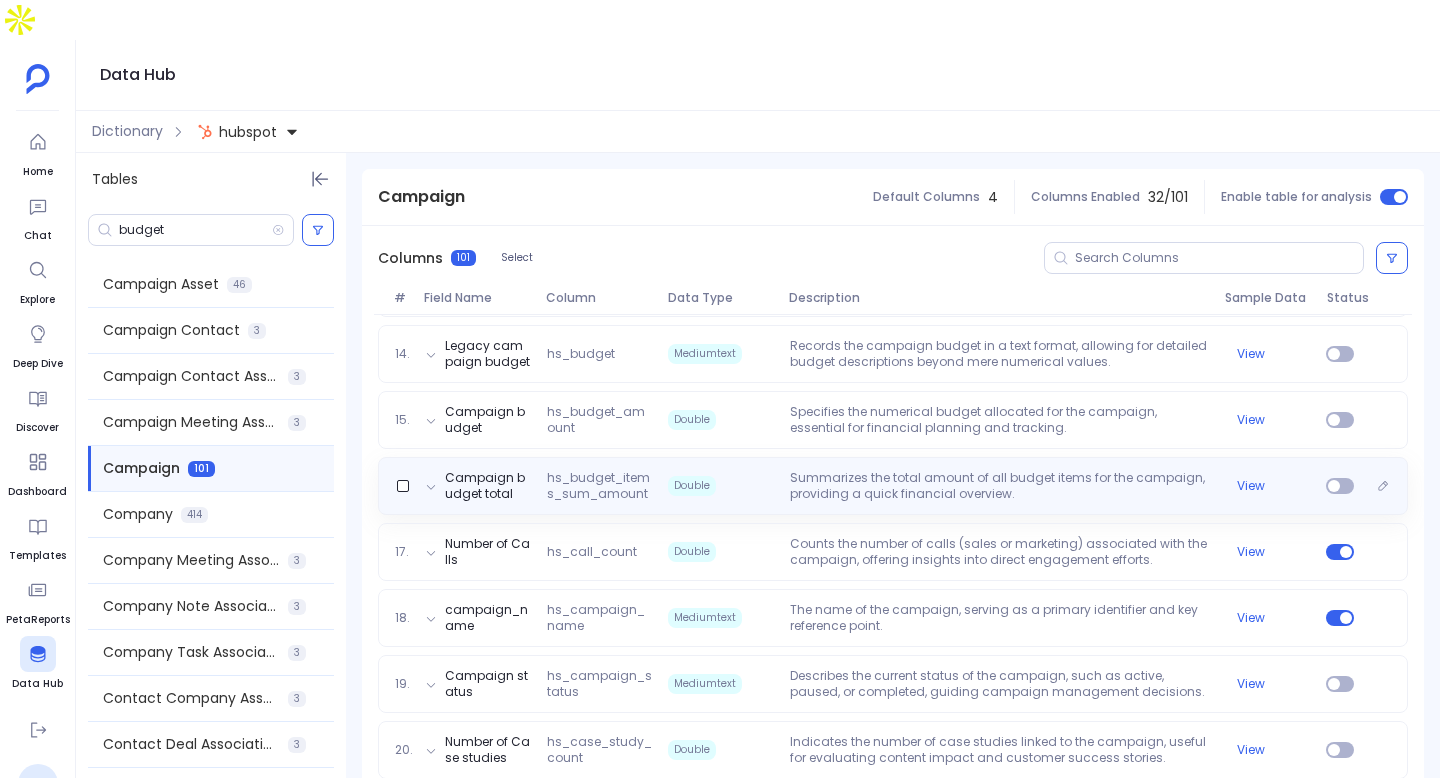 click on "Summarizes the total amount of all budget items for the campaign, providing a quick financial overview." at bounding box center [999, 486] 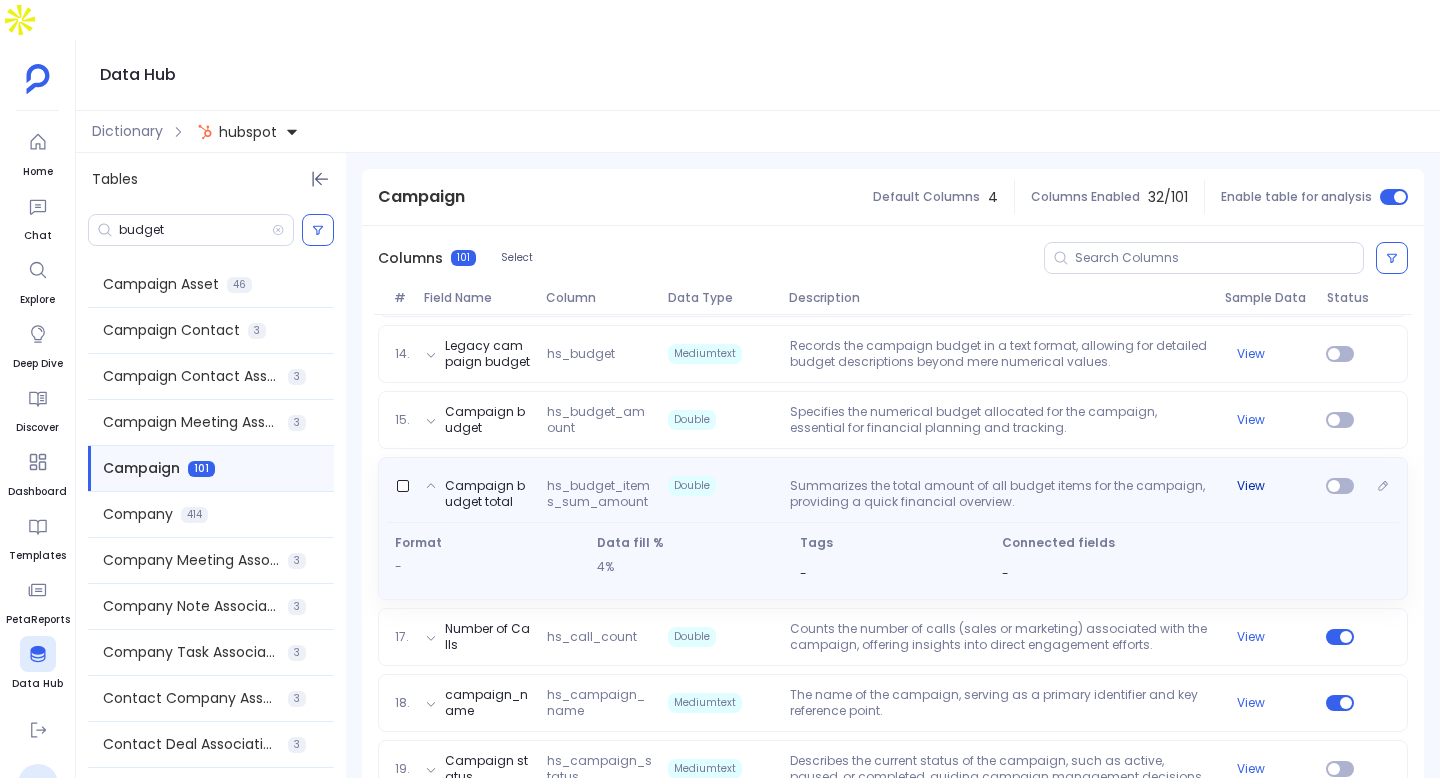 click on "View" at bounding box center [1267, 486] 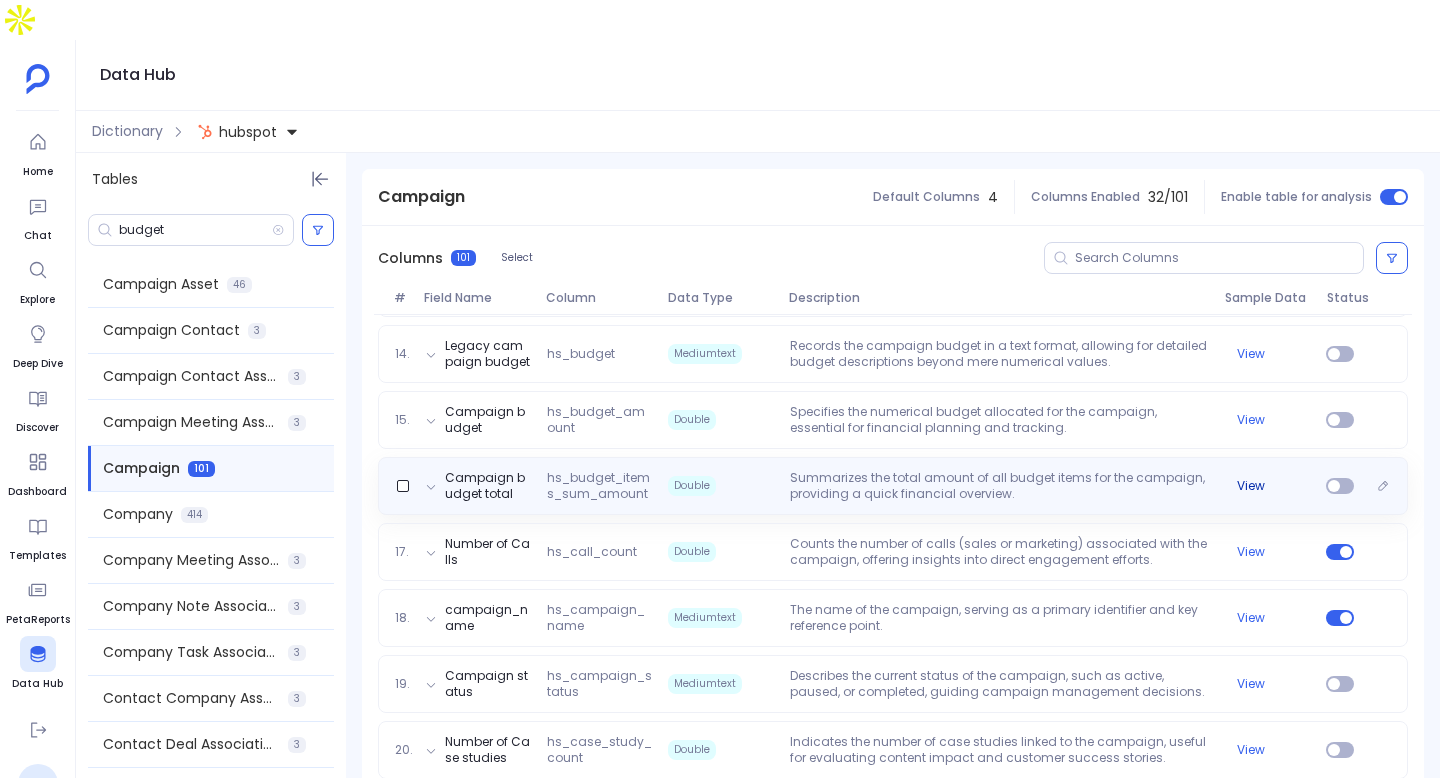 click on "View" at bounding box center [1251, 486] 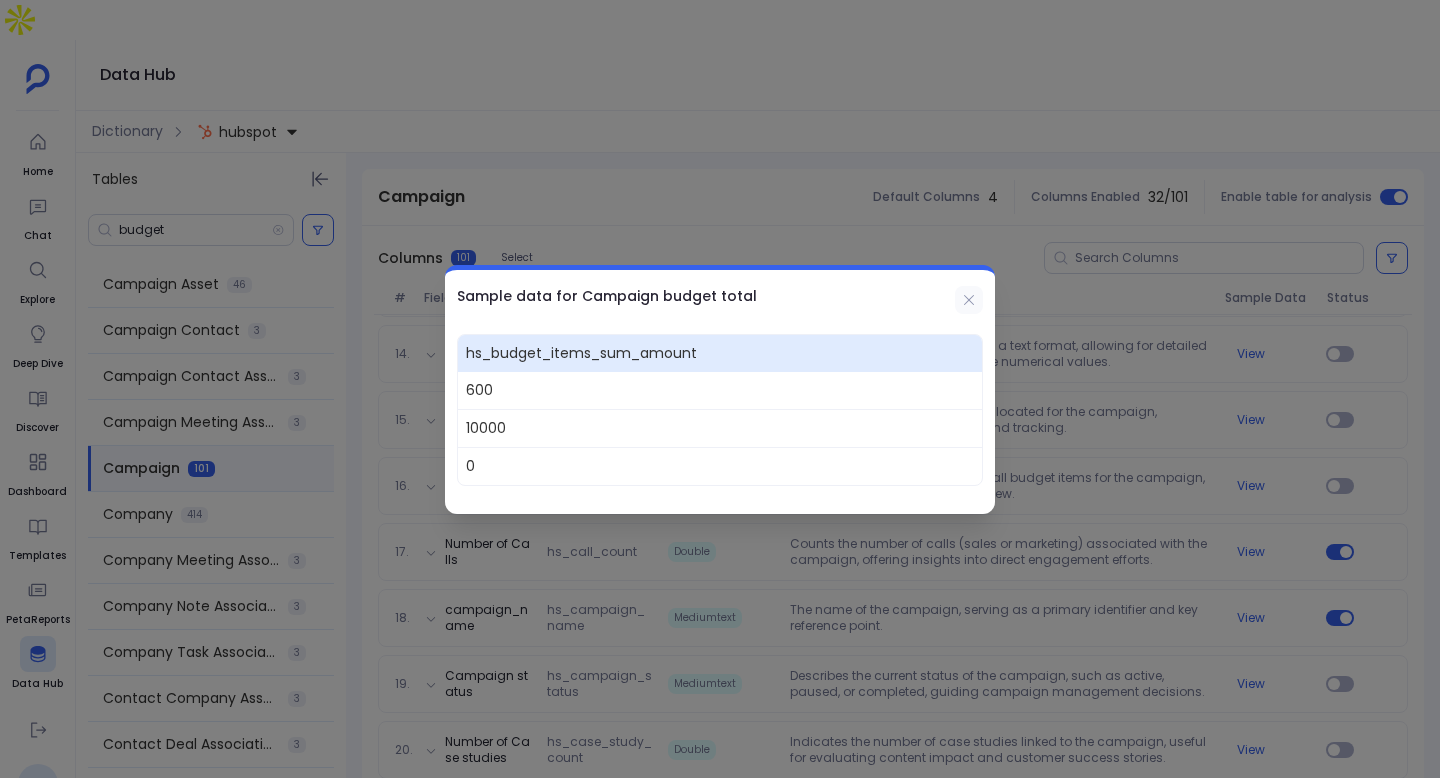 click 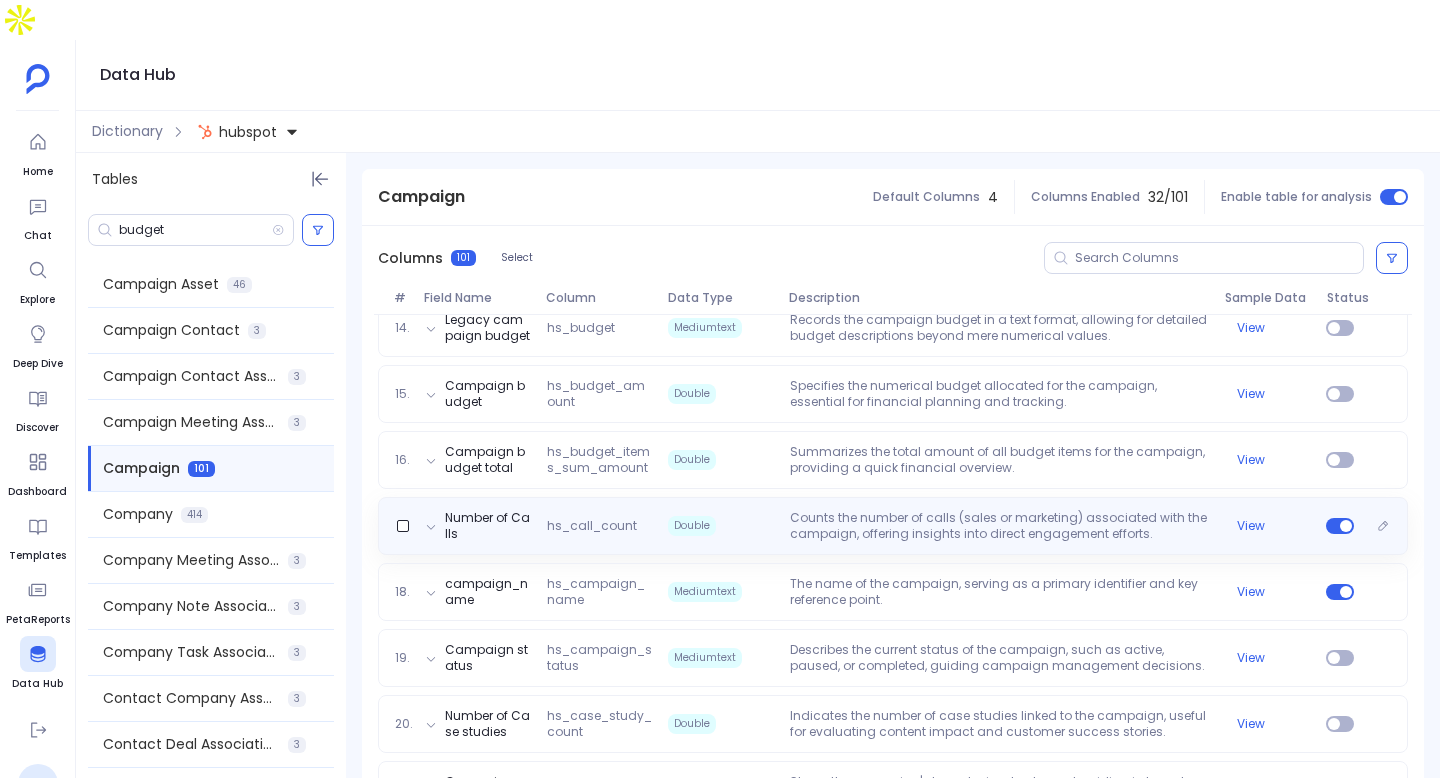 scroll, scrollTop: 1121, scrollLeft: 0, axis: vertical 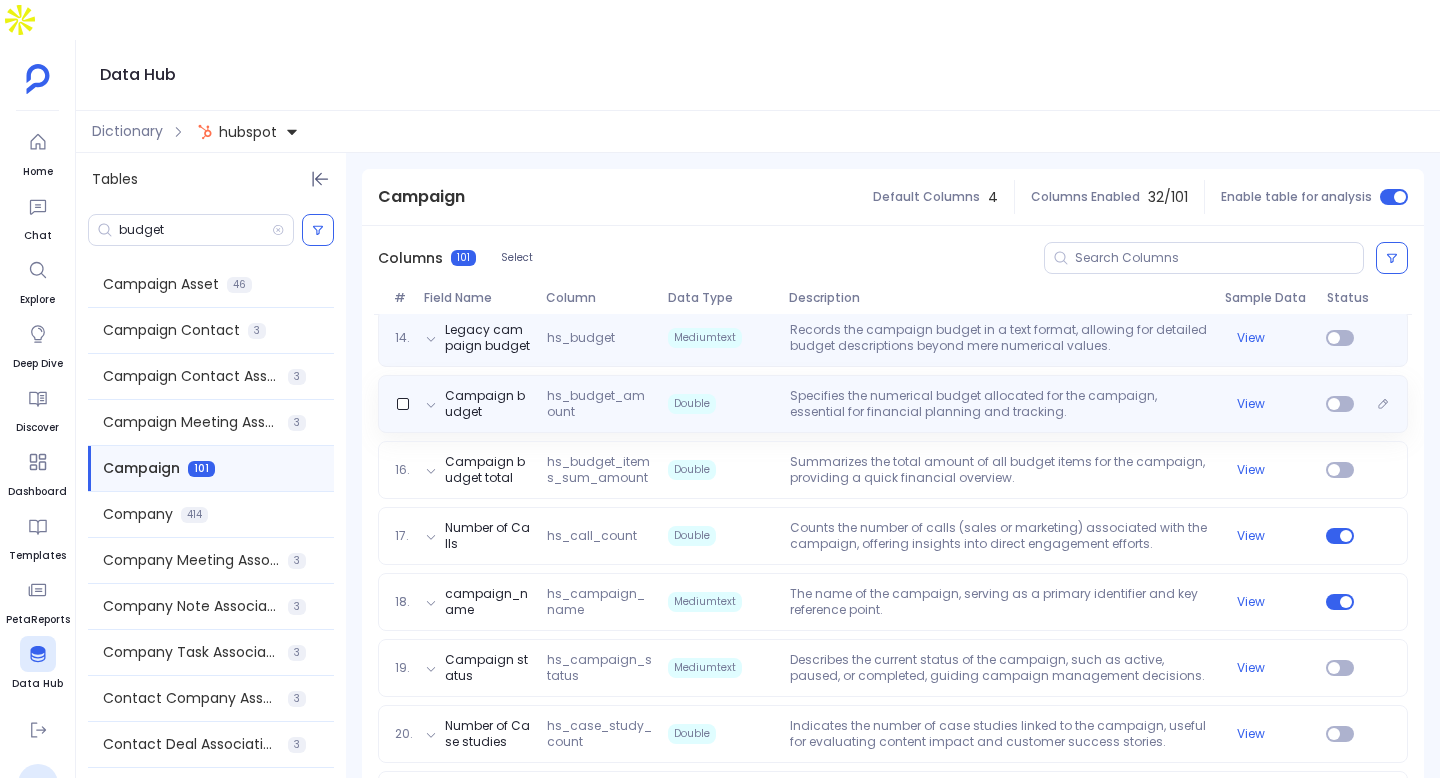 click on "14. Legacy campaign budget hs_budget Mediumtext Records the campaign budget in a text format, allowing for detailed budget descriptions beyond mere numerical values. View" at bounding box center [893, 338] 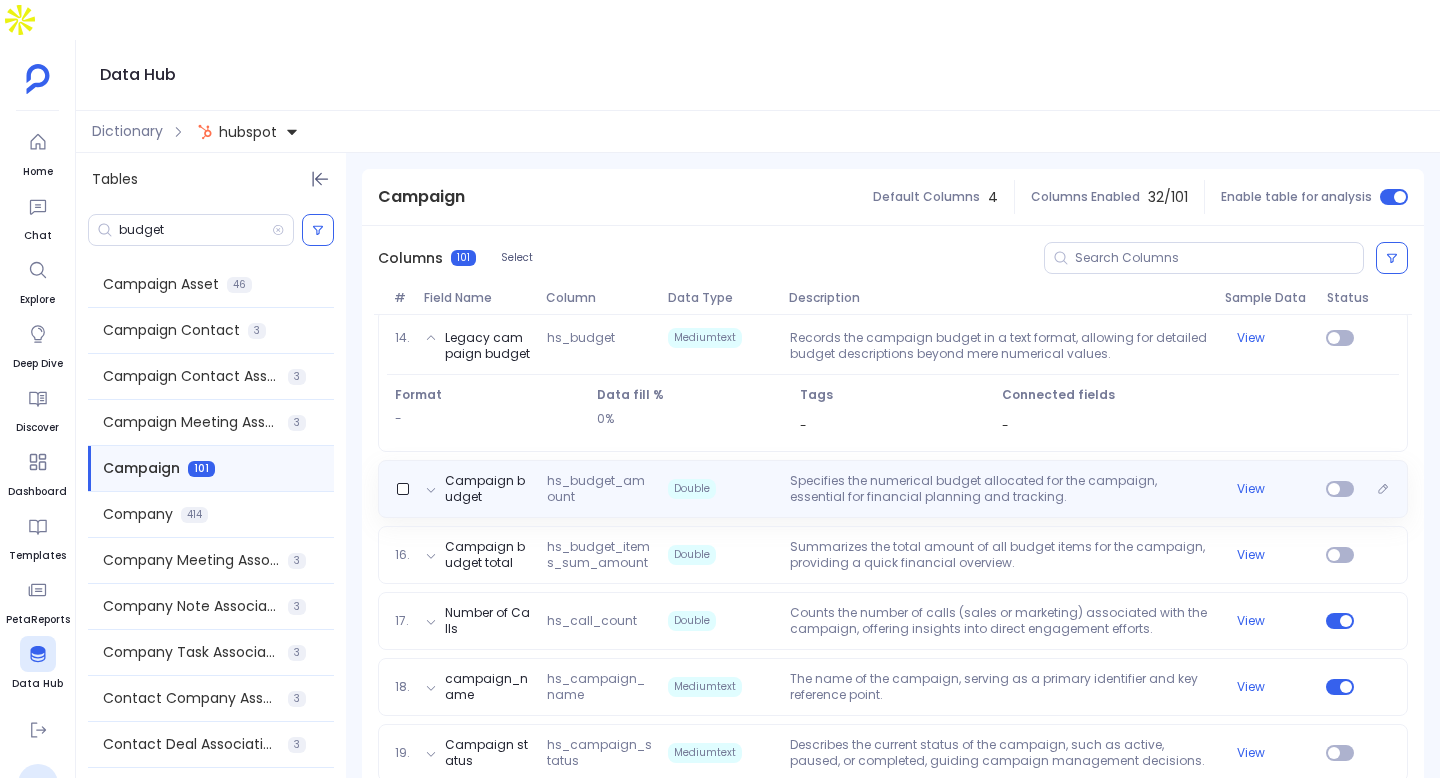 click on "Specifies the numerical budget allocated for the campaign, essential for financial planning and tracking." at bounding box center (999, 489) 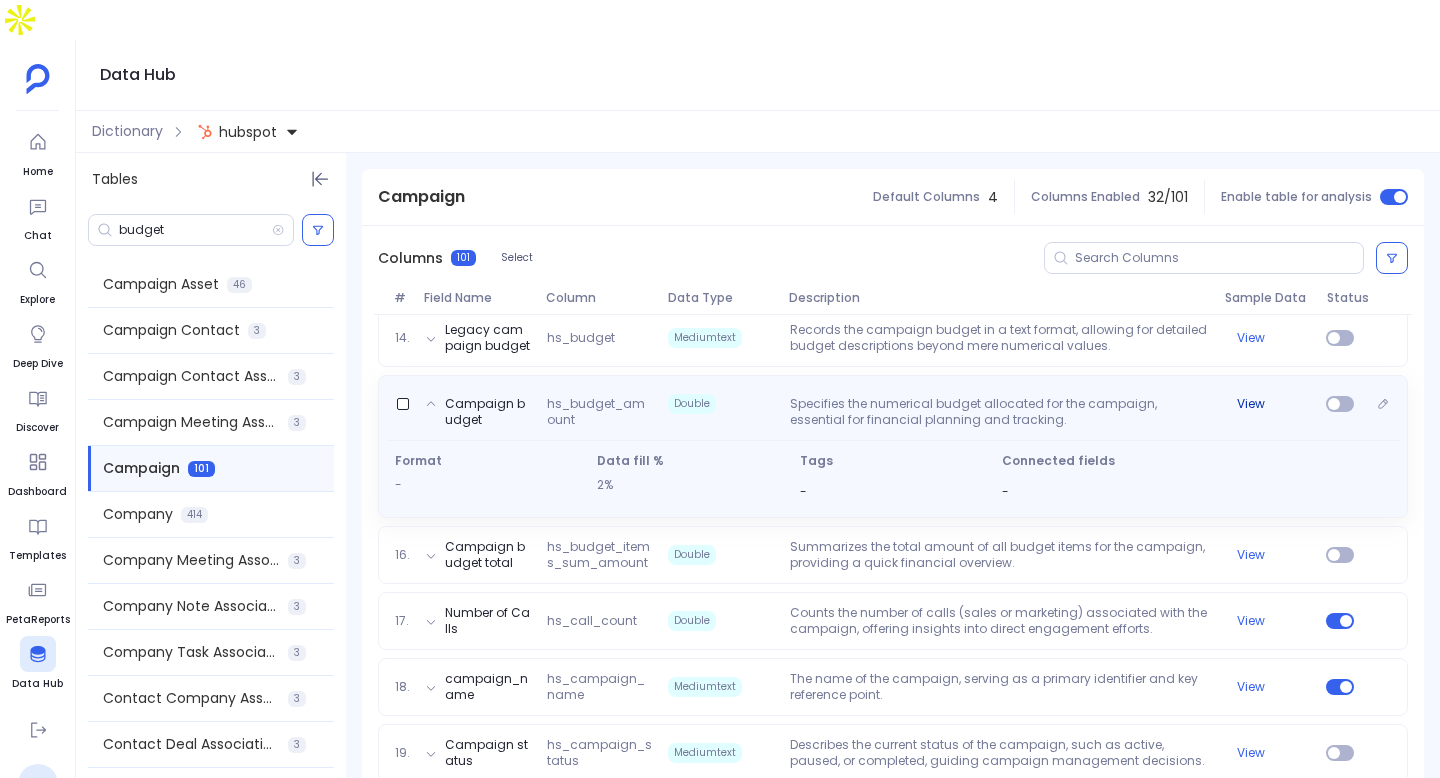 click on "View" at bounding box center (1251, 404) 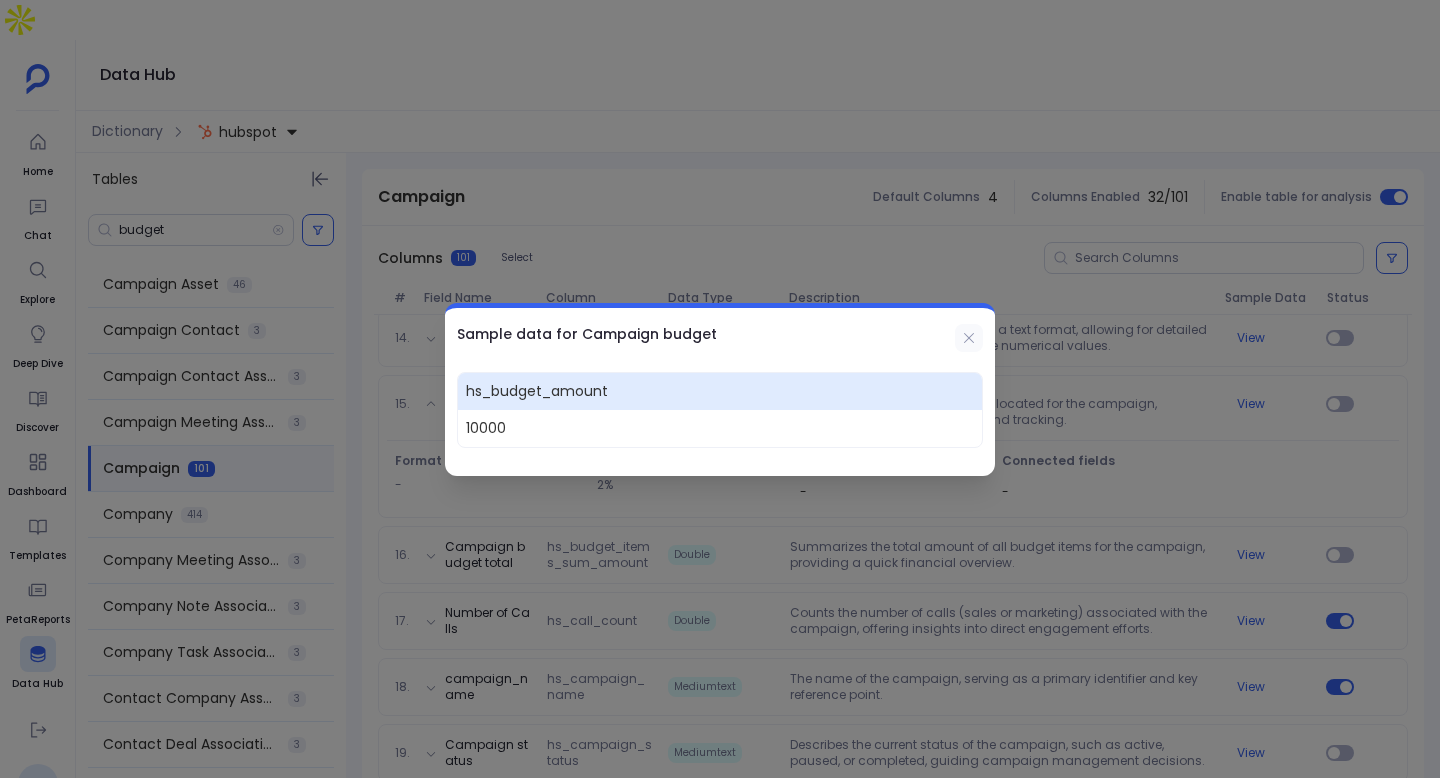 click 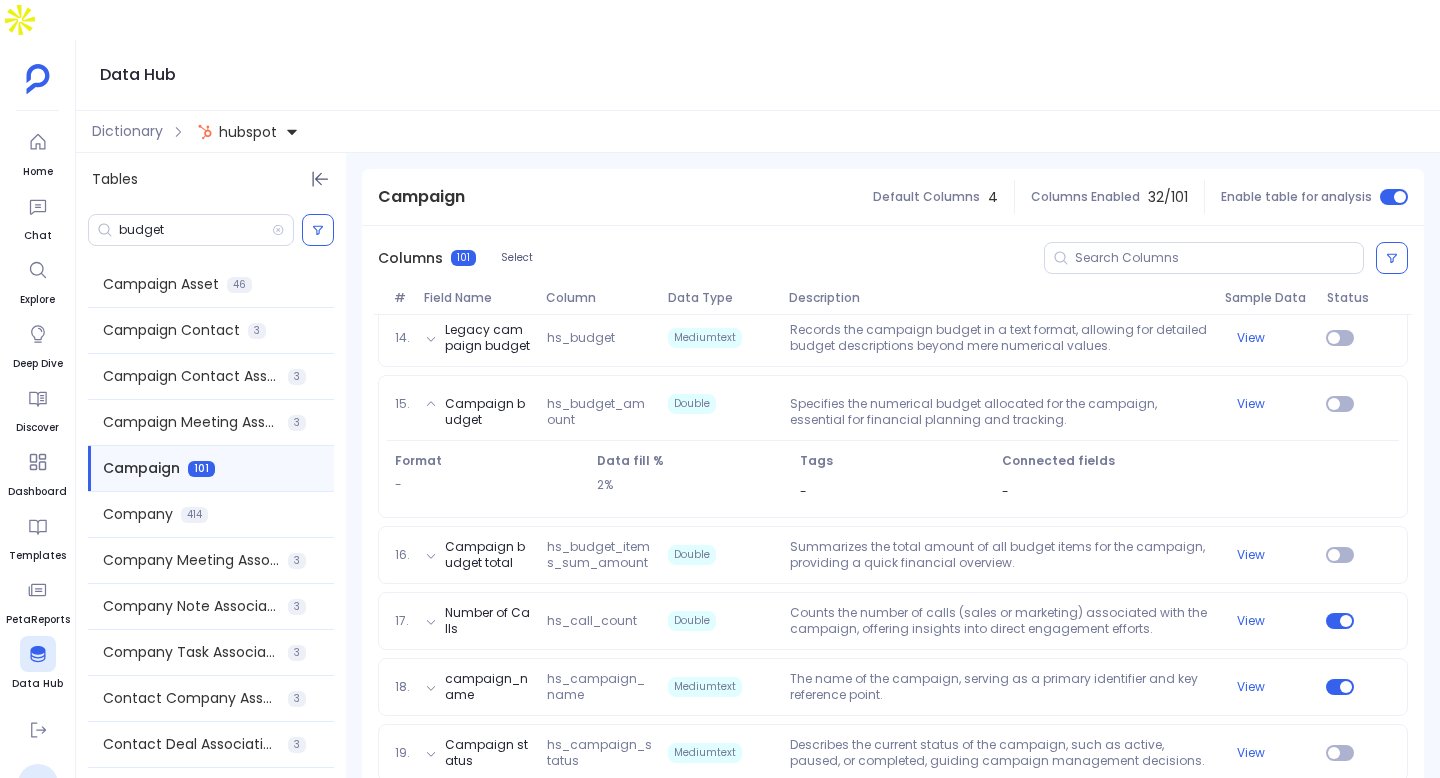 click on "budget" at bounding box center (211, 230) 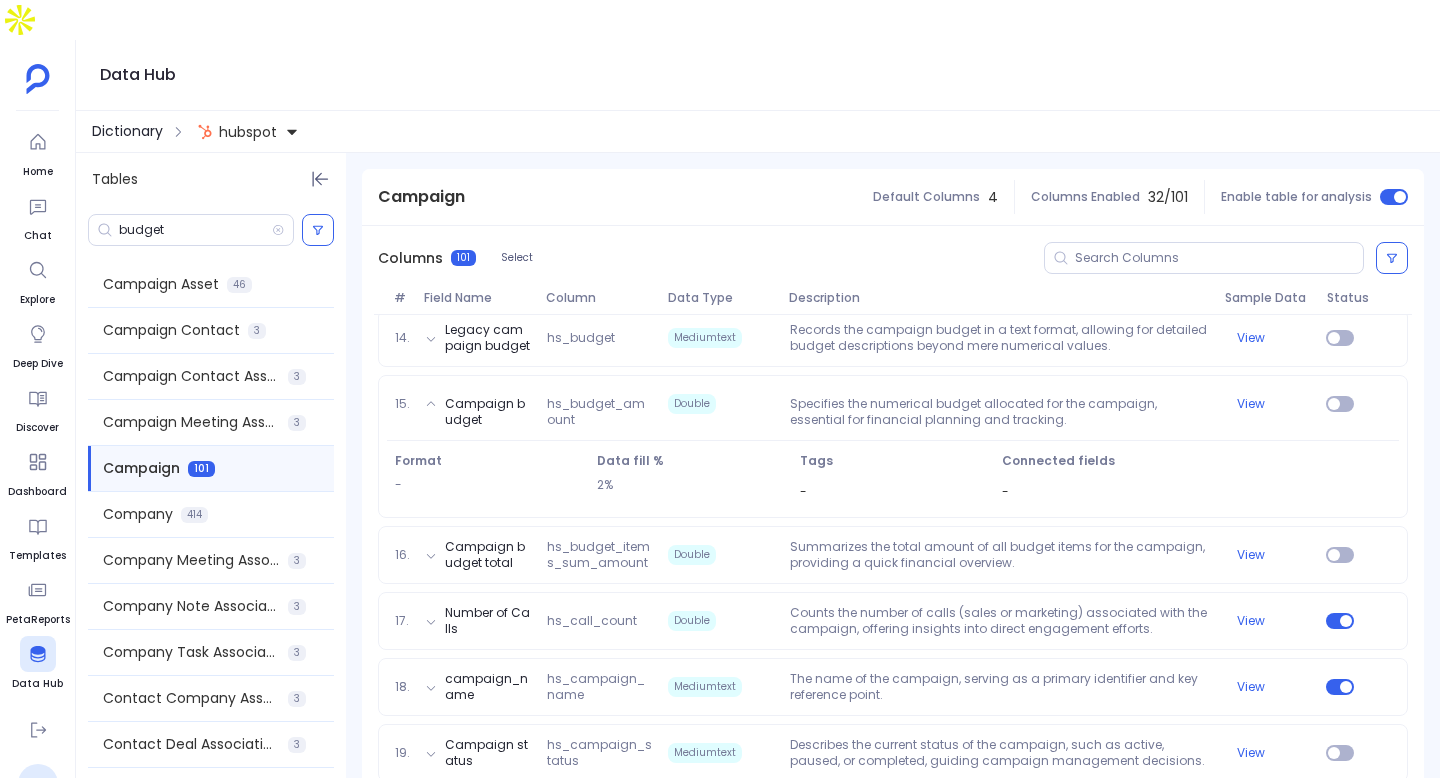 click on "Dictionary" at bounding box center (127, 131) 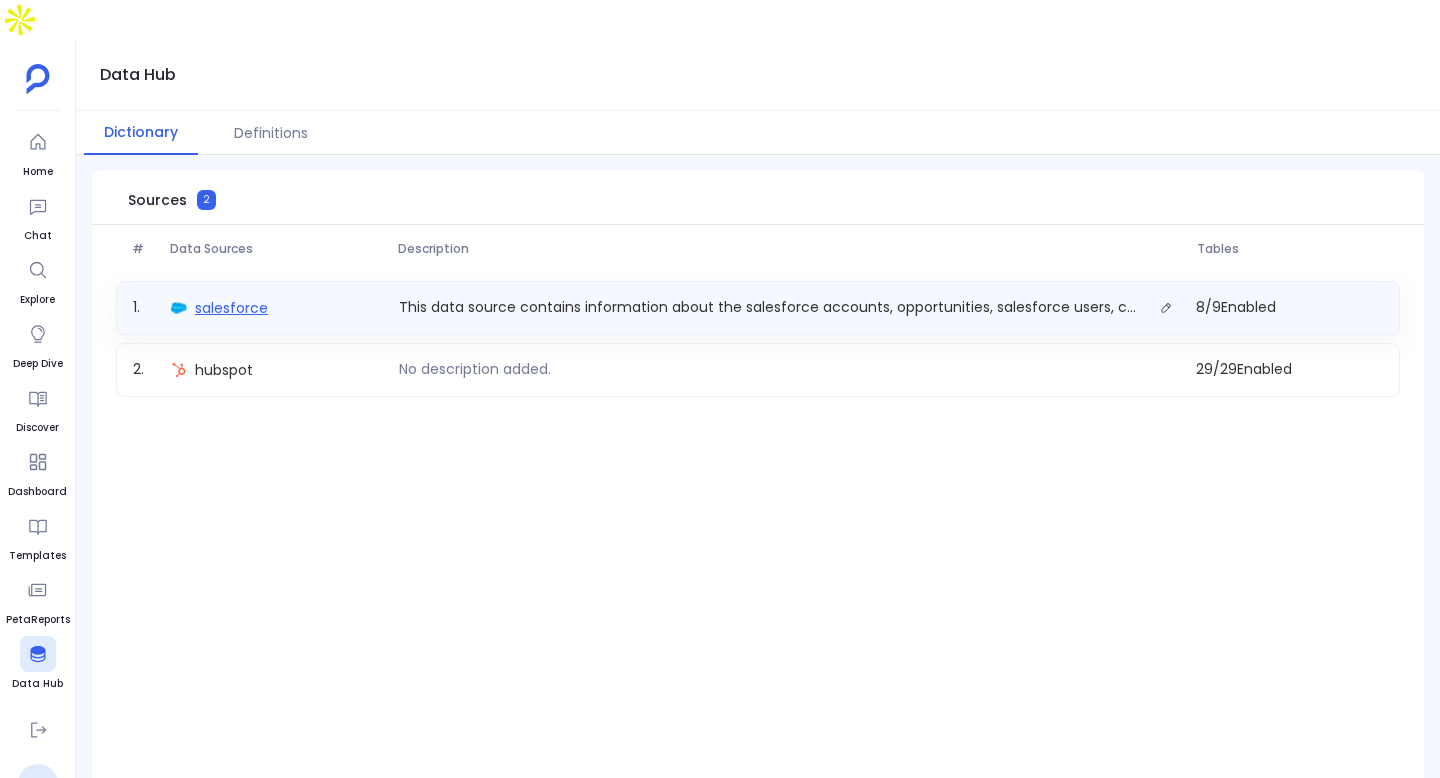 click on "salesforce" at bounding box center (231, 308) 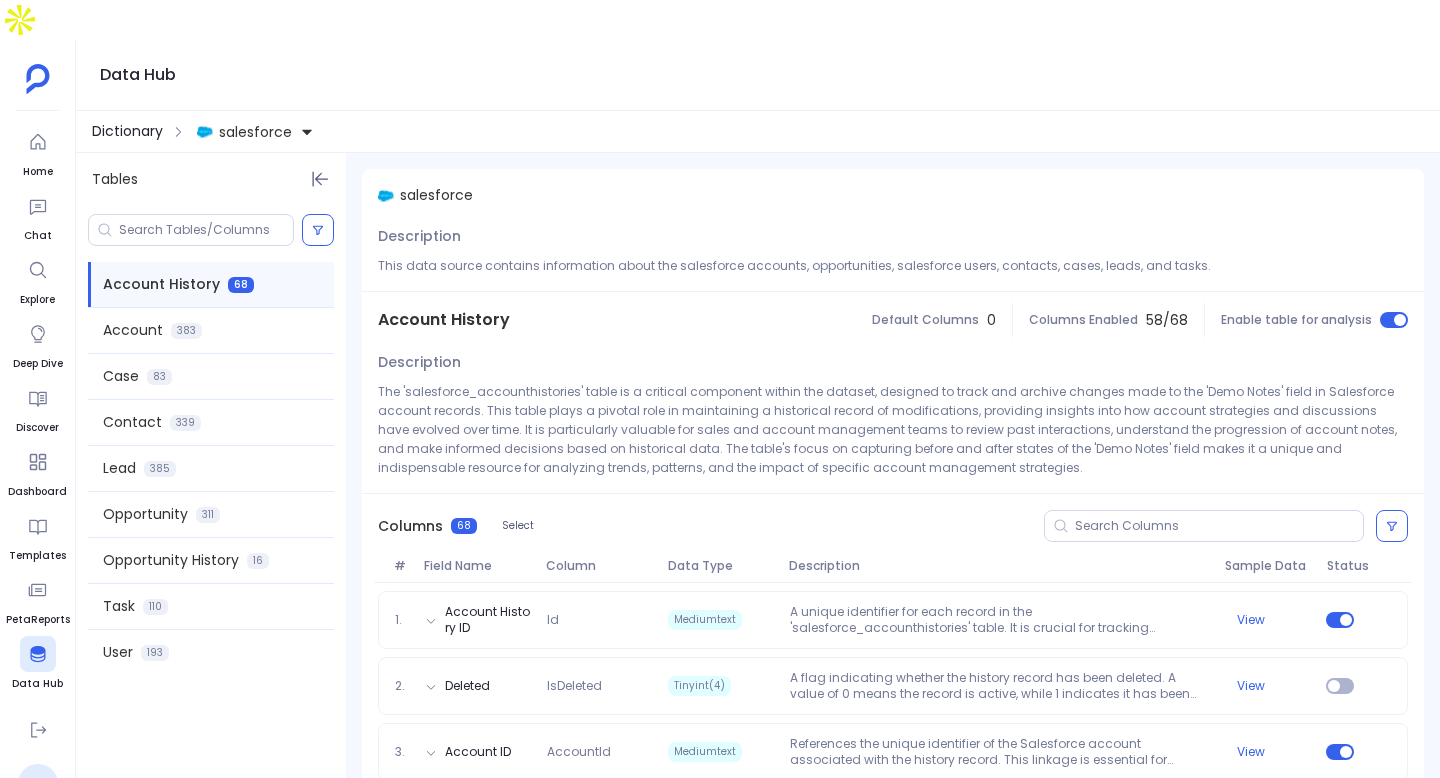 click on "Dictionary" at bounding box center [127, 131] 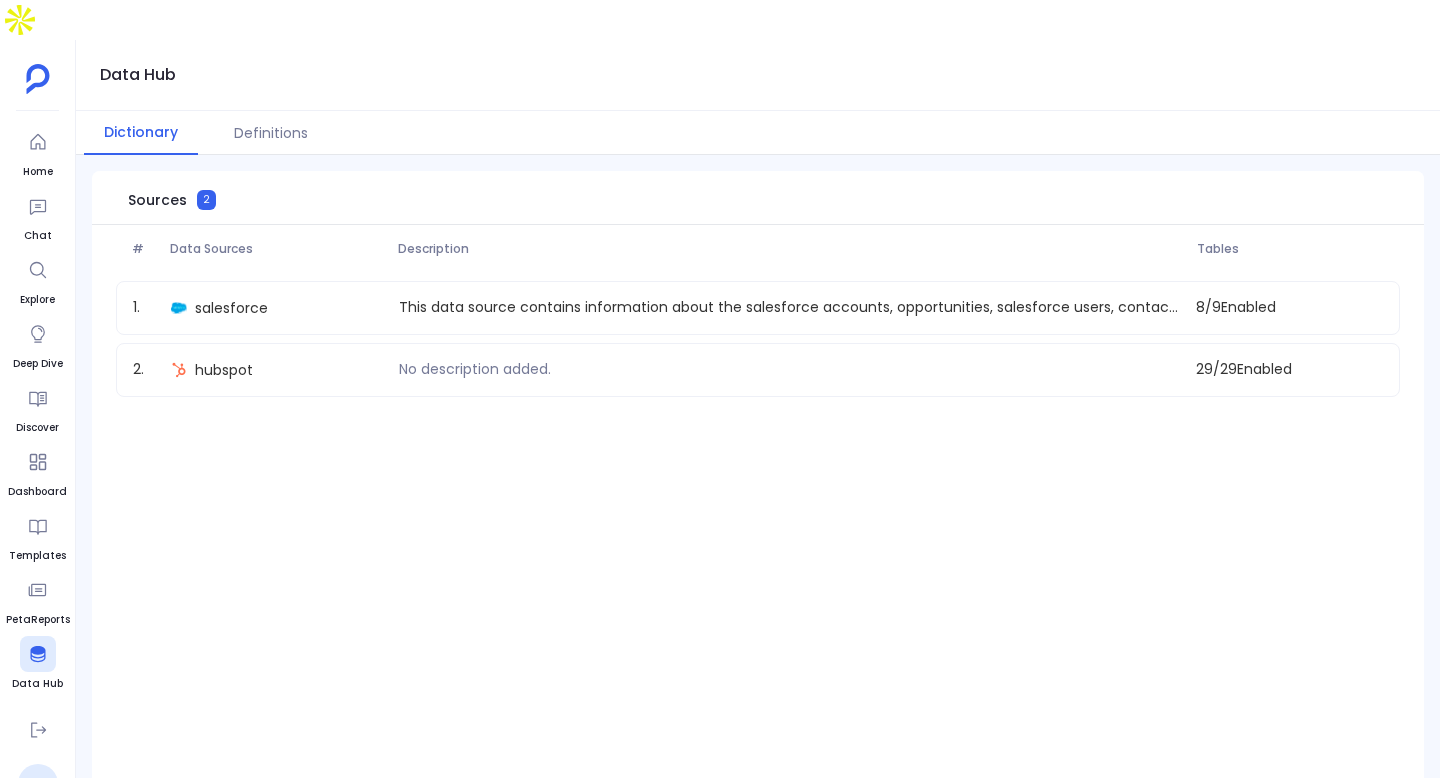 click on "1 . salesforce This data source contains information about the salesforce accounts, opportunities, salesforce users, contacts, cases, leads, and tasks. 8 / 9  Enabled 2 . hubspot No description added. 29 / 29  Enabled" at bounding box center (758, 339) 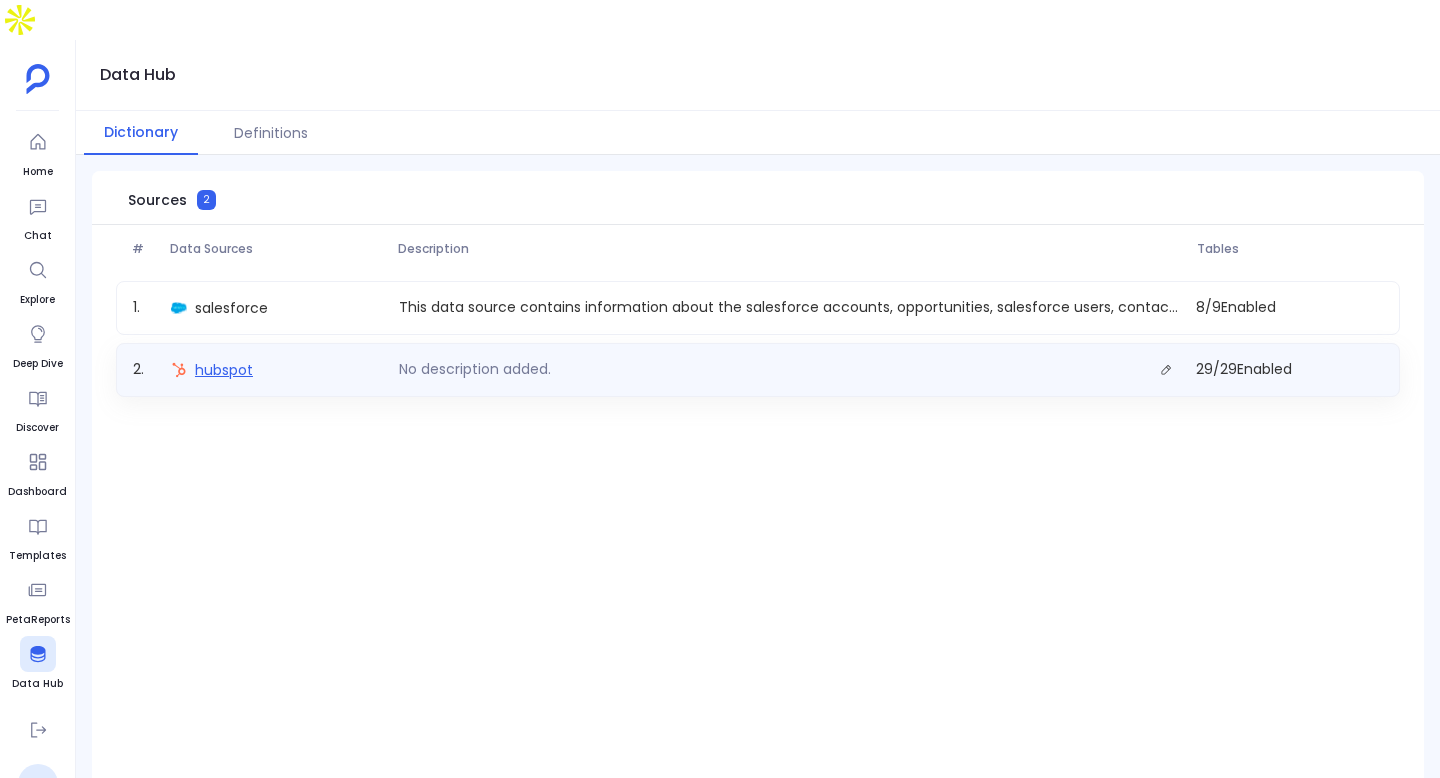 click on "hubspot" at bounding box center [224, 370] 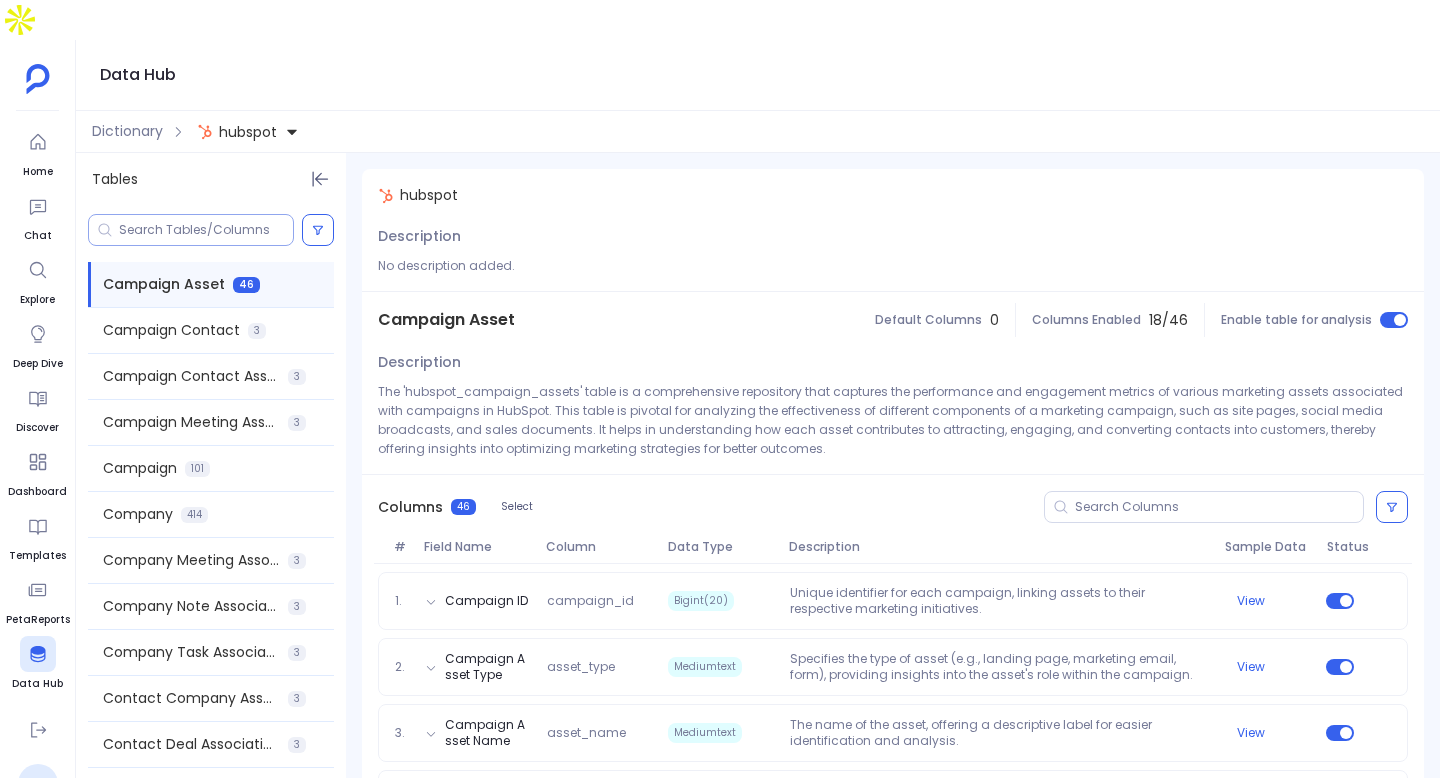 click at bounding box center (206, 230) 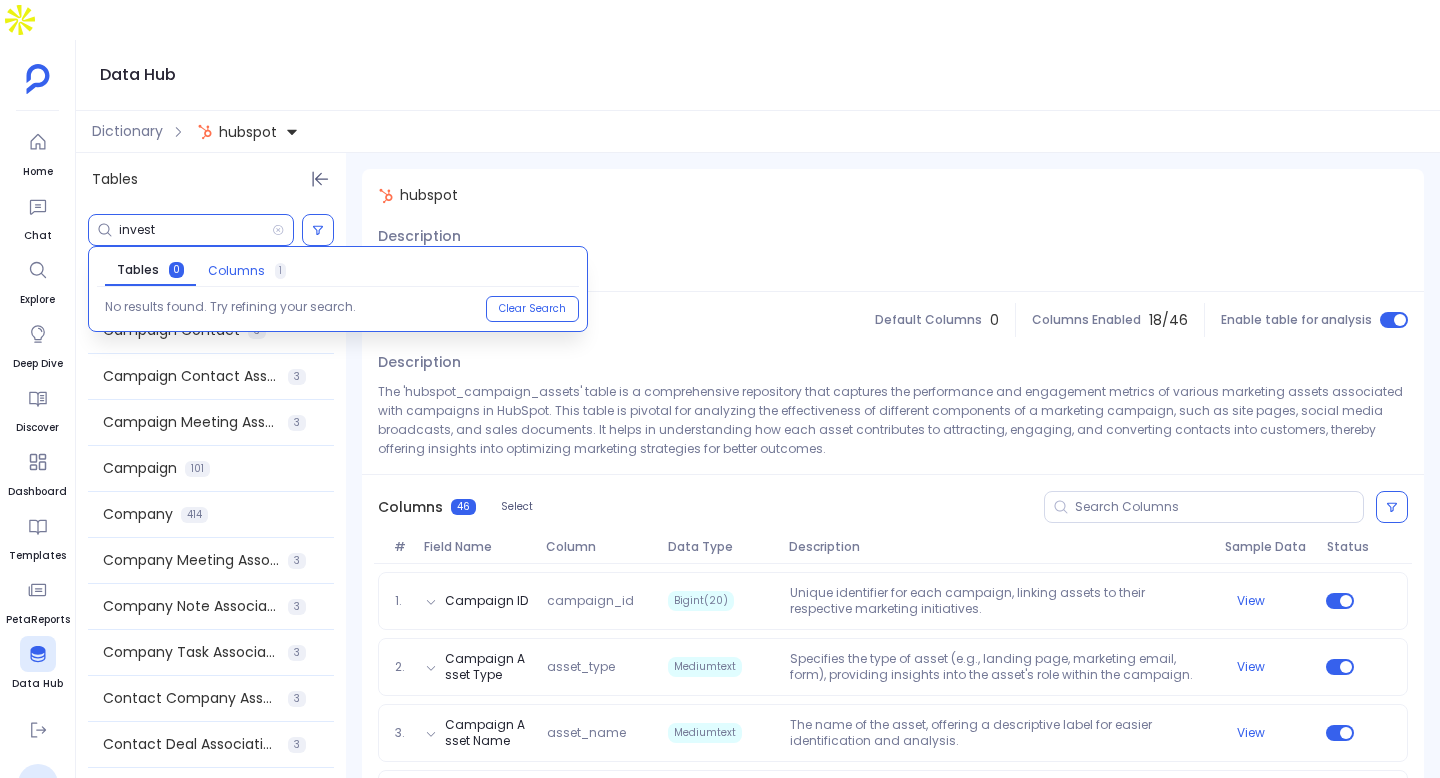click on "Columns" at bounding box center (236, 271) 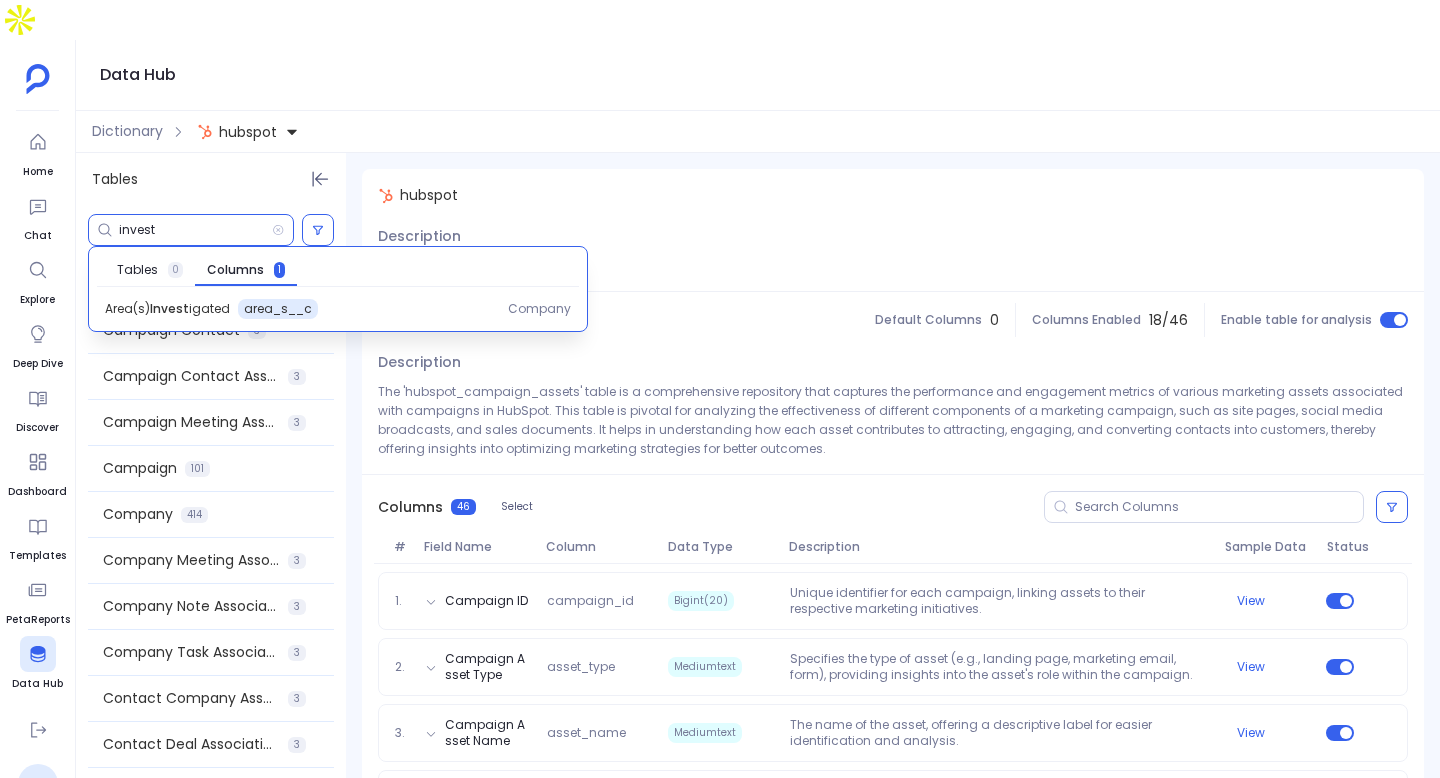 click on "invest" at bounding box center (195, 230) 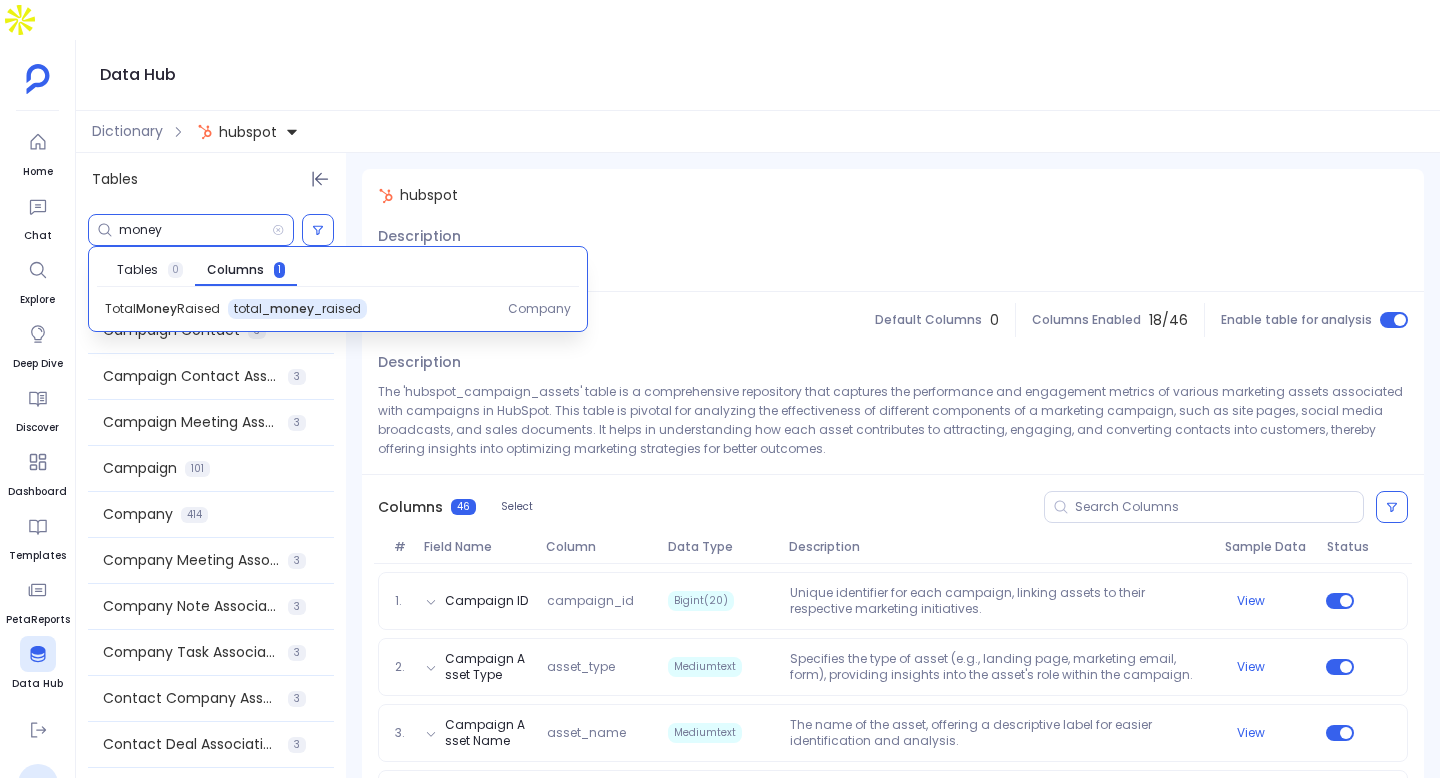 type on "money" 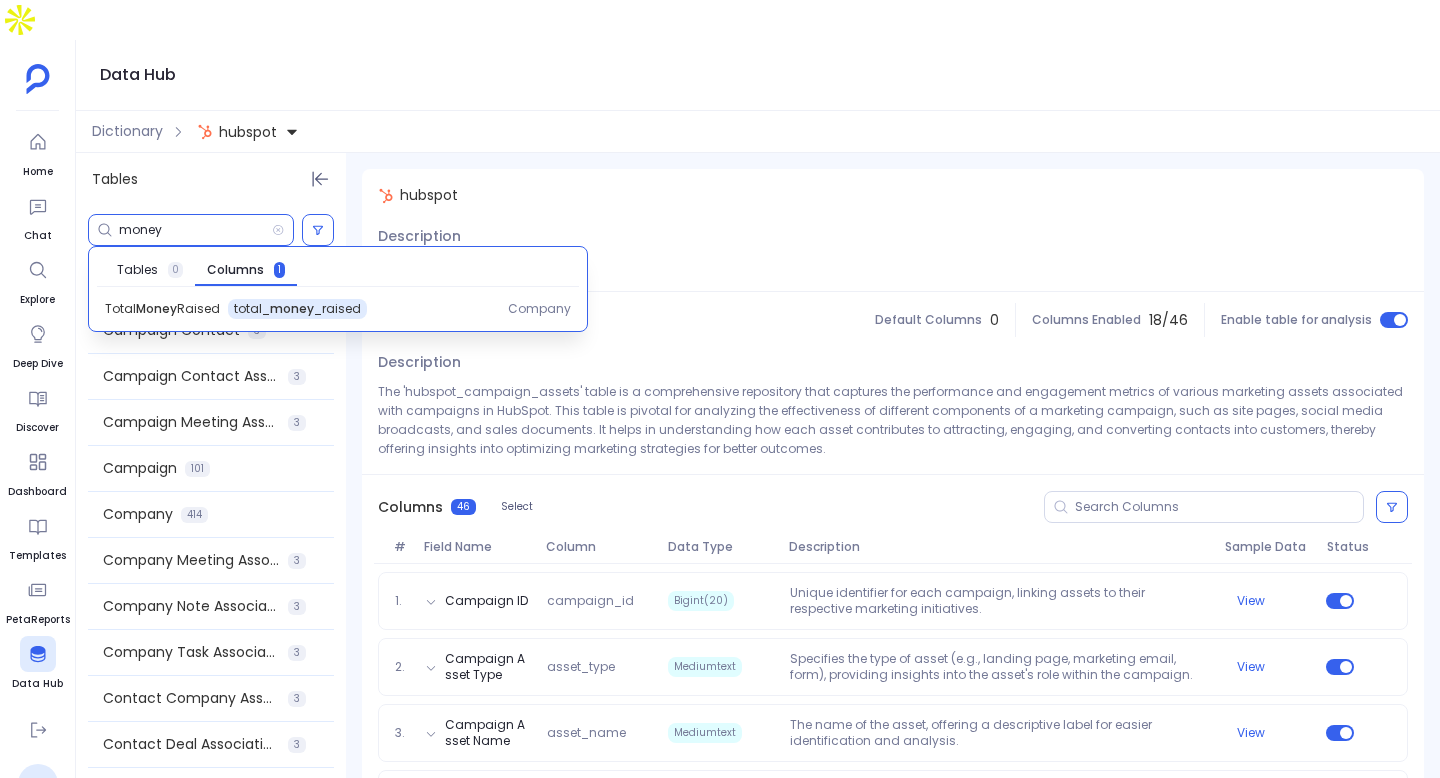 click on "money" at bounding box center (195, 230) 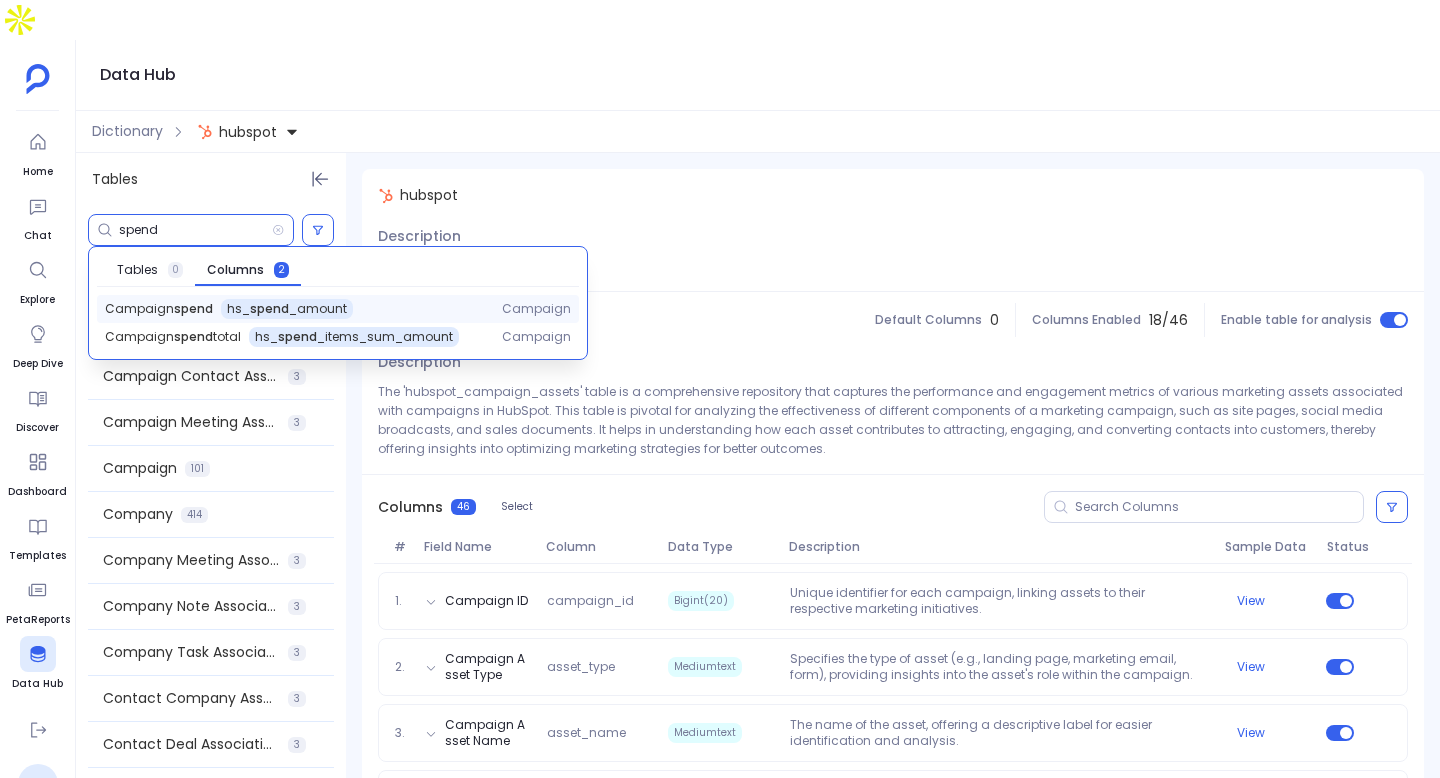 type on "spend" 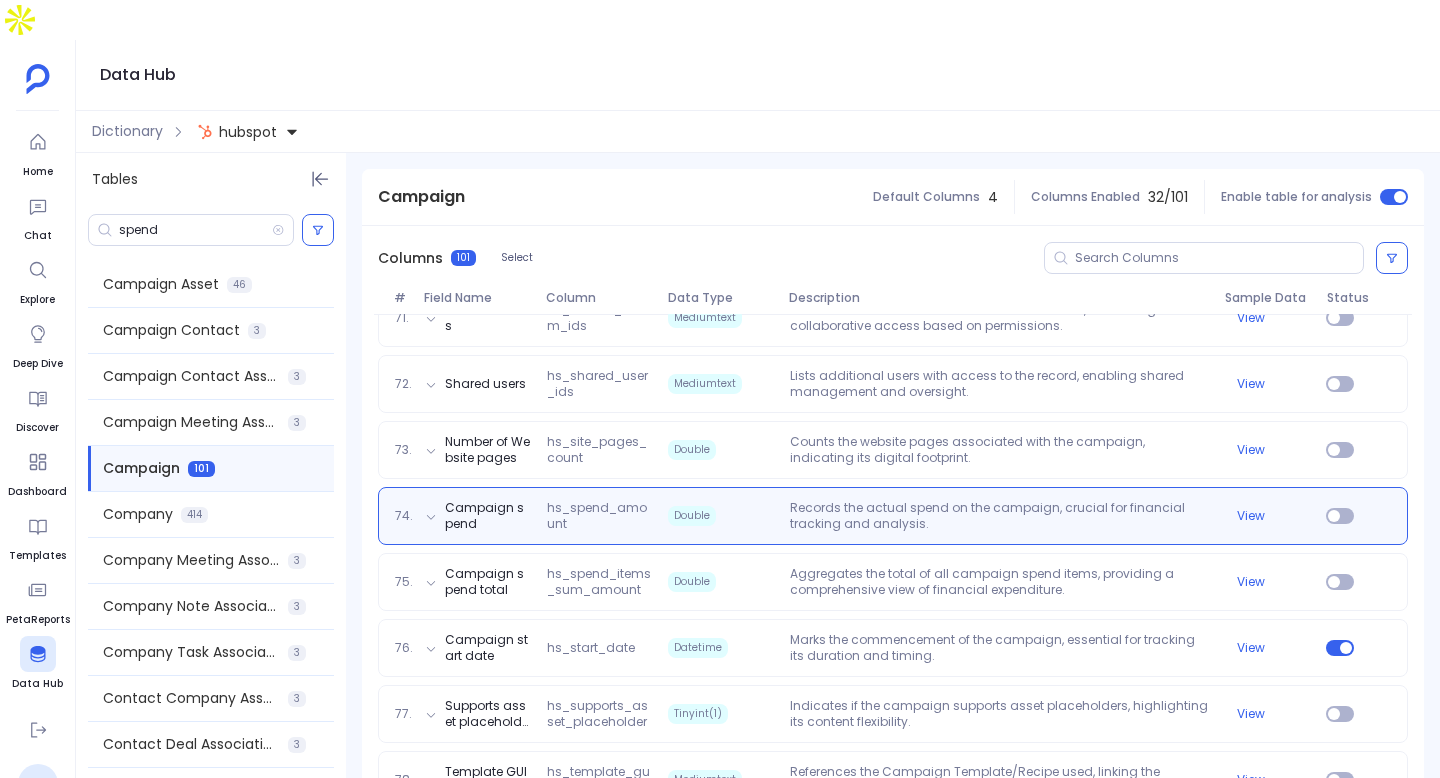 scroll, scrollTop: 4933, scrollLeft: 0, axis: vertical 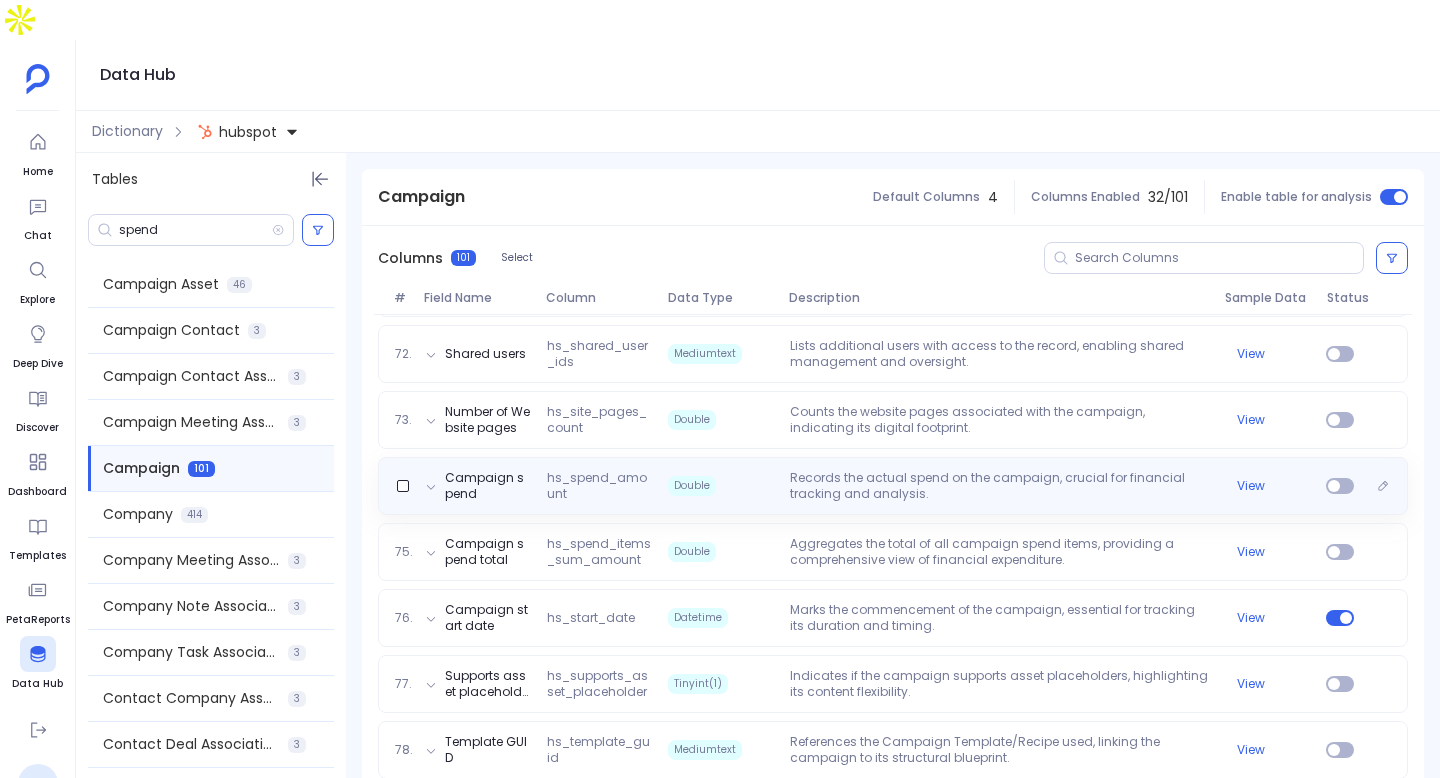 click on "Campaign spend hs_spend_amount Double Records the actual spend on the campaign, crucial for financial tracking and analysis. View" at bounding box center [893, 486] 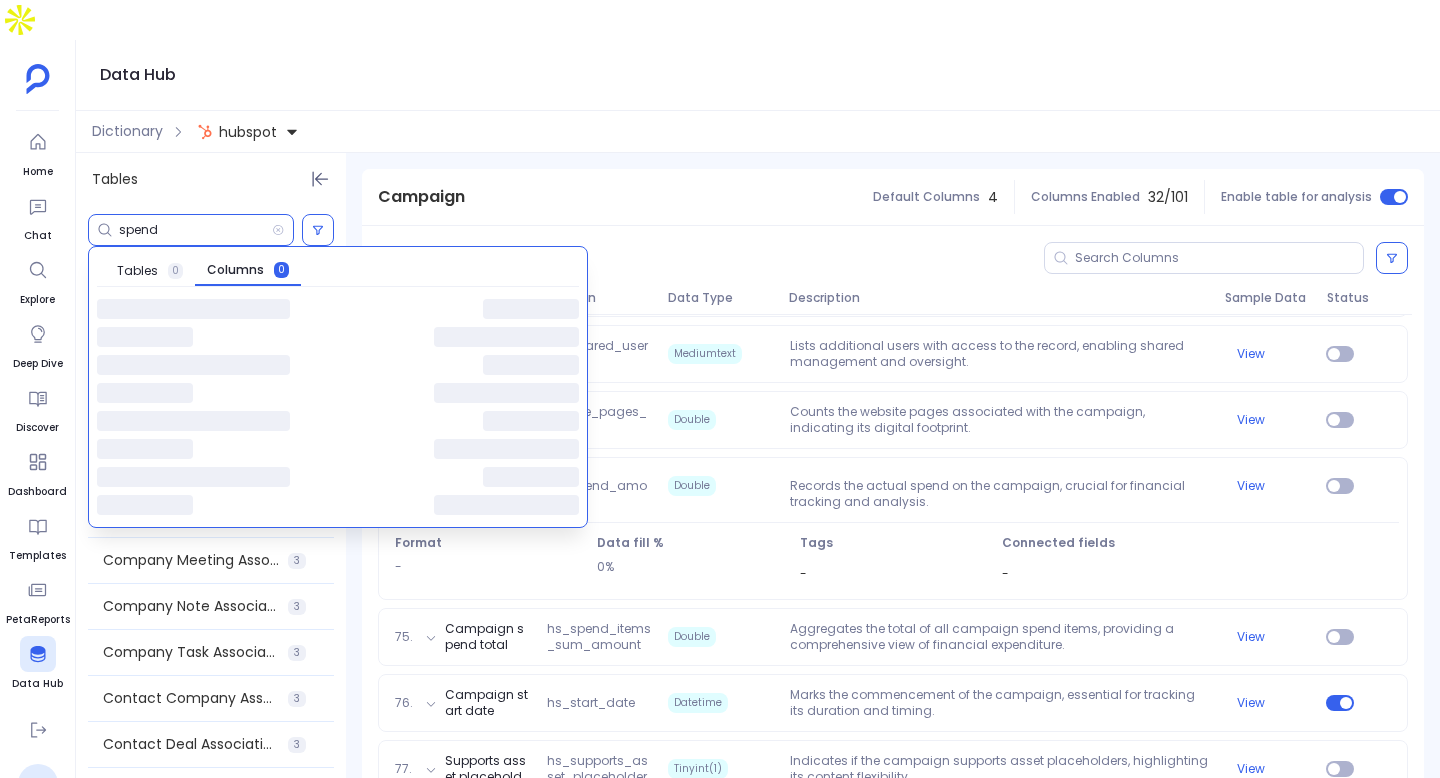 click on "spend" at bounding box center (195, 230) 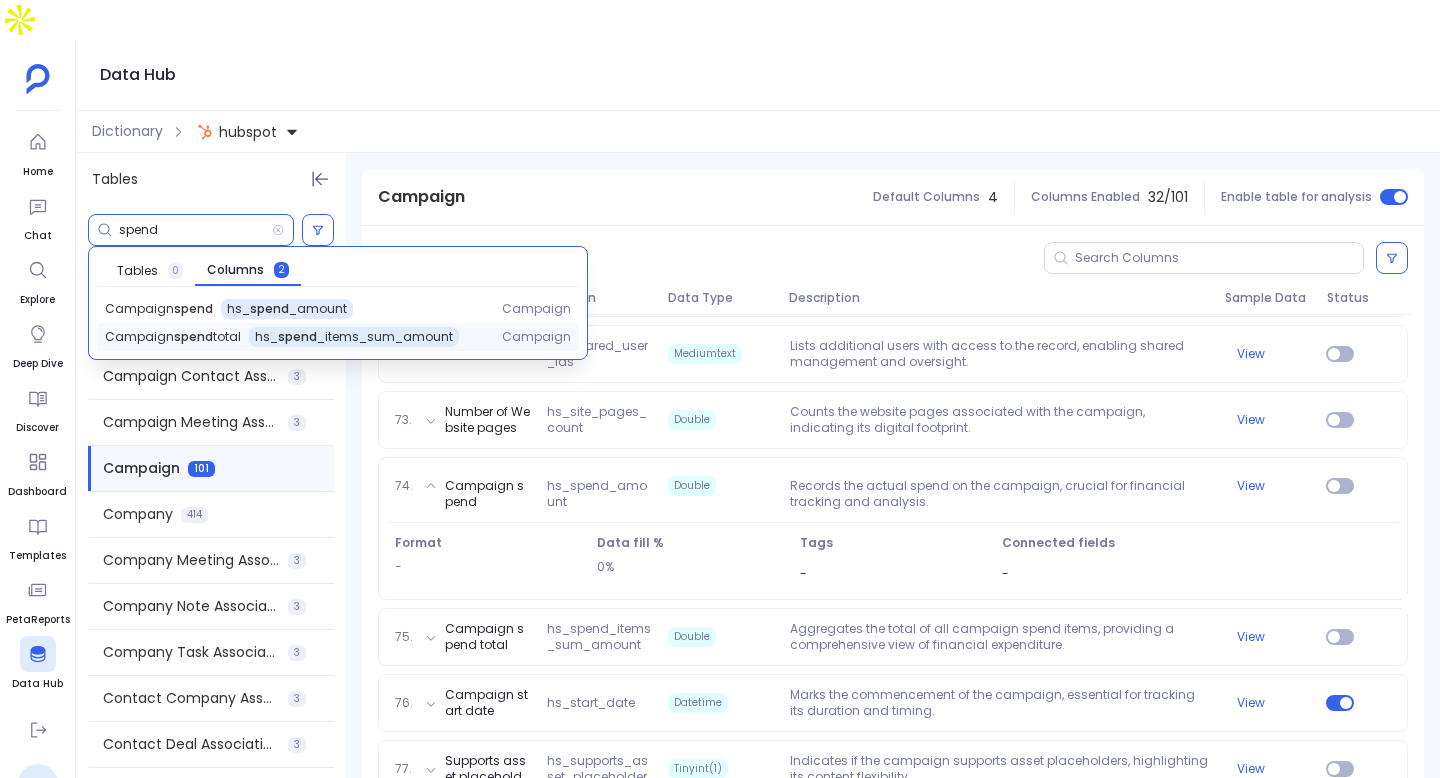 click on "hs_spend_items_sum_amount" at bounding box center [354, 337] 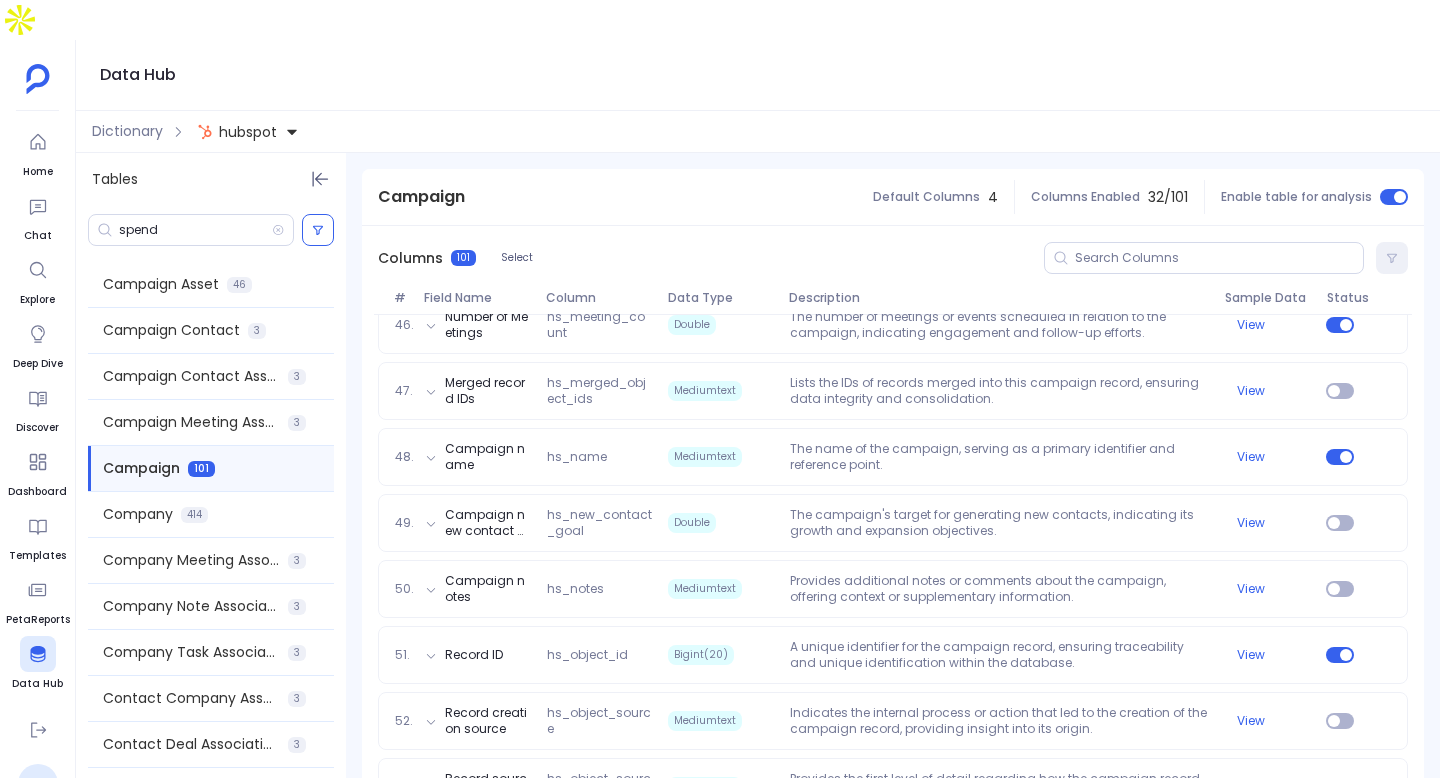 scroll, scrollTop: 2872, scrollLeft: 0, axis: vertical 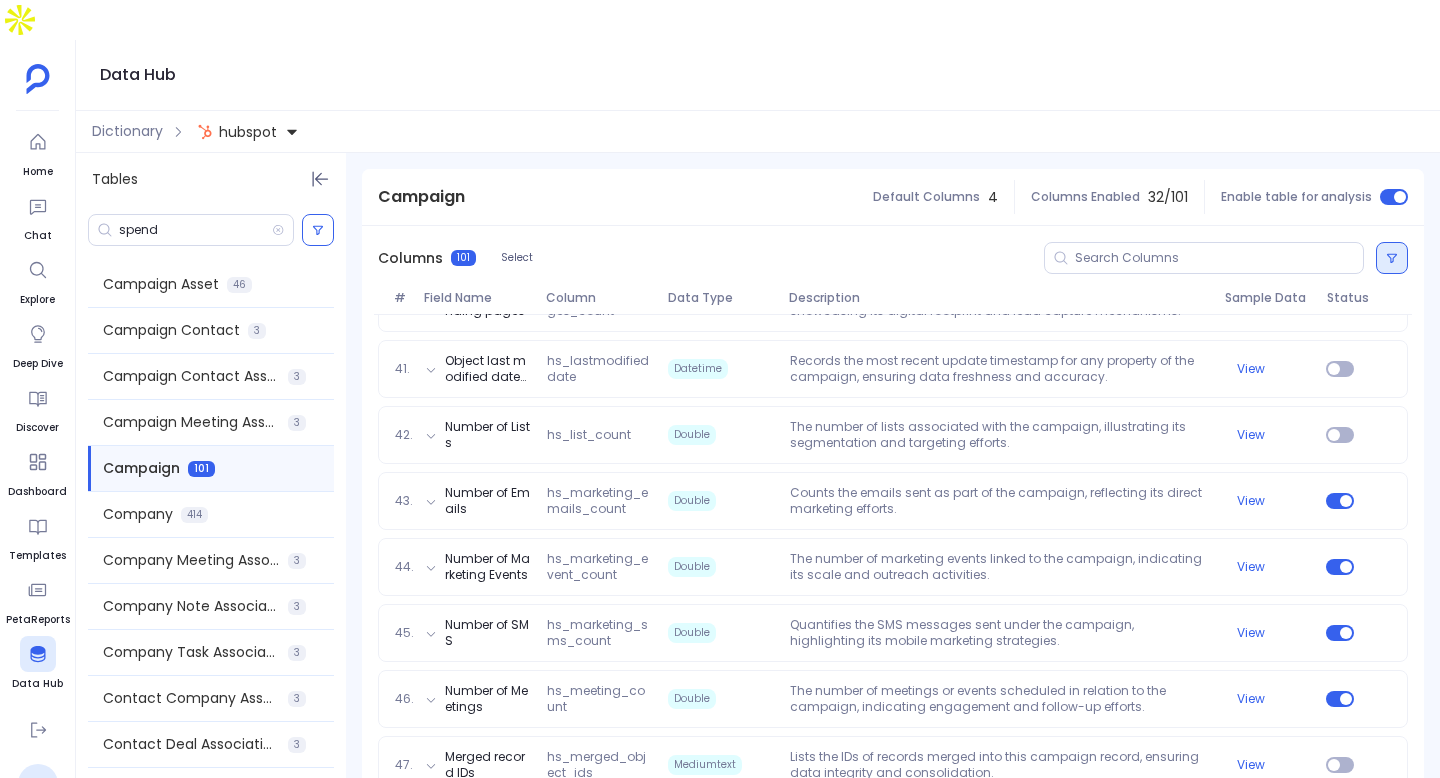 click 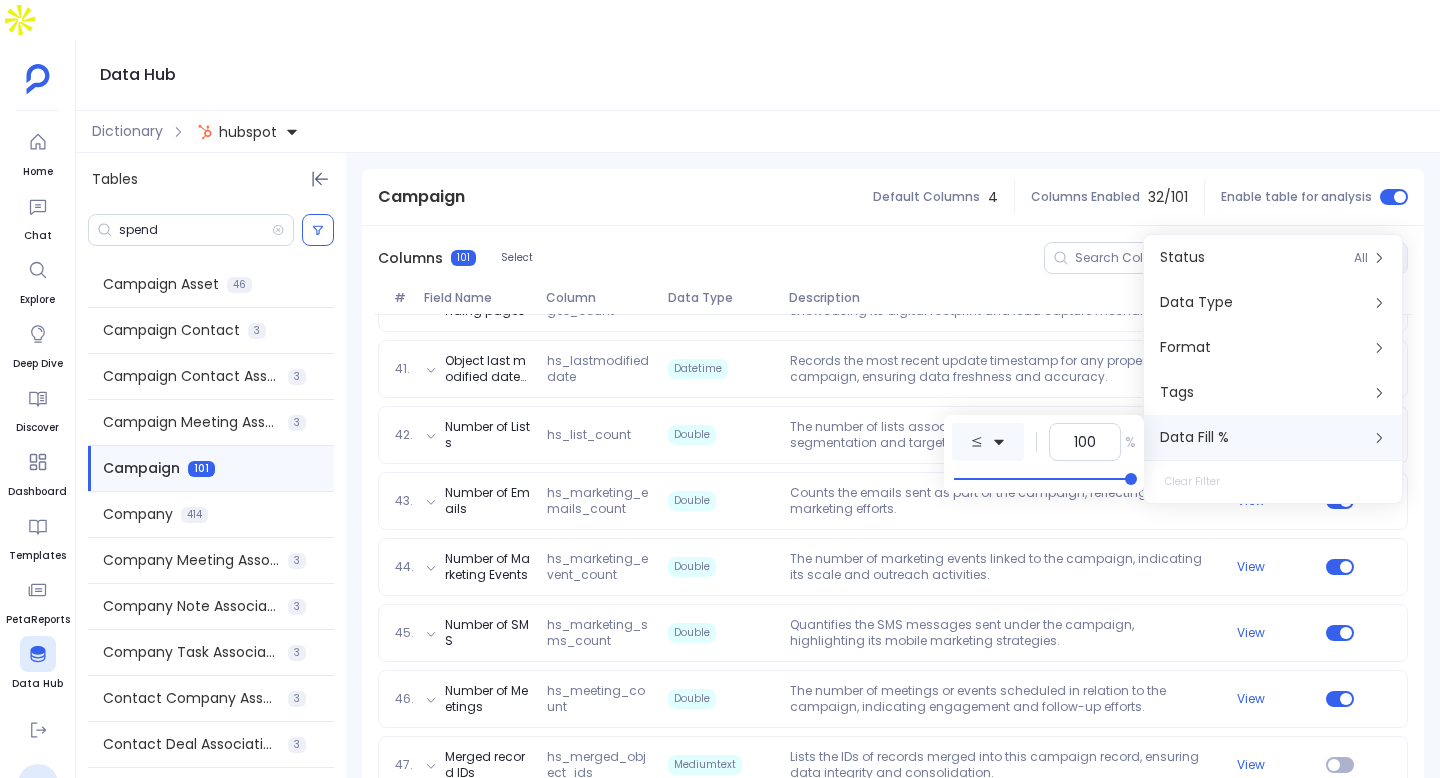 click 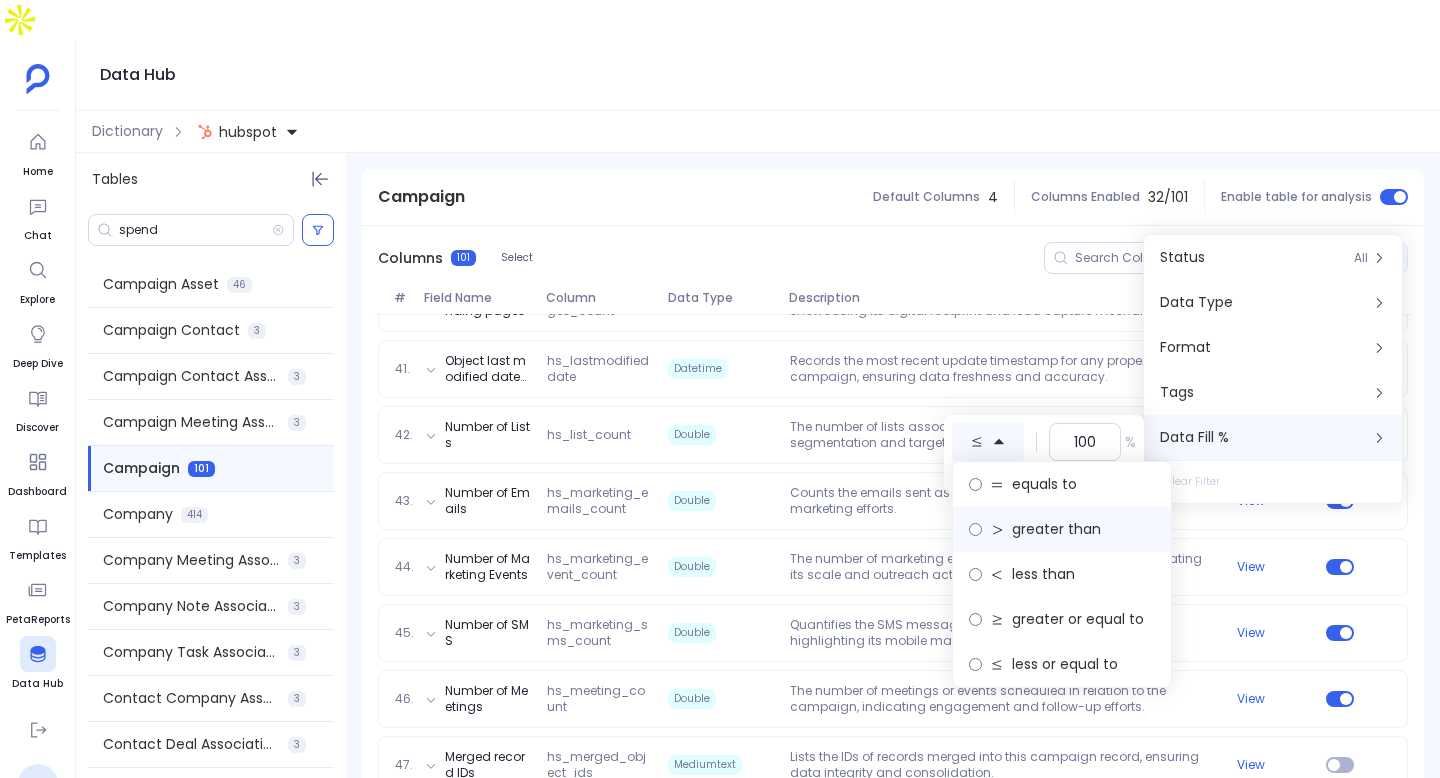 click on "greater than" at bounding box center [1056, 529] 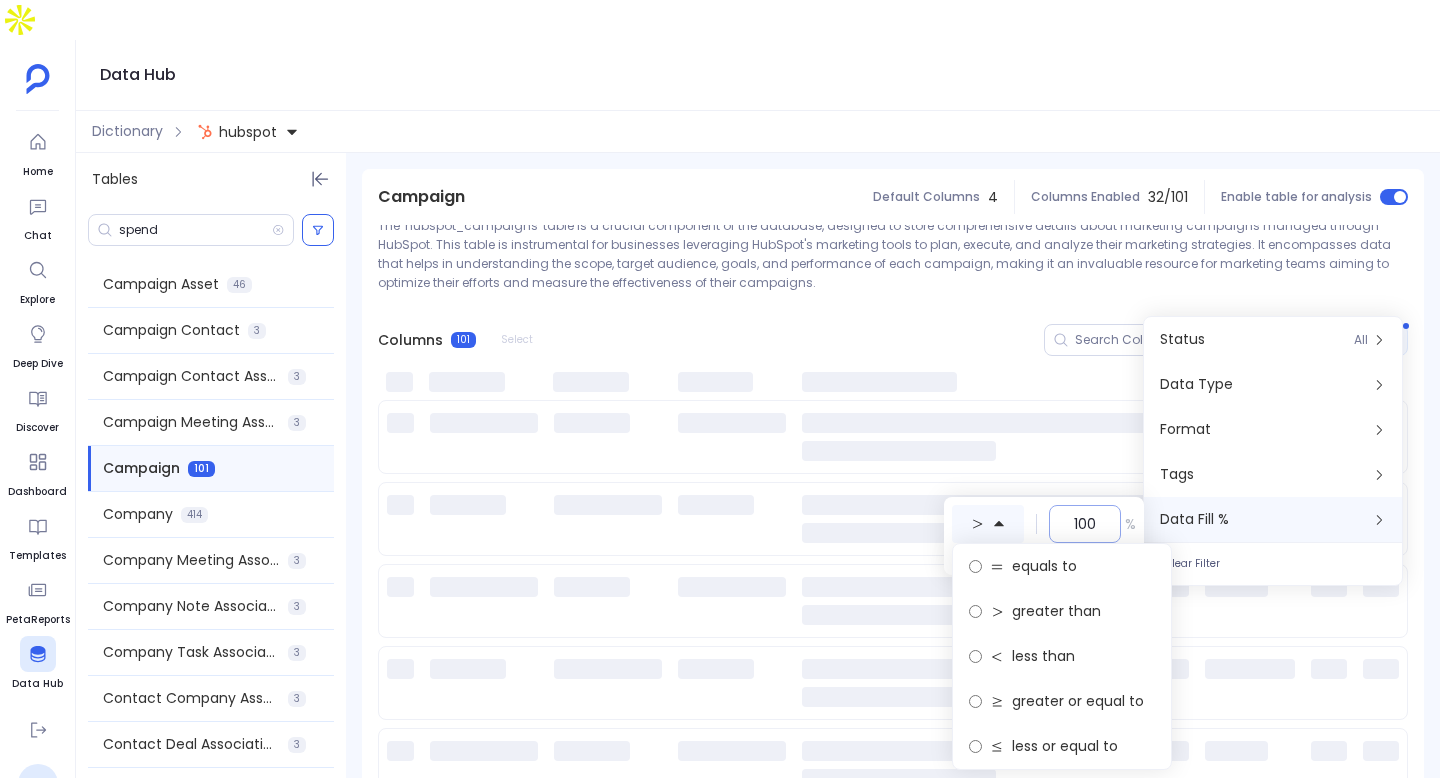 click on "100" at bounding box center [1085, 524] 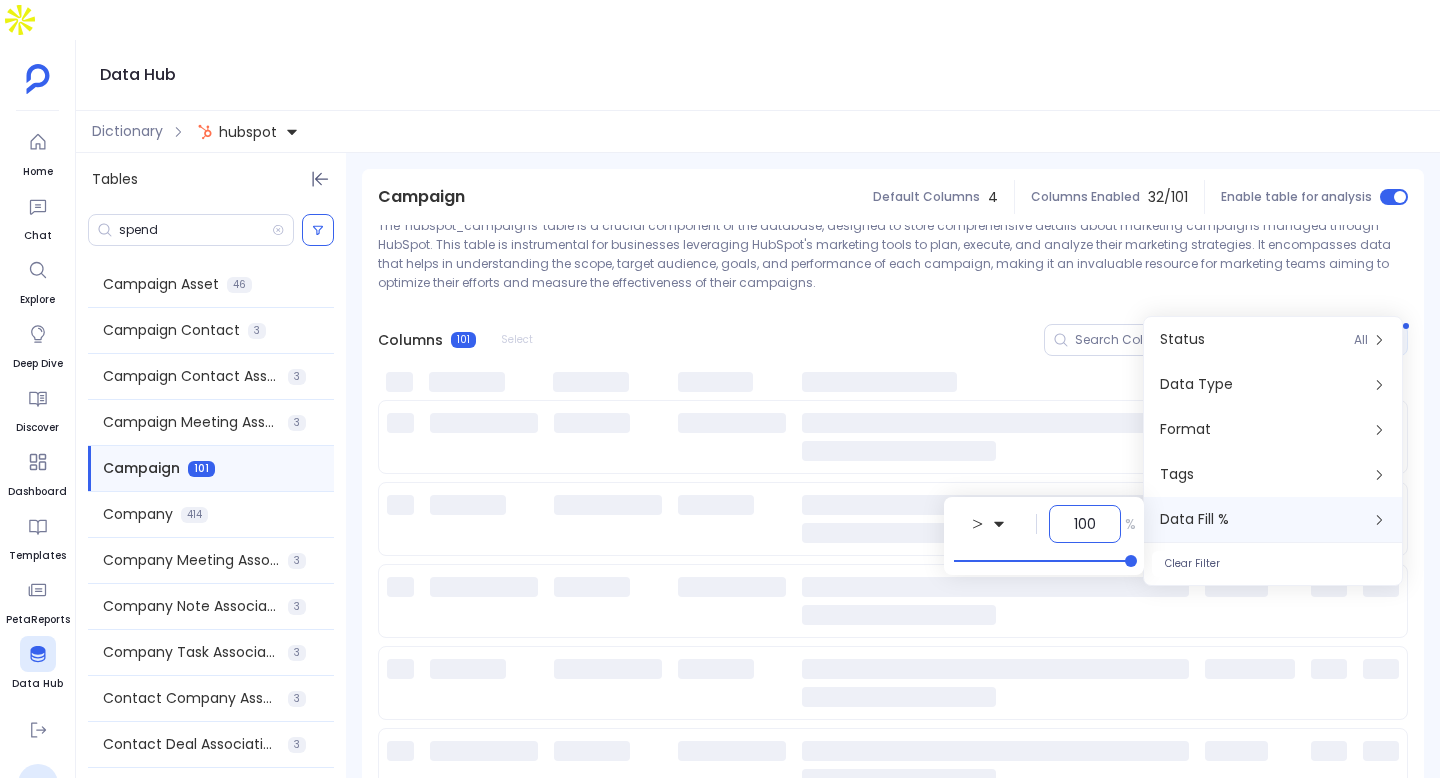 click on "100" at bounding box center (1085, 524) 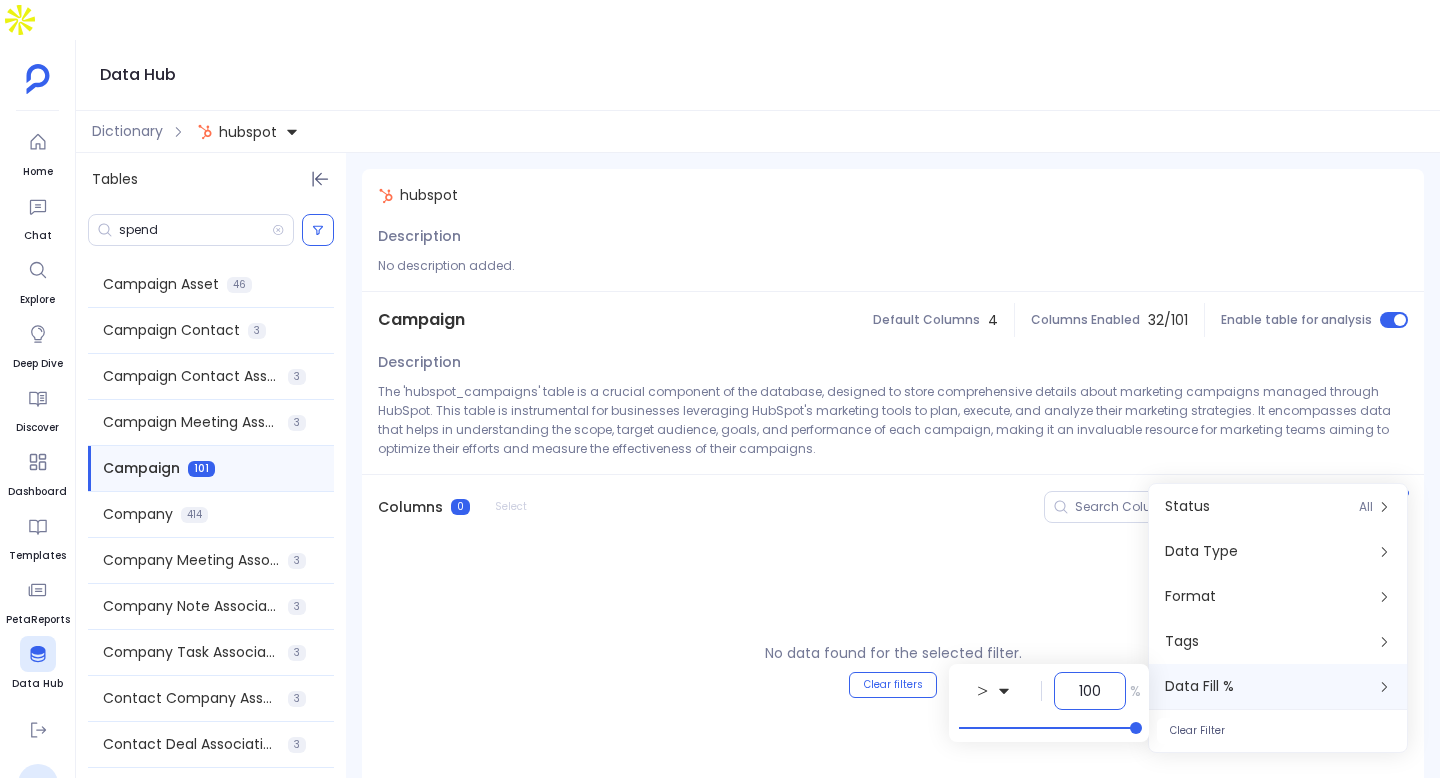 scroll, scrollTop: 0, scrollLeft: 0, axis: both 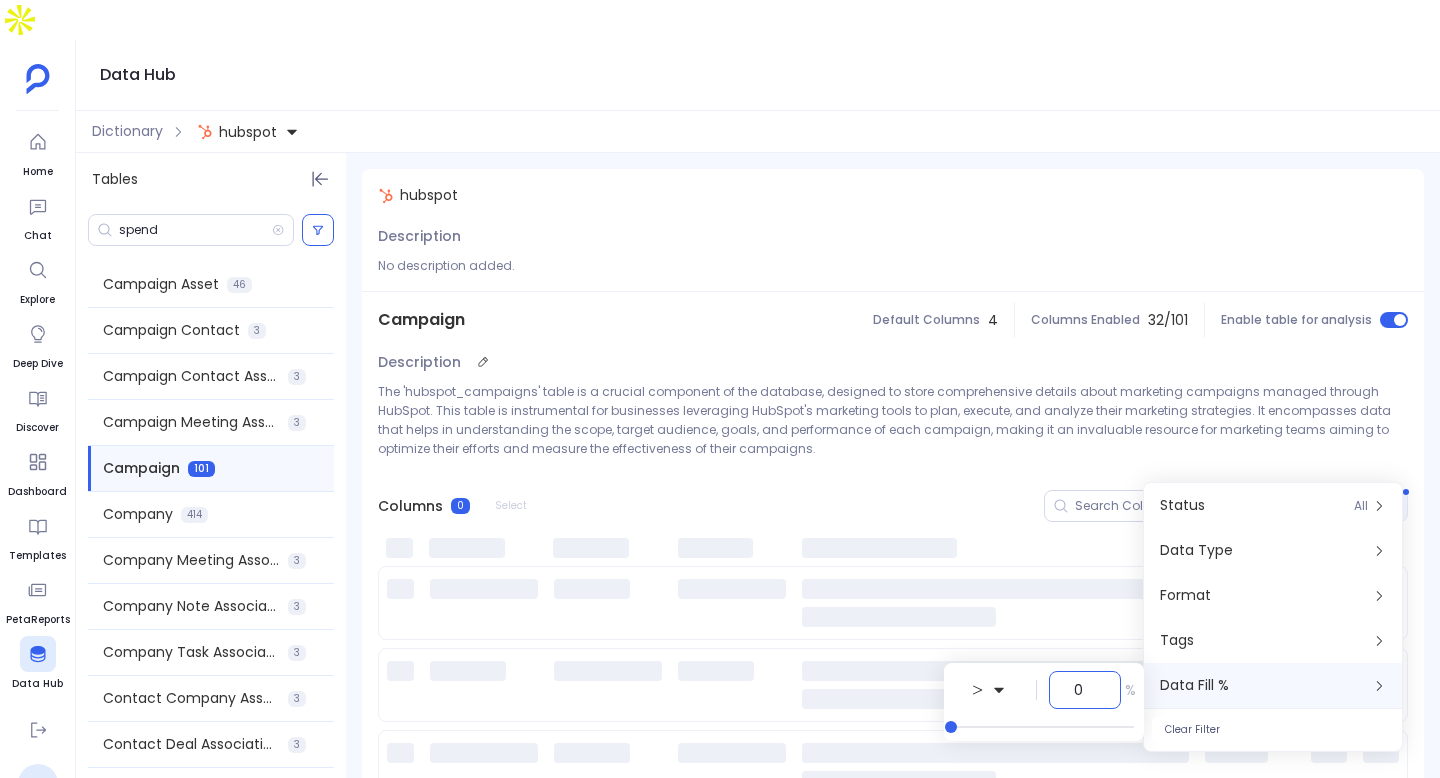 type on "0" 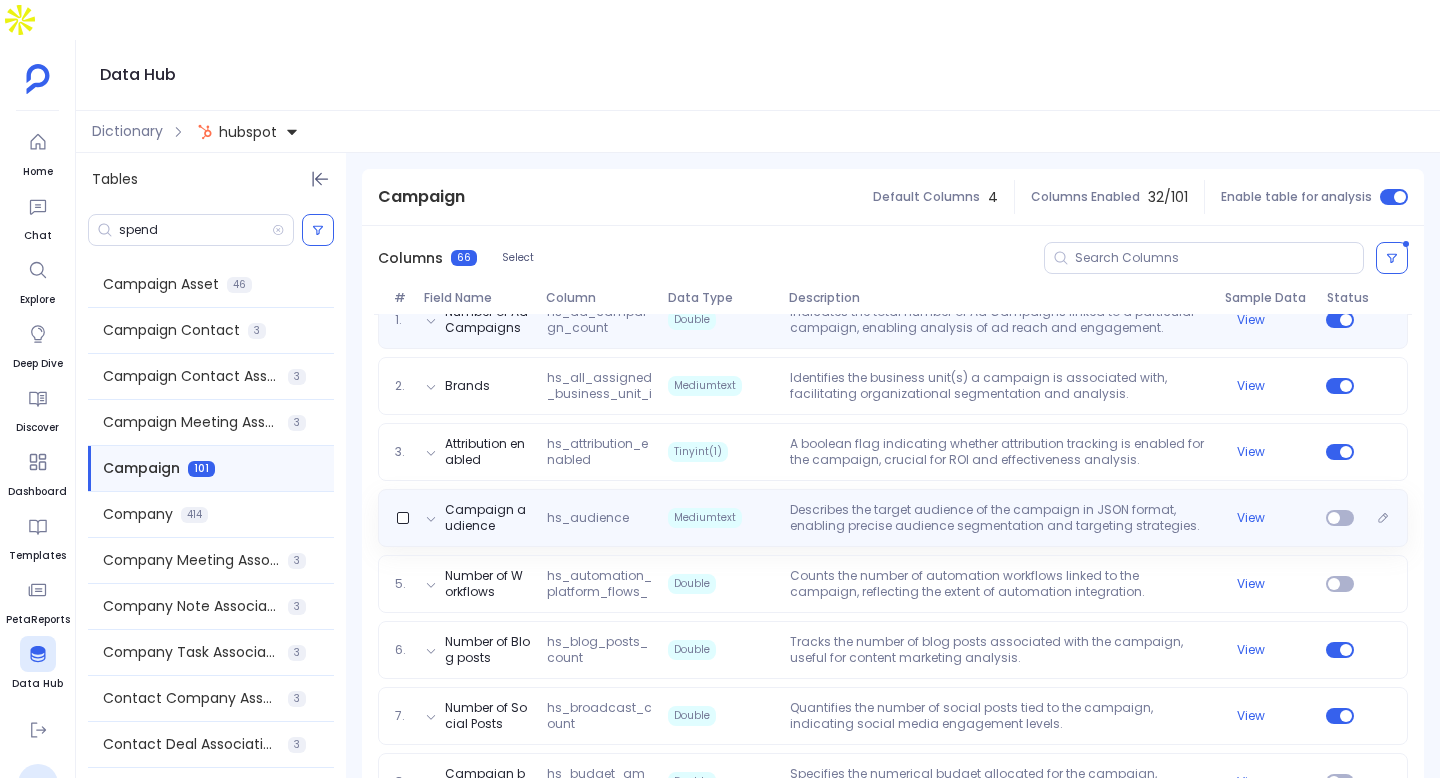 scroll, scrollTop: 335, scrollLeft: 0, axis: vertical 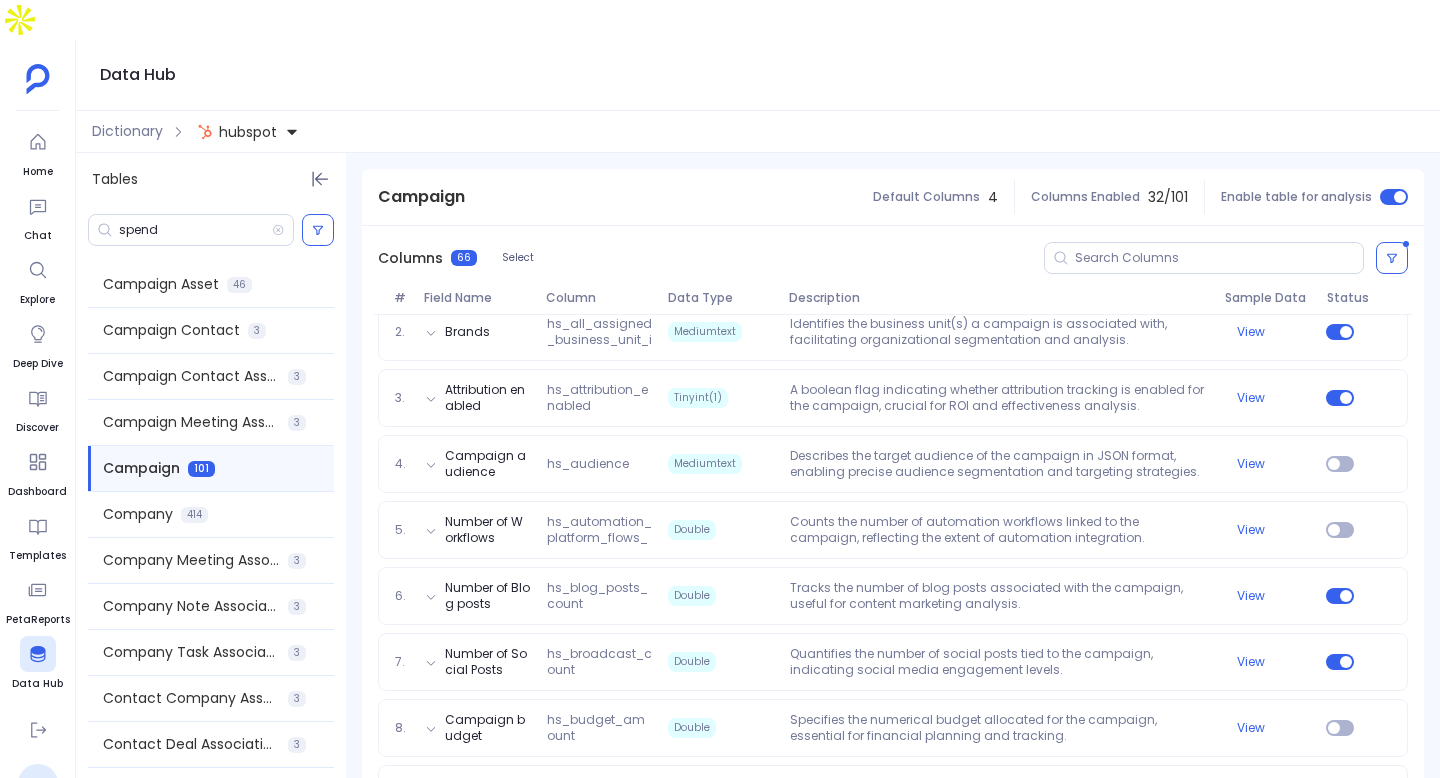 click on "P" at bounding box center [38, 784] 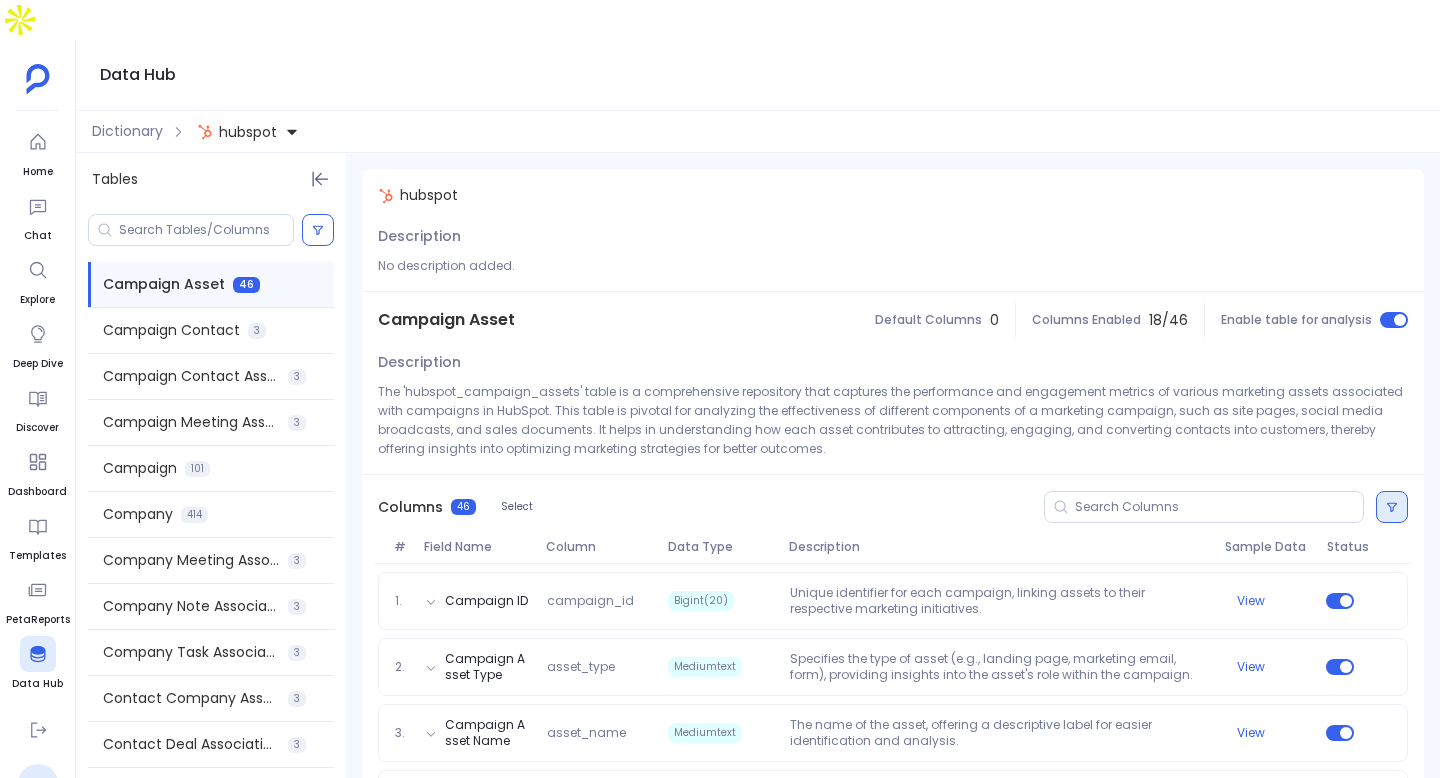 click at bounding box center (1392, 507) 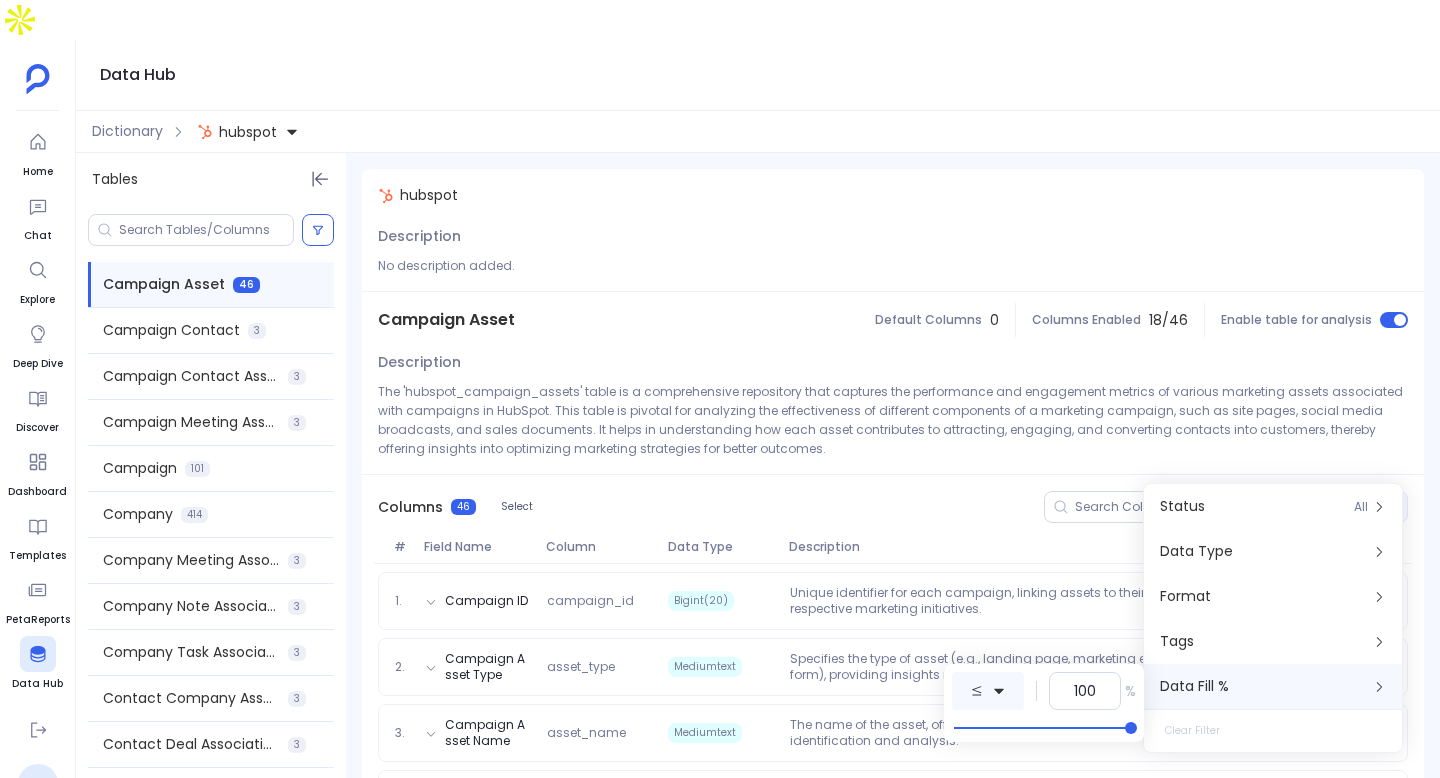 click 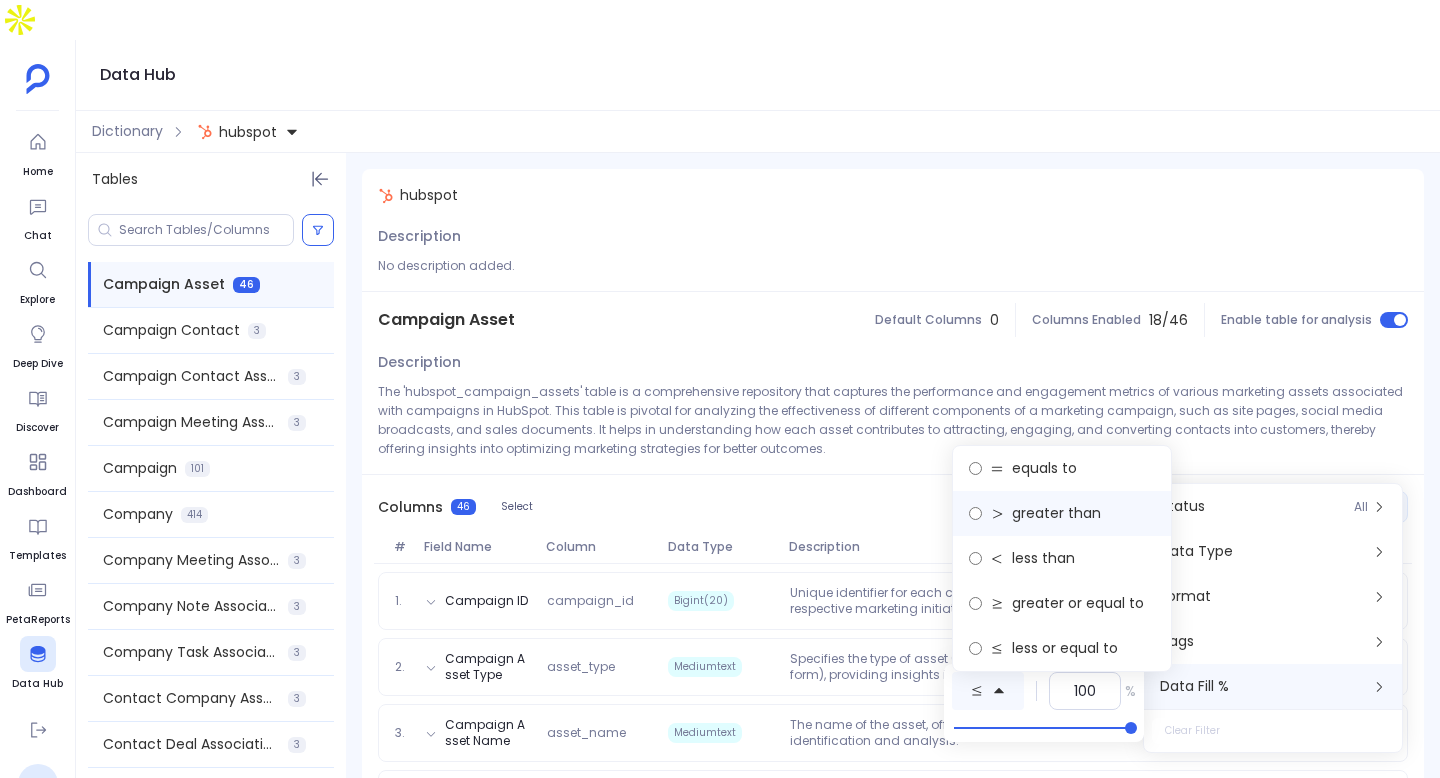 click on "greater than" at bounding box center (1056, 513) 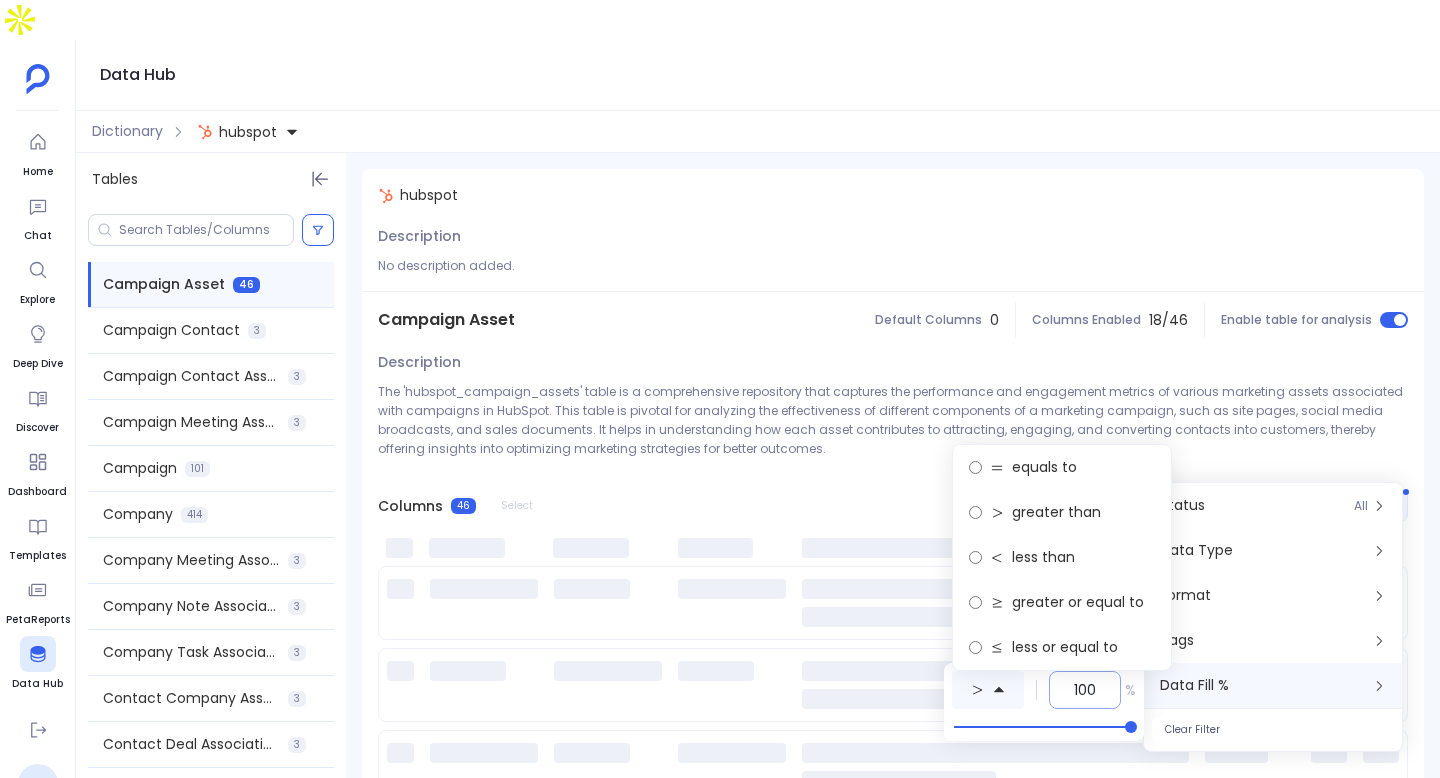 click on "100" at bounding box center [1085, 690] 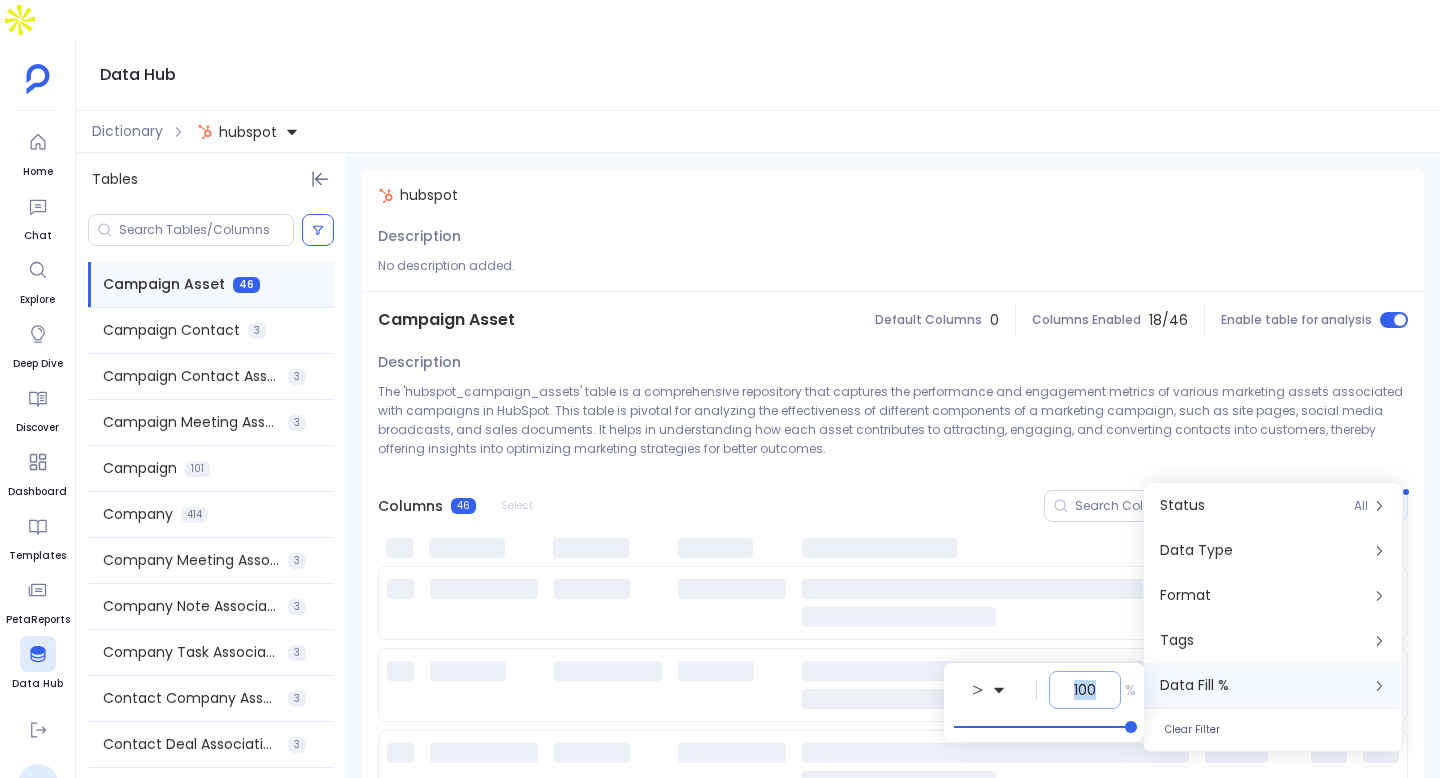 click on "100" at bounding box center (1085, 690) 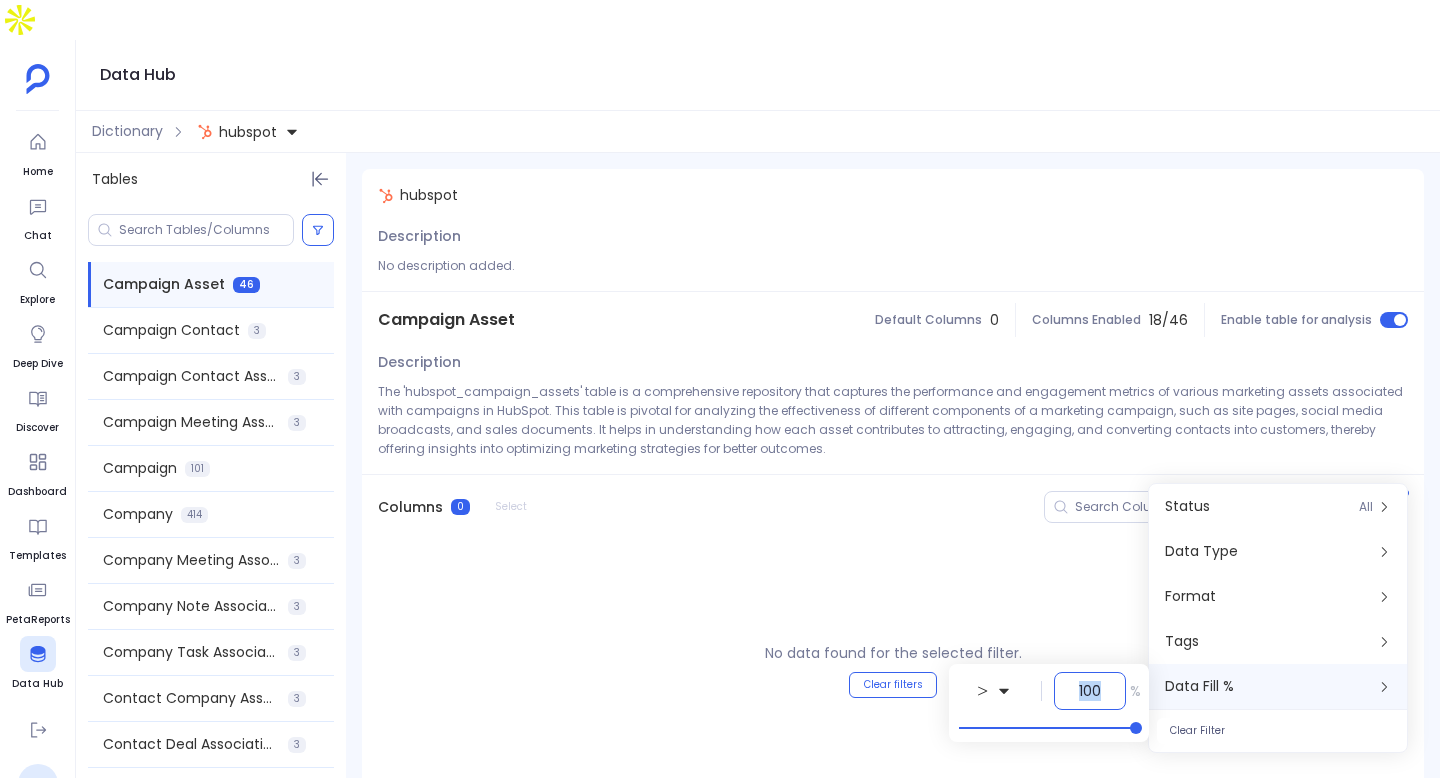click on "100" at bounding box center [1090, 691] 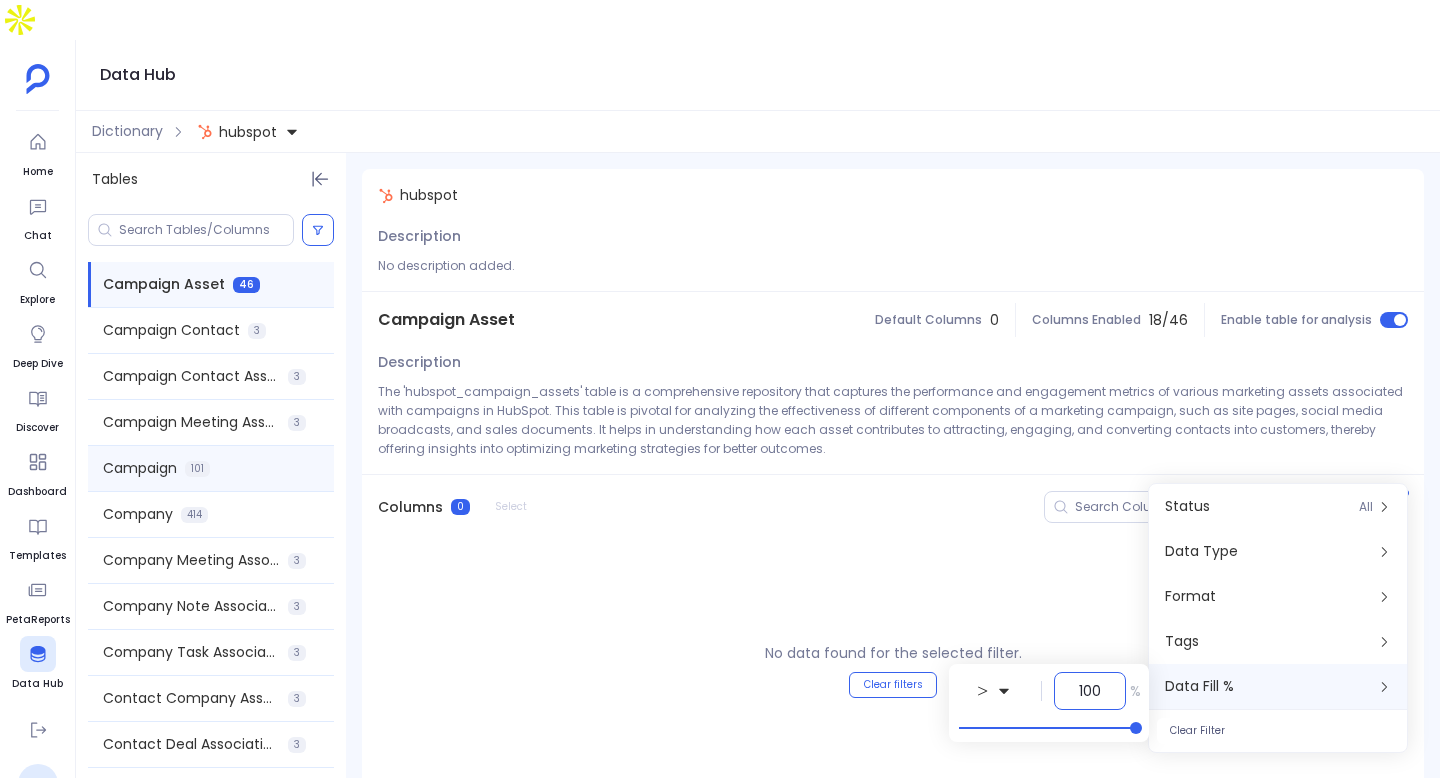 click on "Campaign 101" at bounding box center [211, 468] 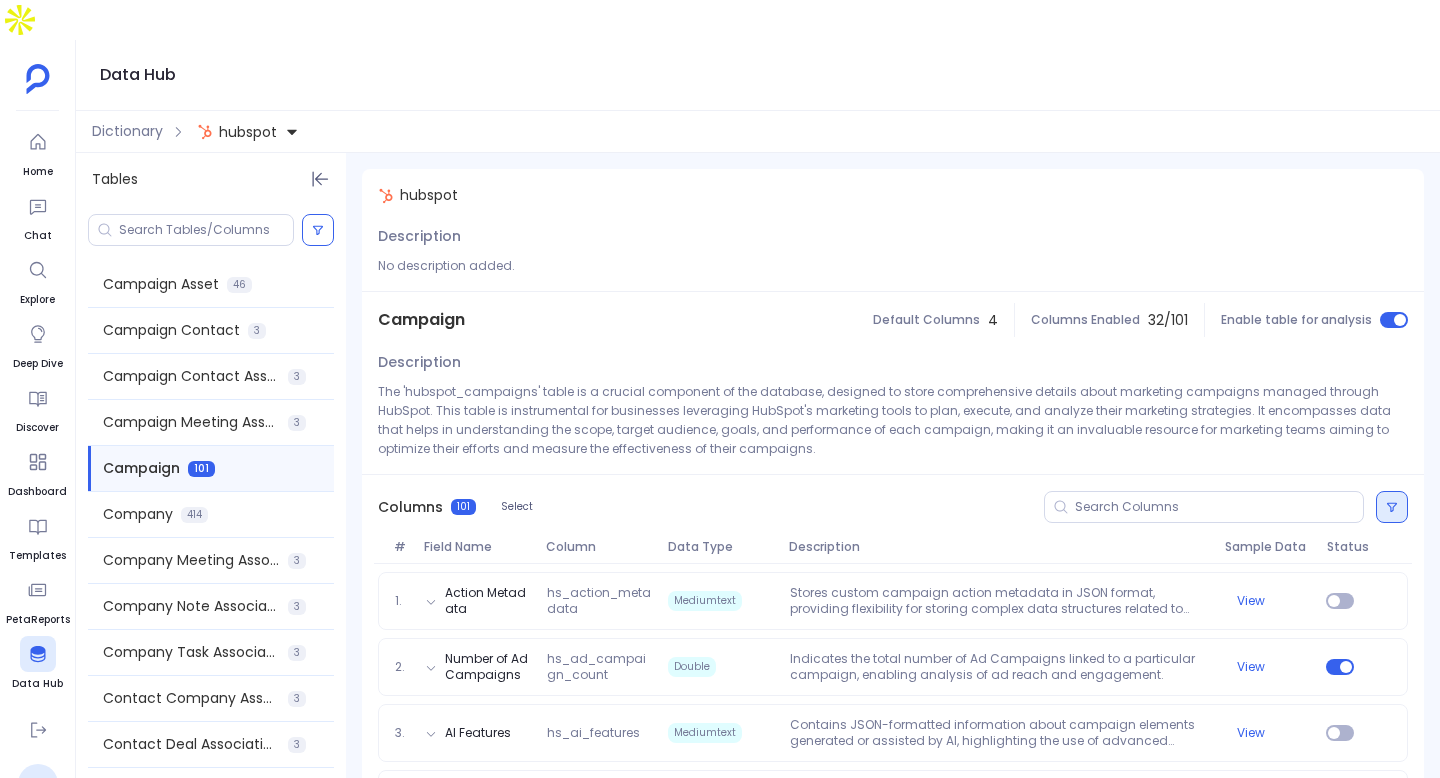 click at bounding box center (1392, 507) 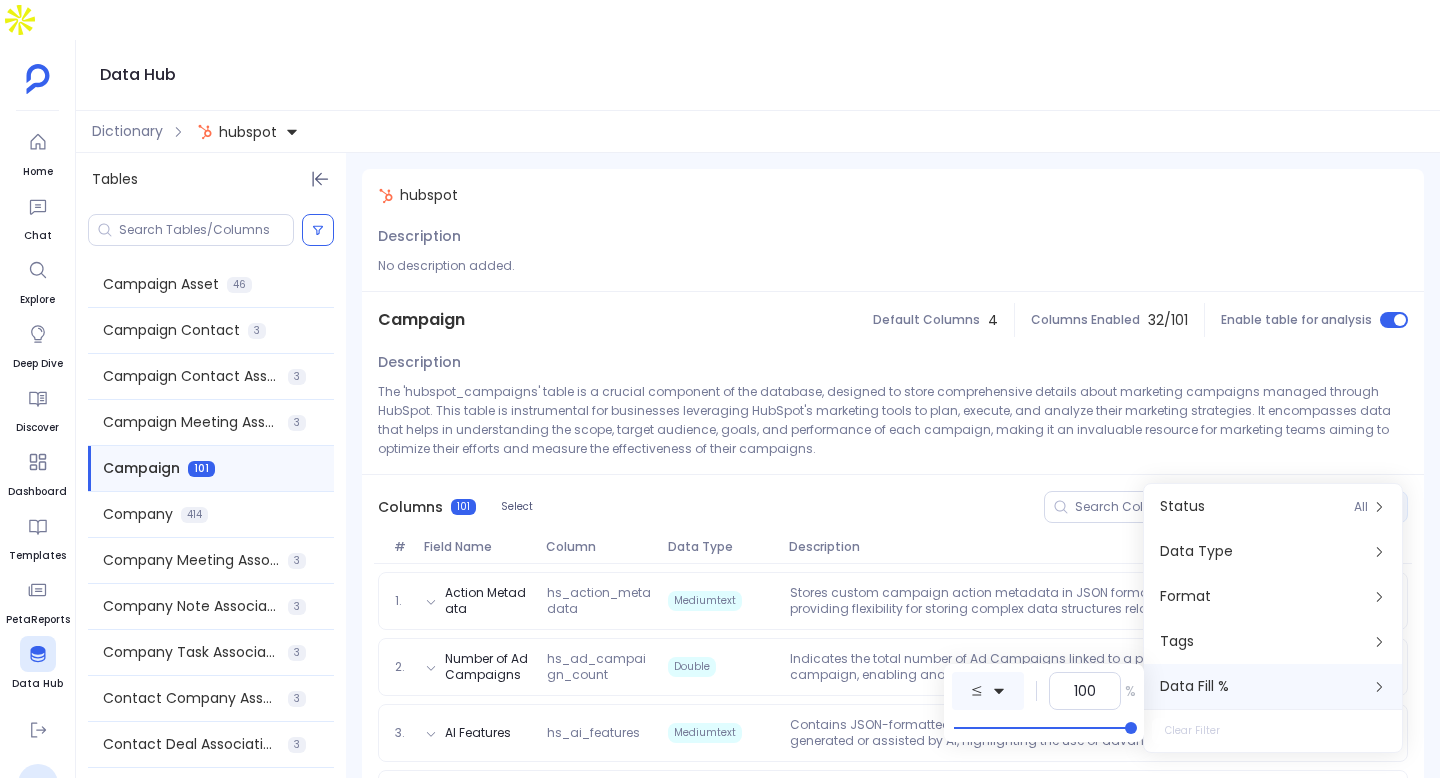 click 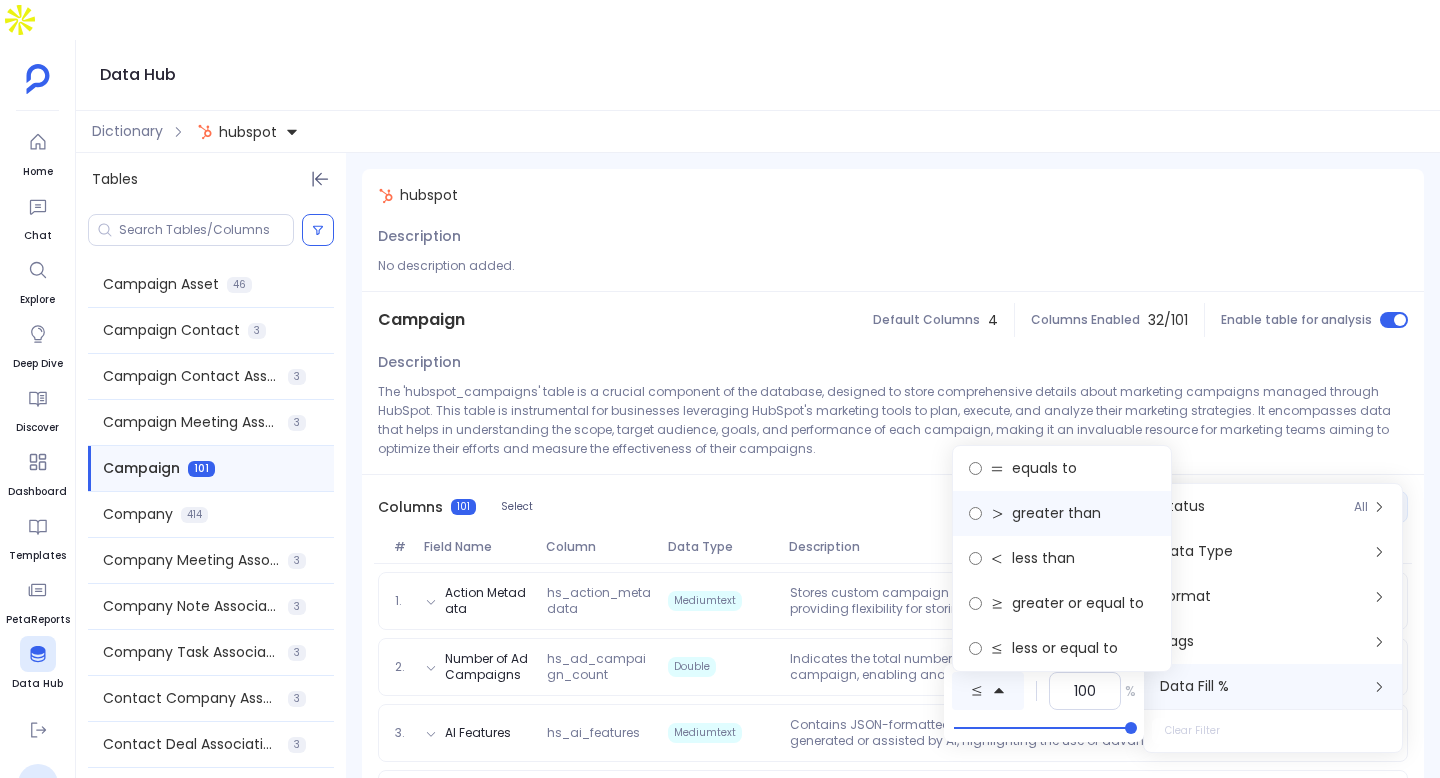 click on "greater than" at bounding box center (1056, 513) 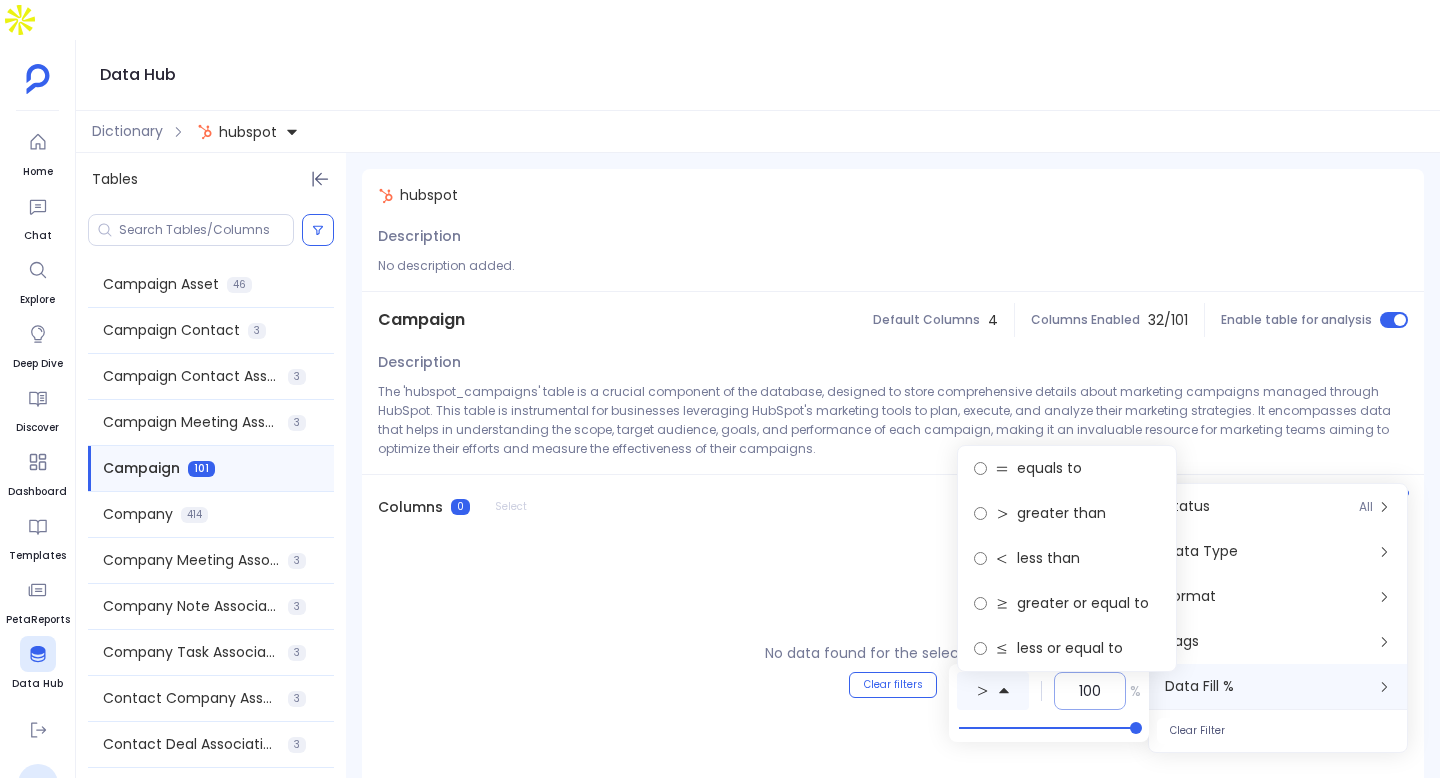click on "100" at bounding box center [1090, 691] 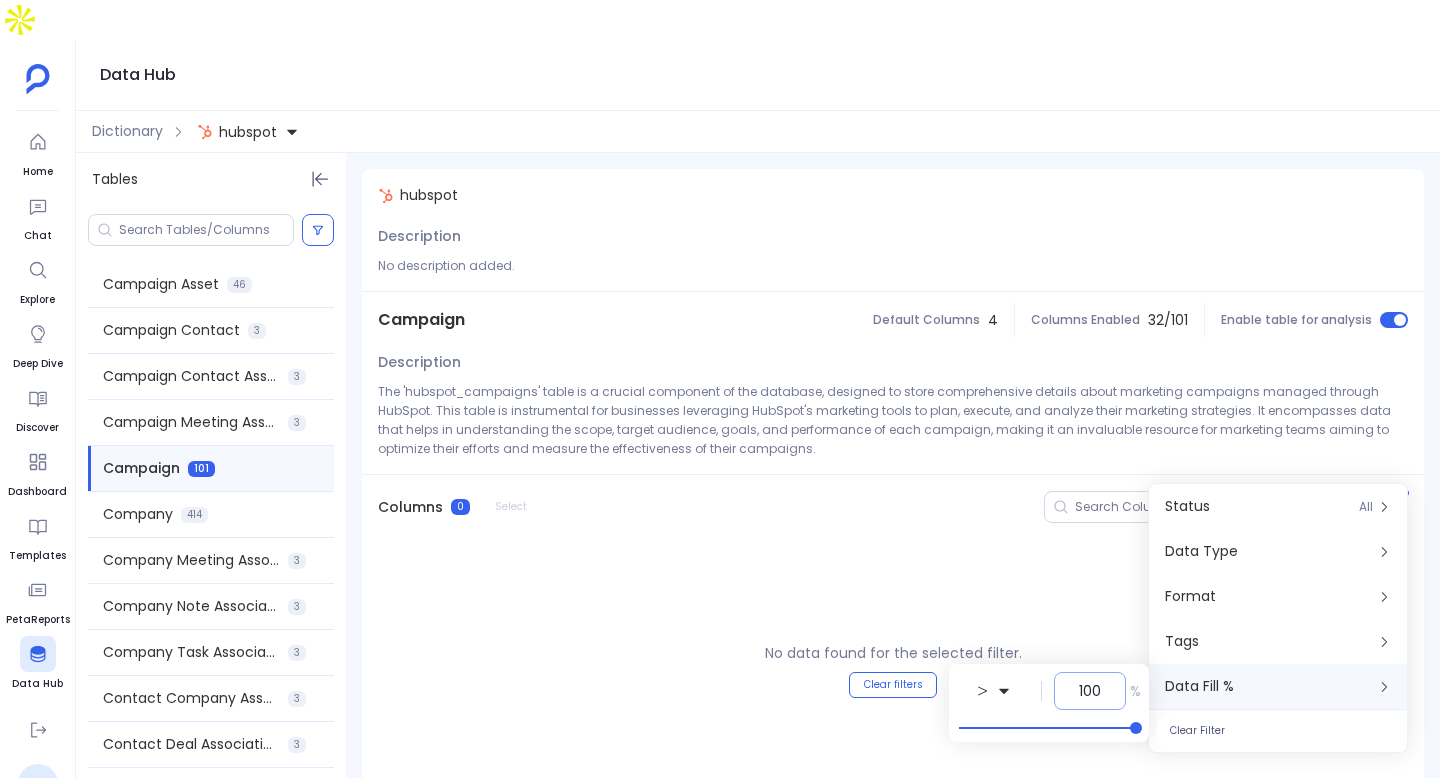 click on "100" at bounding box center (1090, 691) 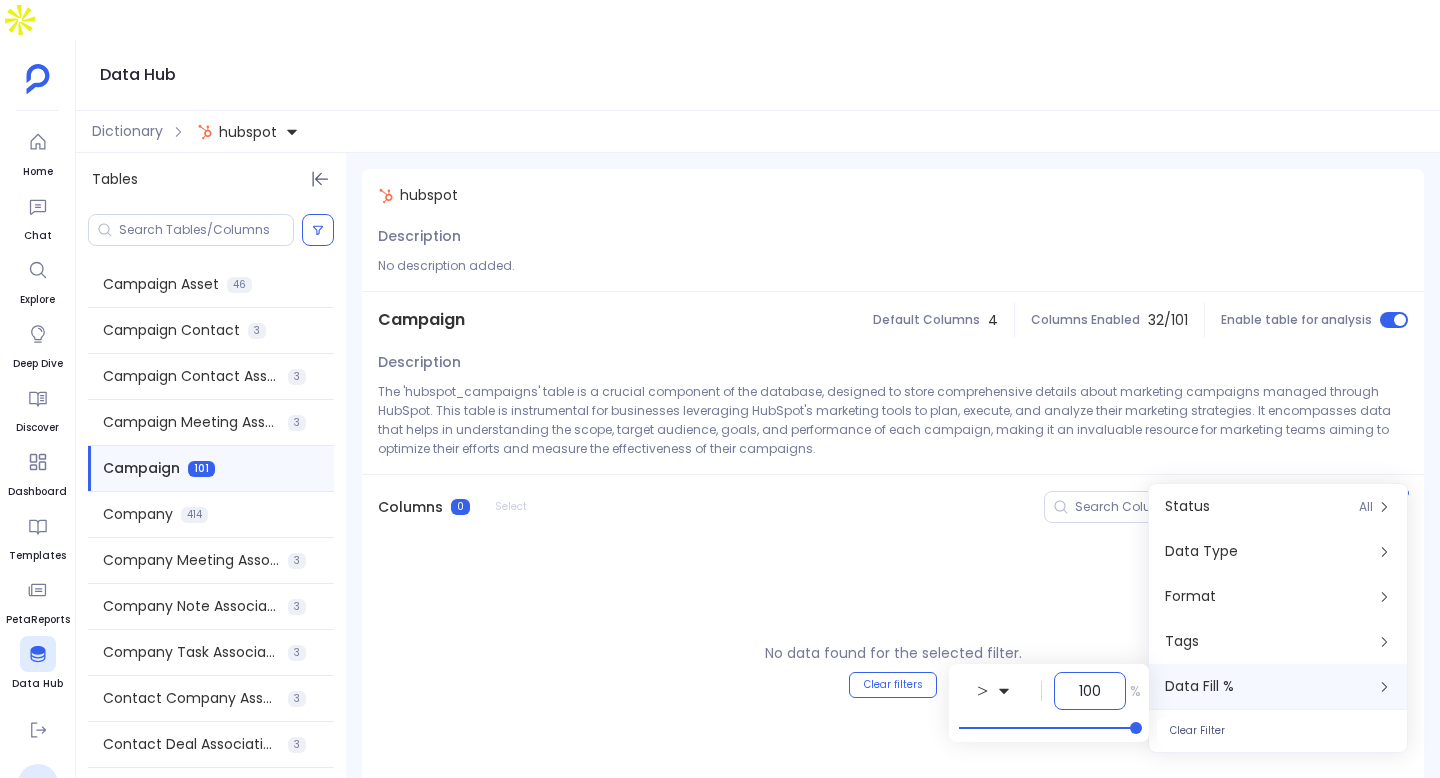 click on "100" at bounding box center [1090, 691] 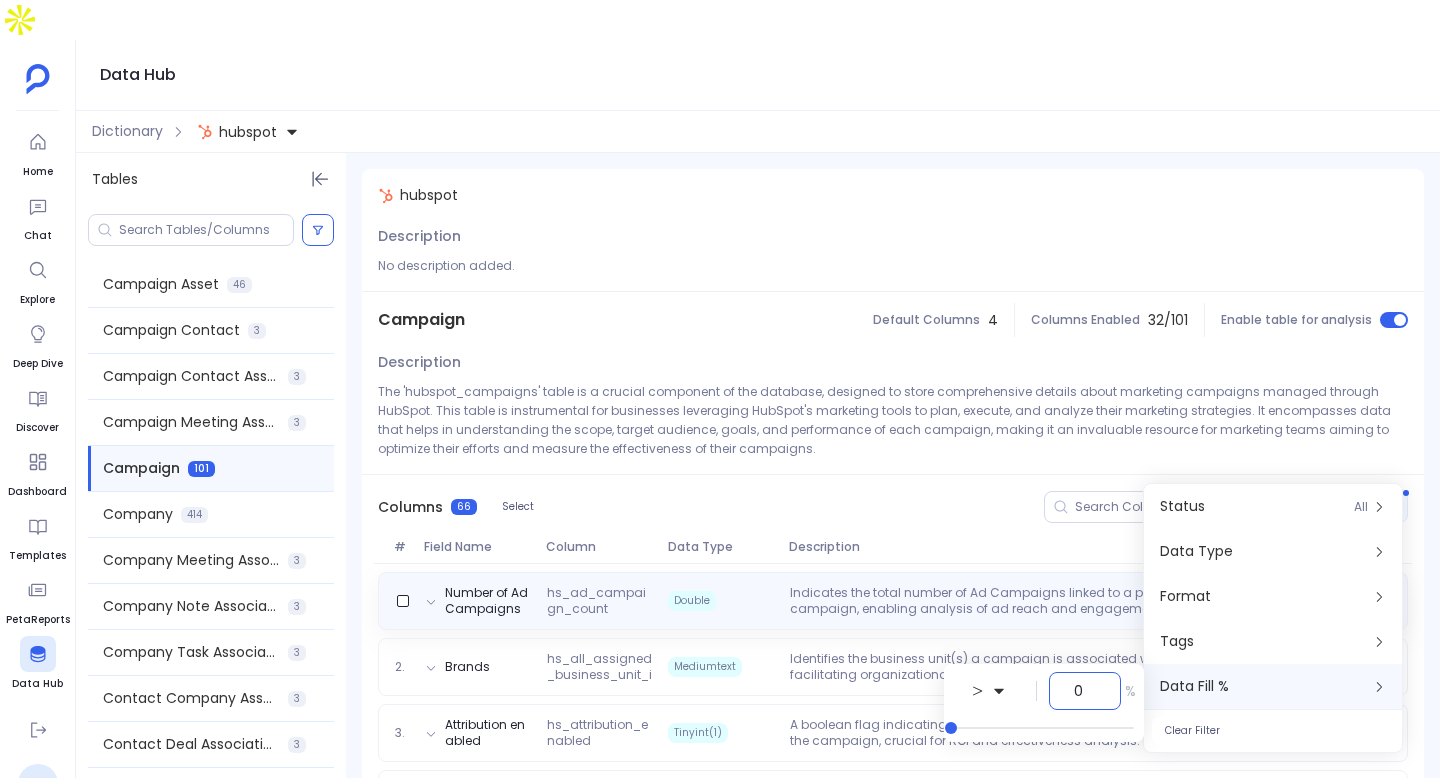 type on "0" 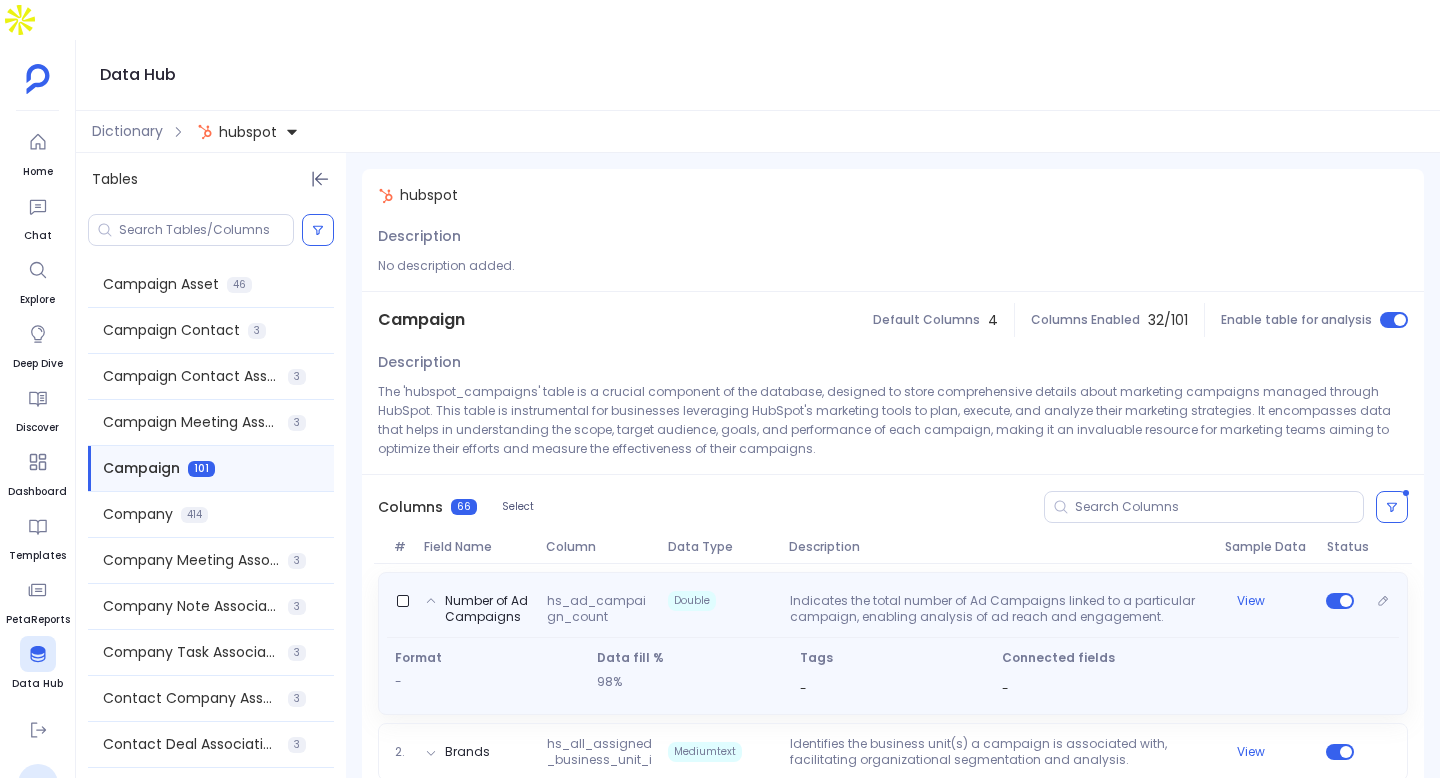 click on "Indicates the total number of Ad Campaigns linked to a particular campaign, enabling analysis of ad reach and engagement." at bounding box center (999, 609) 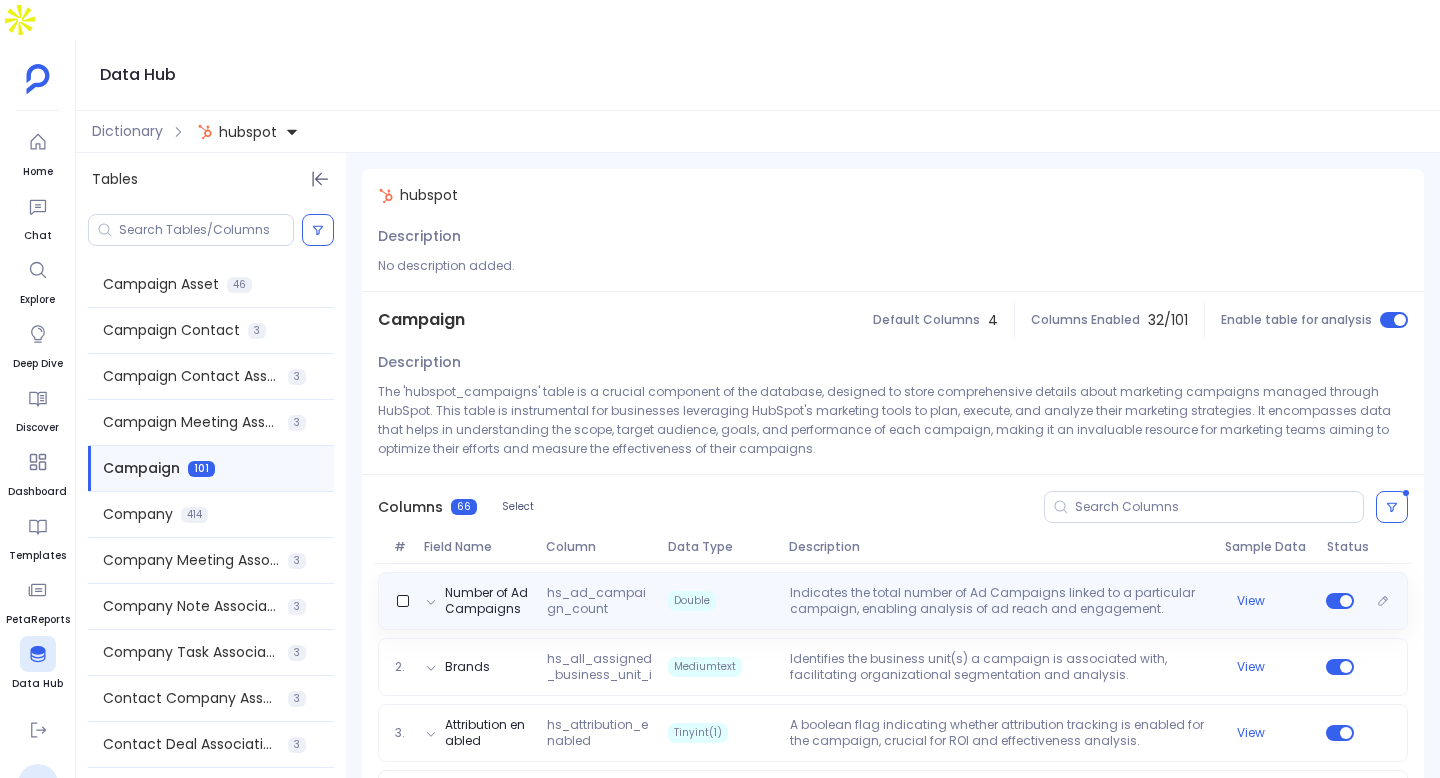 click on "Indicates the total number of Ad Campaigns linked to a particular campaign, enabling analysis of ad reach and engagement." at bounding box center (999, 601) 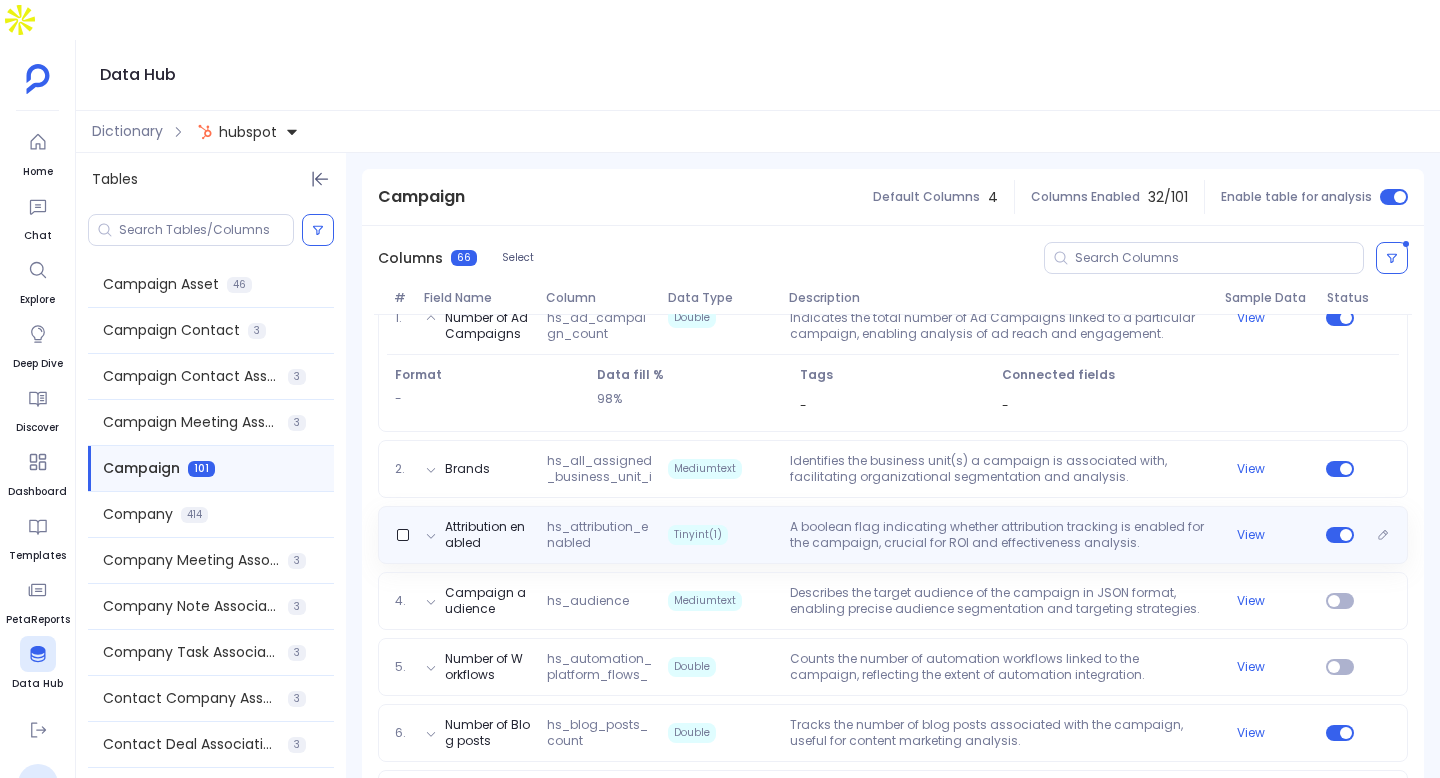 scroll, scrollTop: 348, scrollLeft: 0, axis: vertical 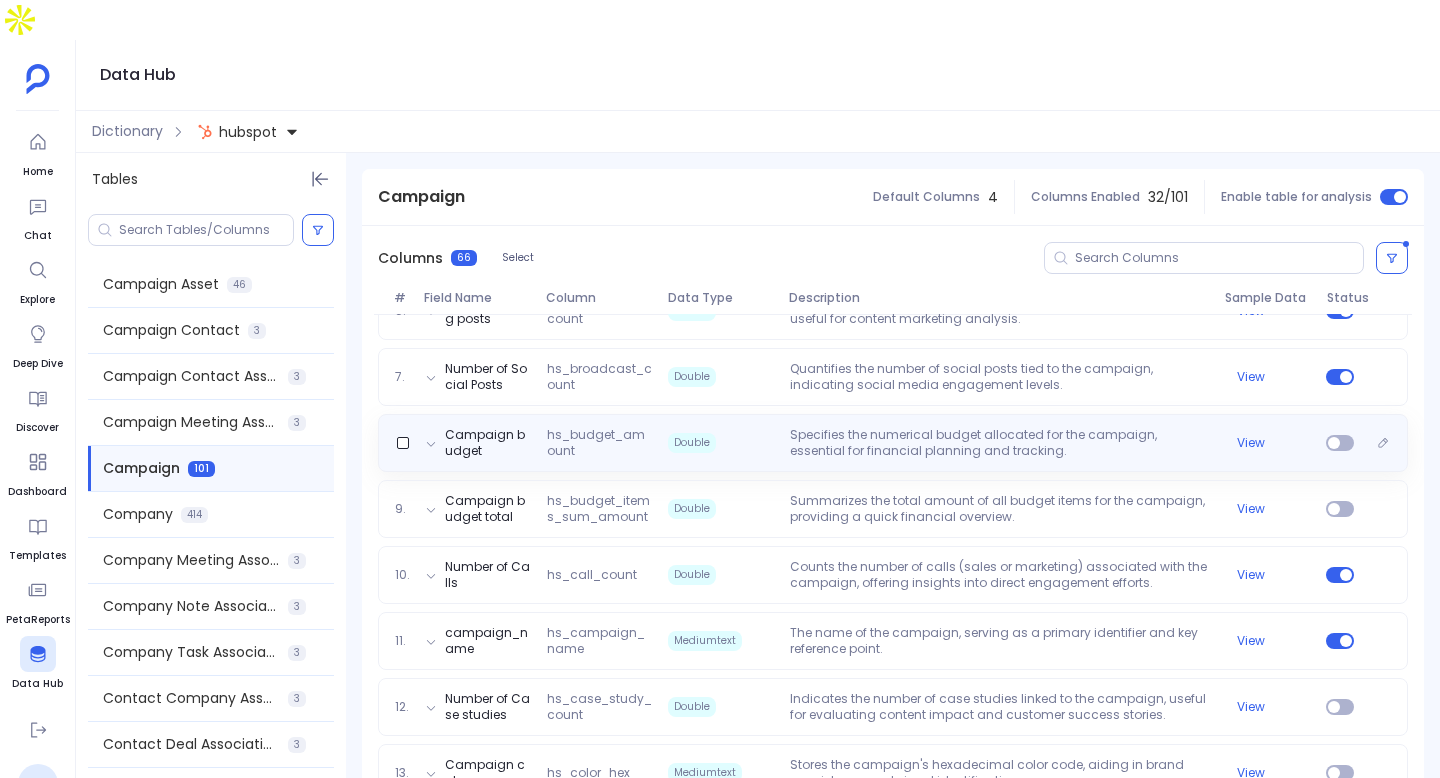 click on "Campaign budget hs_budget_amount Double Specifies the numerical budget allocated for the campaign, essential for financial planning and tracking. View" at bounding box center [893, 443] 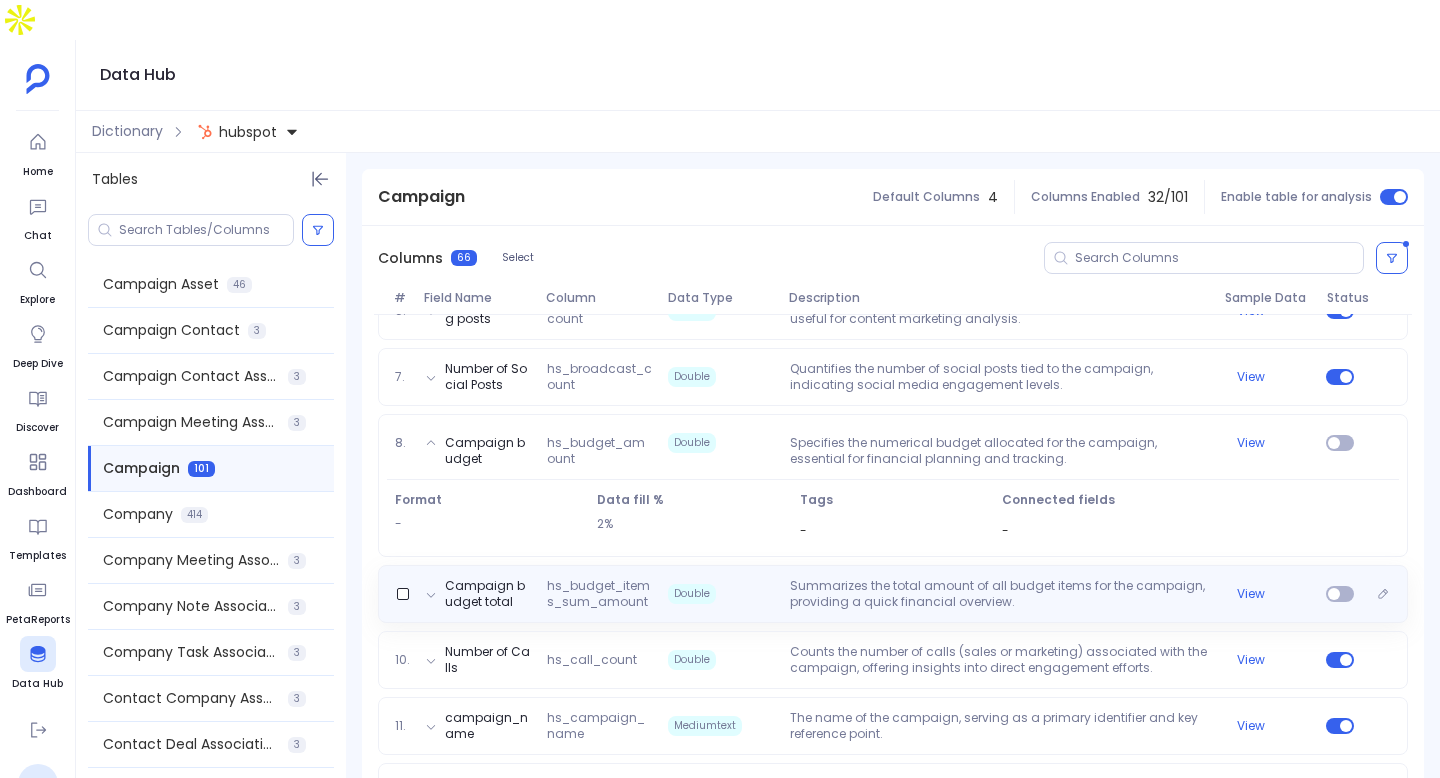 click on "Campaign budget total hs_budget_items_sum_amount Double Summarizes the total amount of all budget items for the campaign, providing a quick financial overview. View" at bounding box center (893, 594) 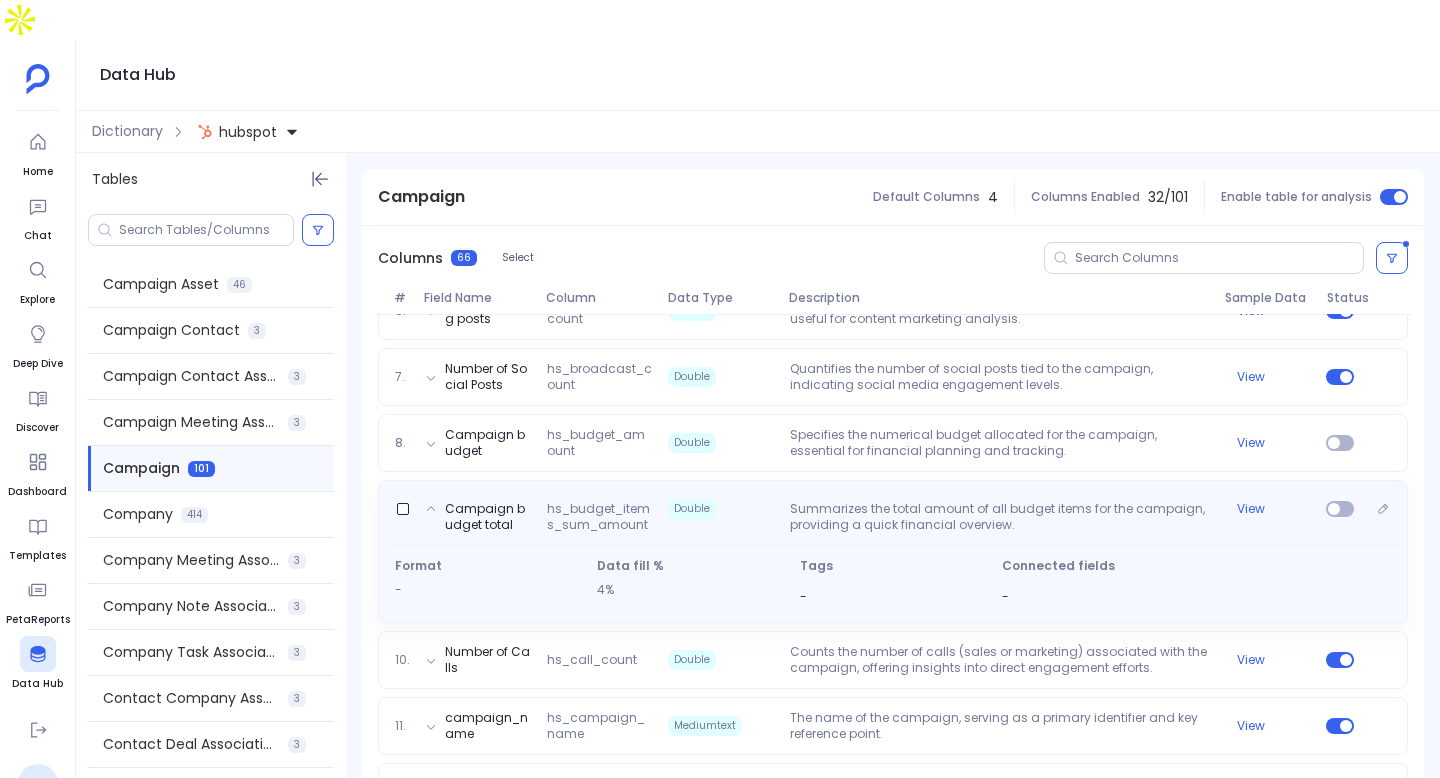 scroll, scrollTop: 734, scrollLeft: 0, axis: vertical 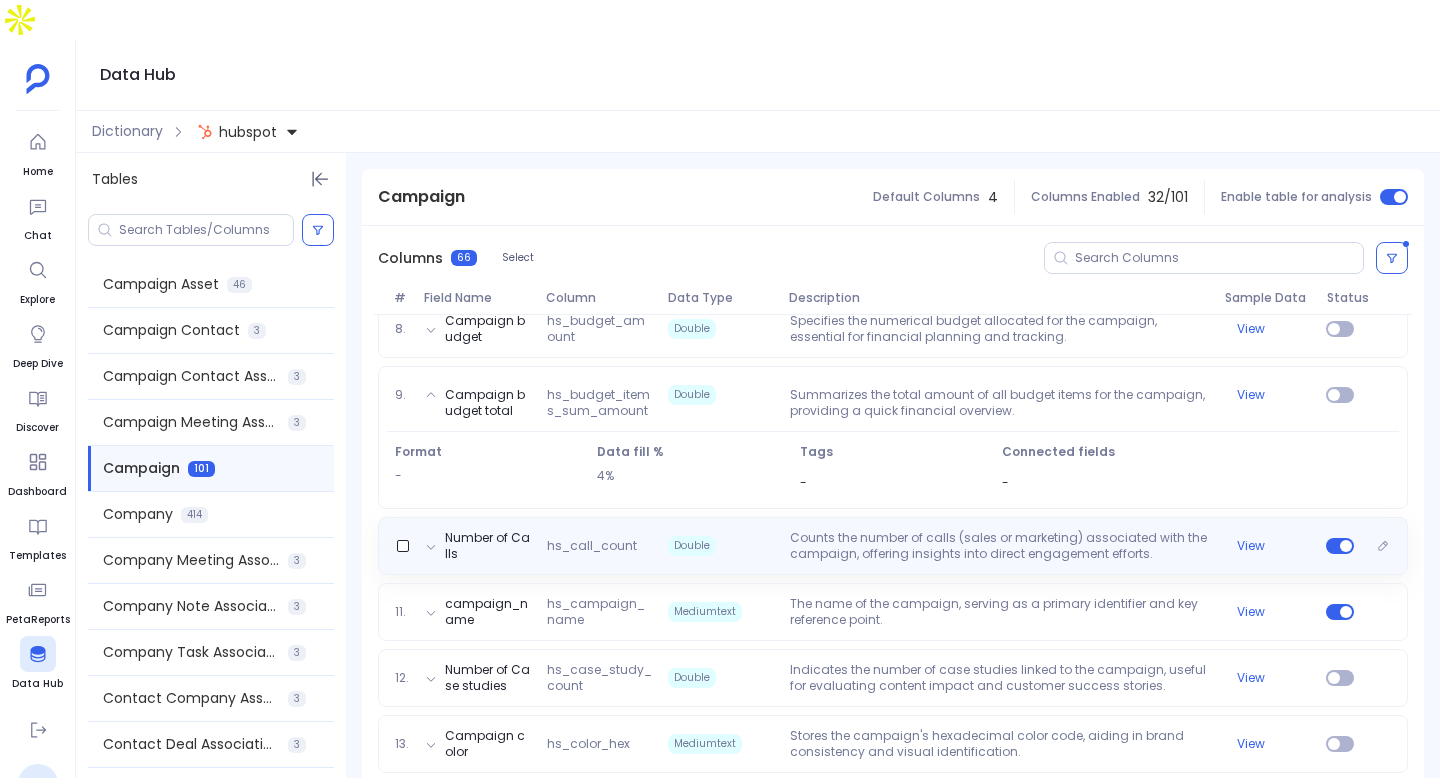 click on "Counts the number of calls (sales or marketing) associated with the campaign, offering insights into direct engagement efforts." at bounding box center (999, 546) 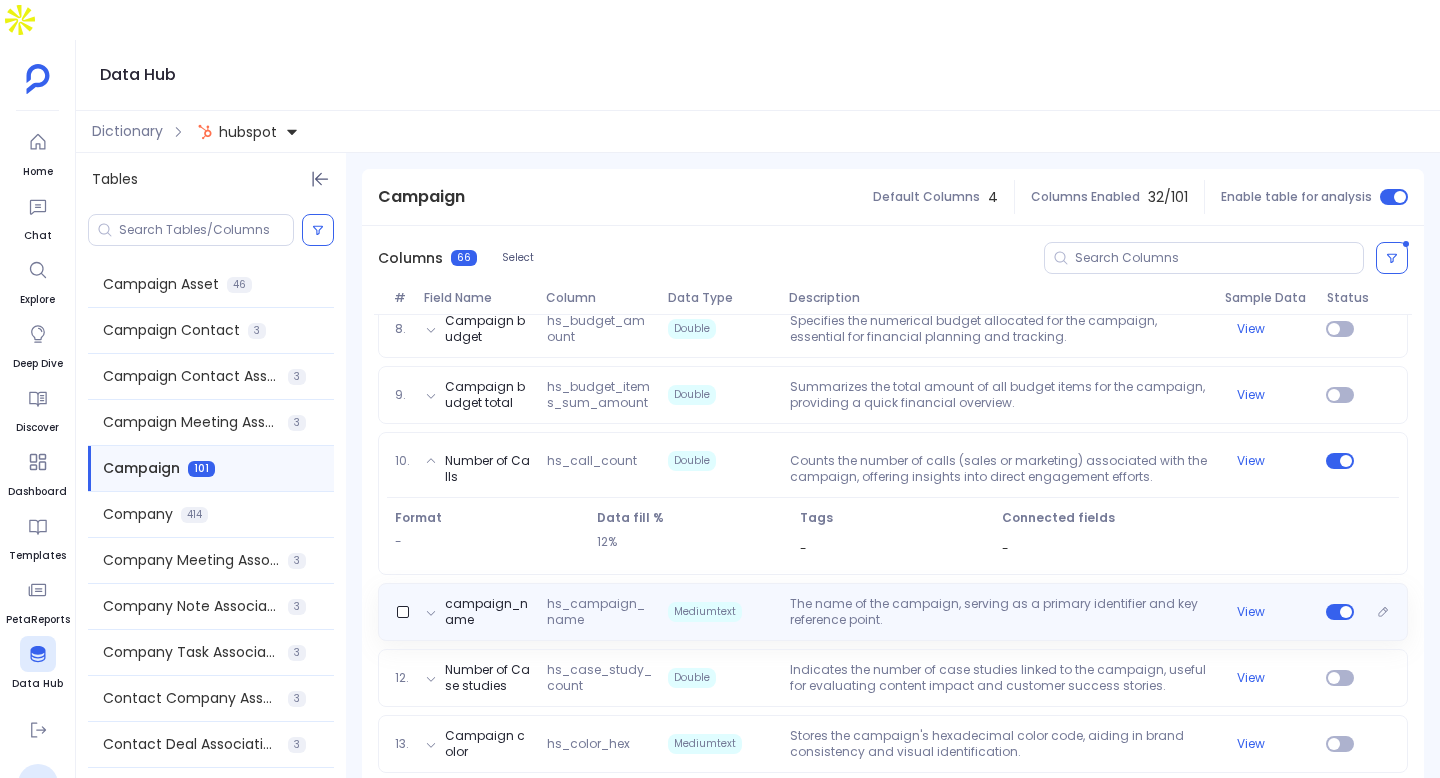 click on "The name of the campaign, serving as a primary identifier and key reference point." at bounding box center (999, 612) 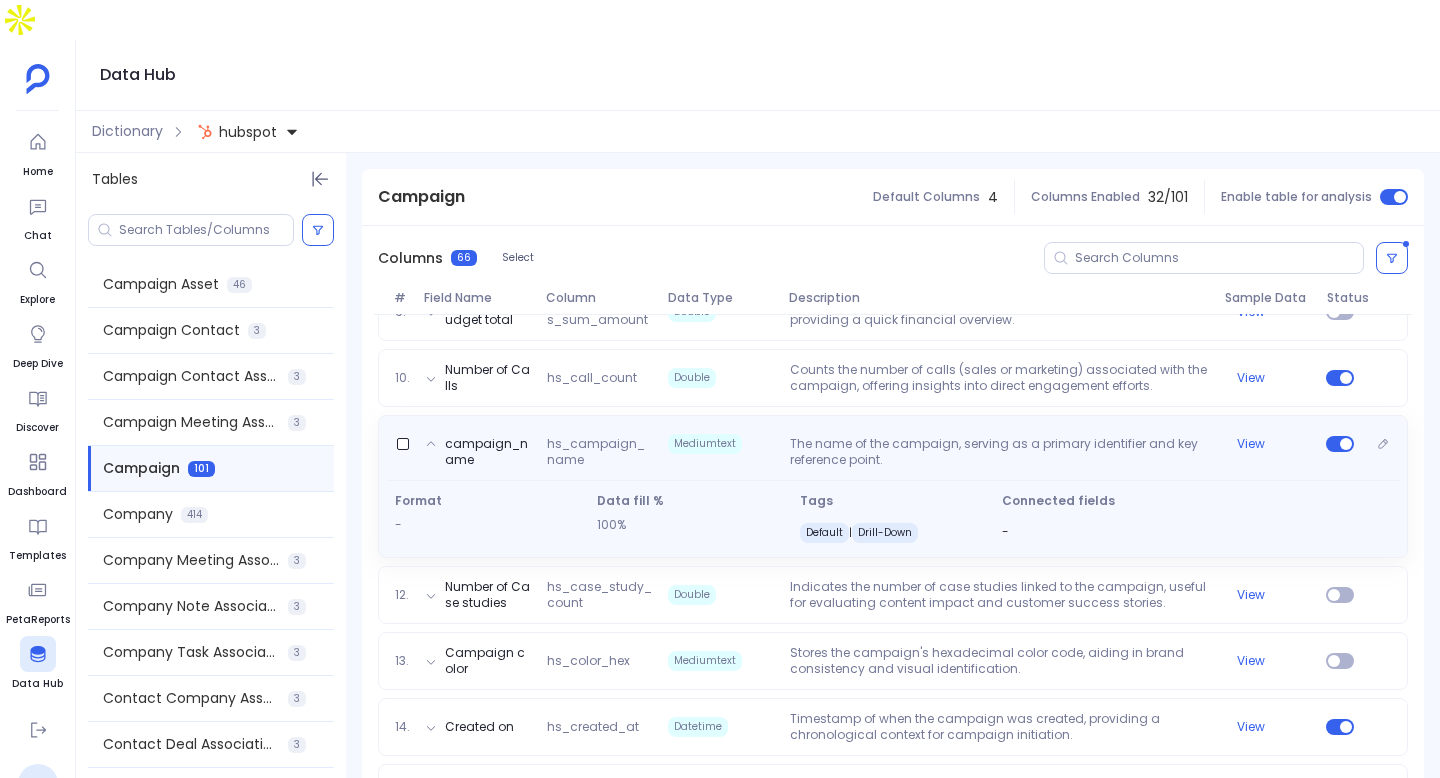 scroll, scrollTop: 824, scrollLeft: 0, axis: vertical 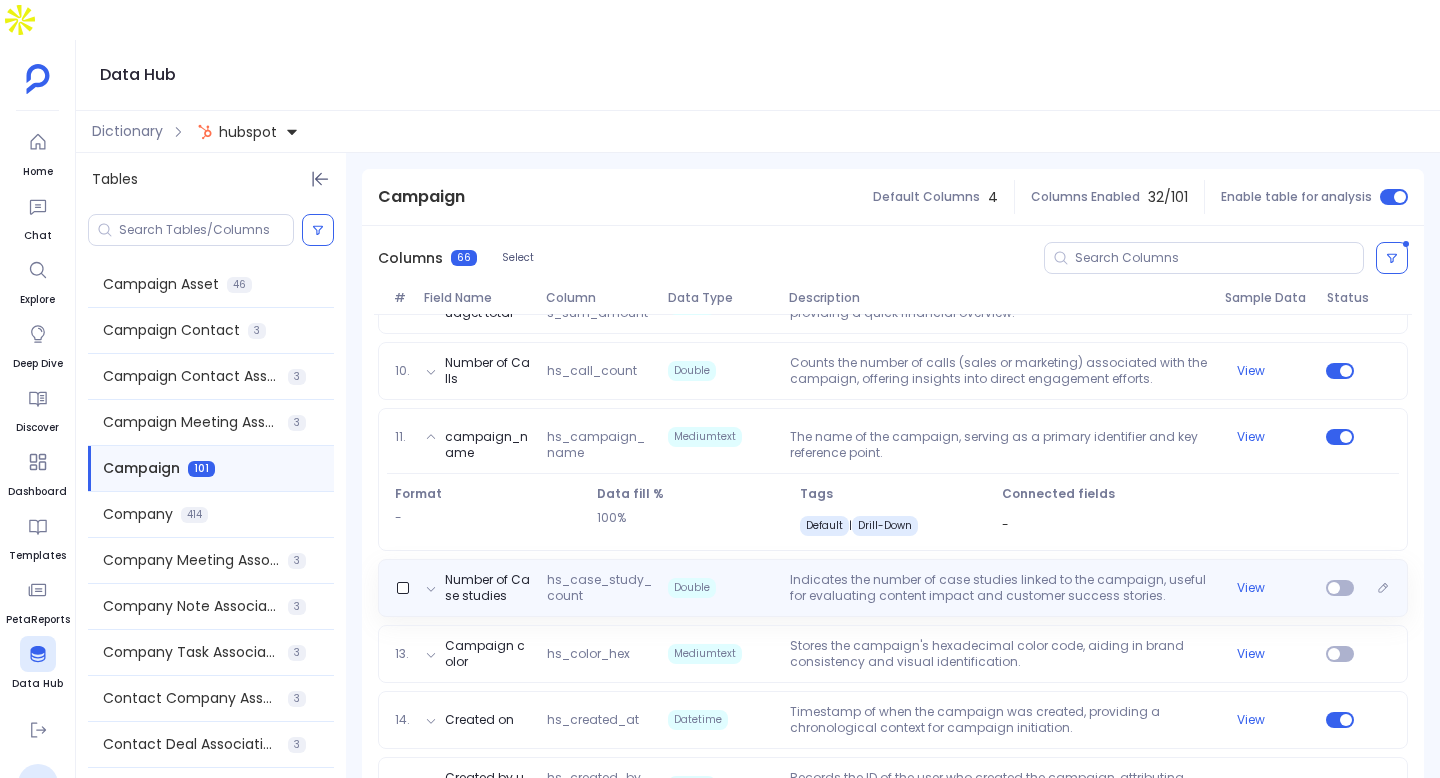 click on "Indicates the number of case studies linked to the campaign, useful for evaluating content impact and customer success stories." at bounding box center (999, 588) 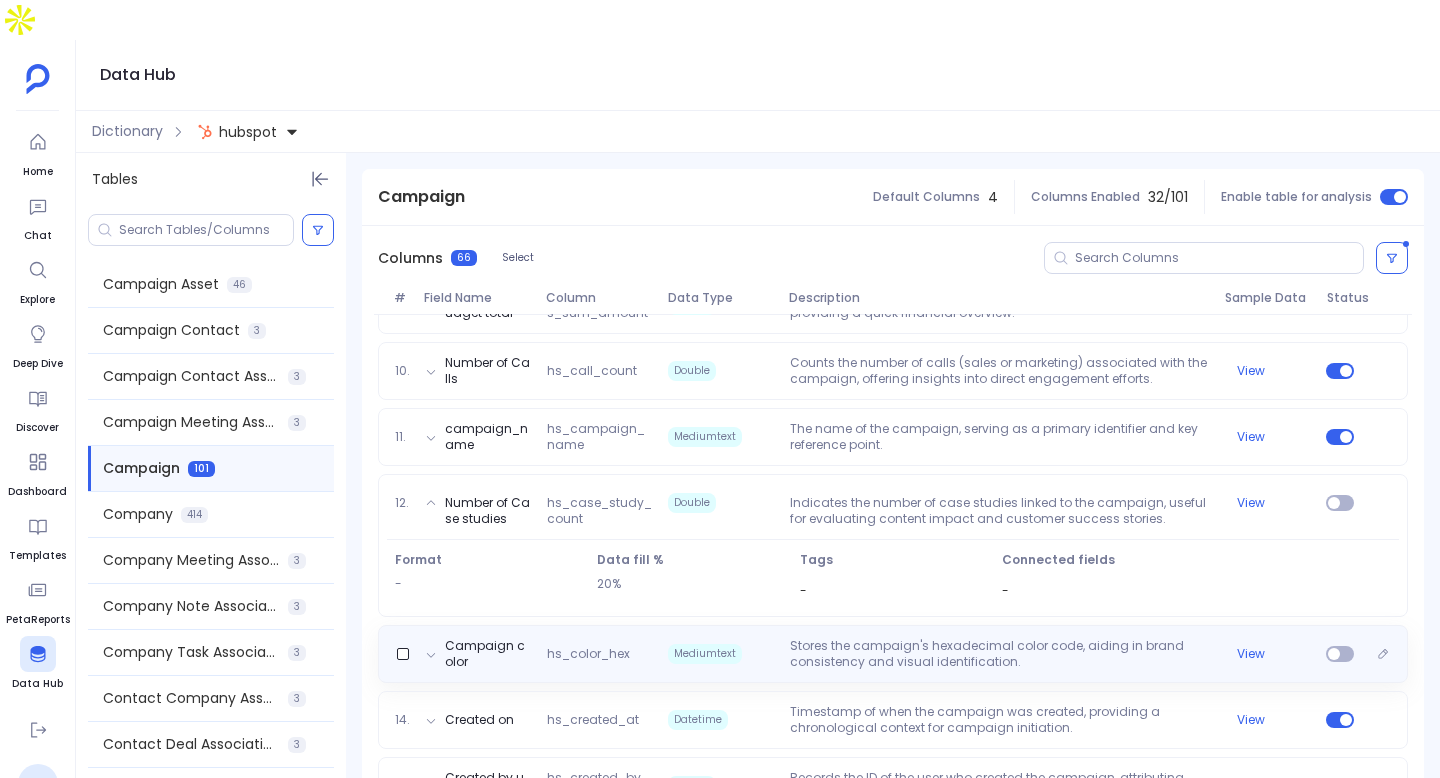 click on "Stores the campaign's hexadecimal color code, aiding in brand consistency and visual identification." at bounding box center [999, 654] 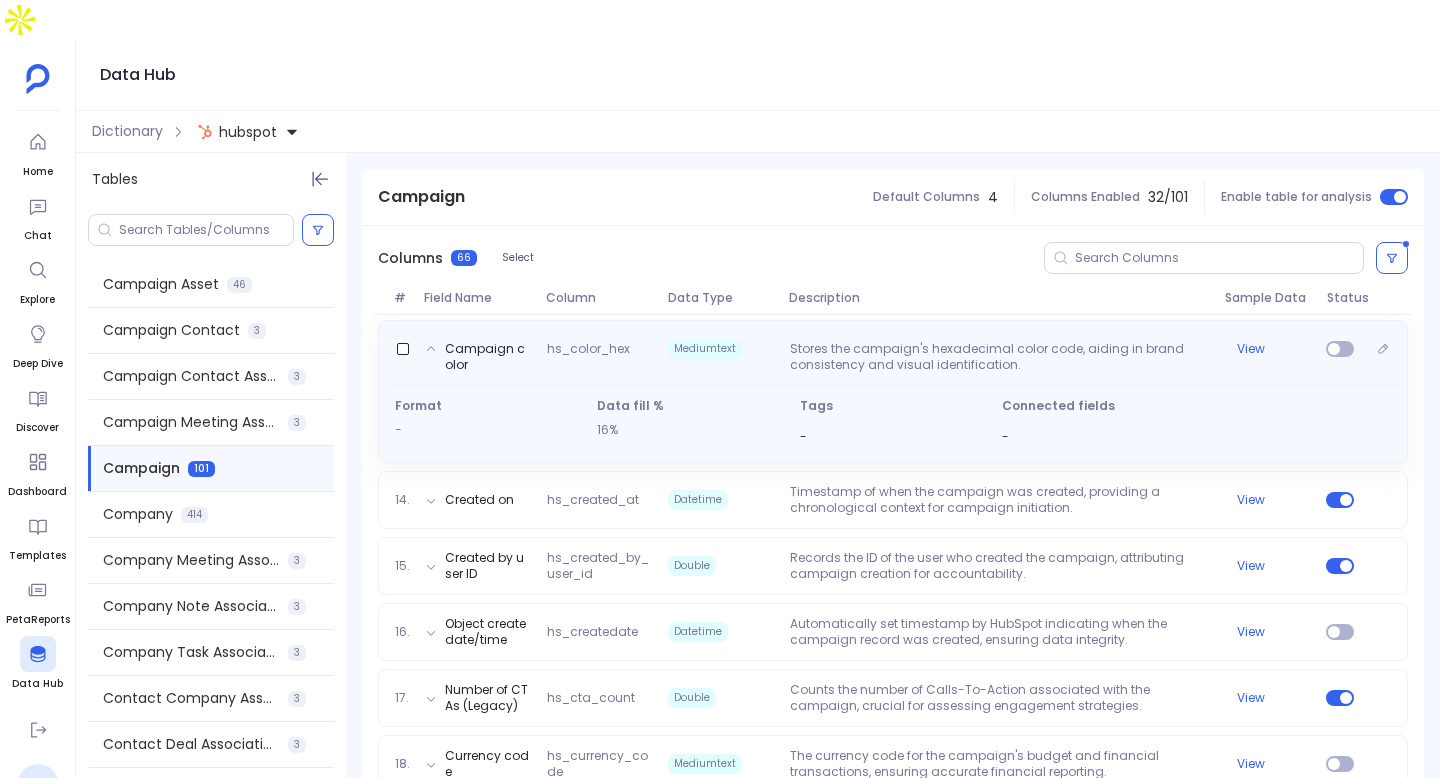 scroll, scrollTop: 1049, scrollLeft: 0, axis: vertical 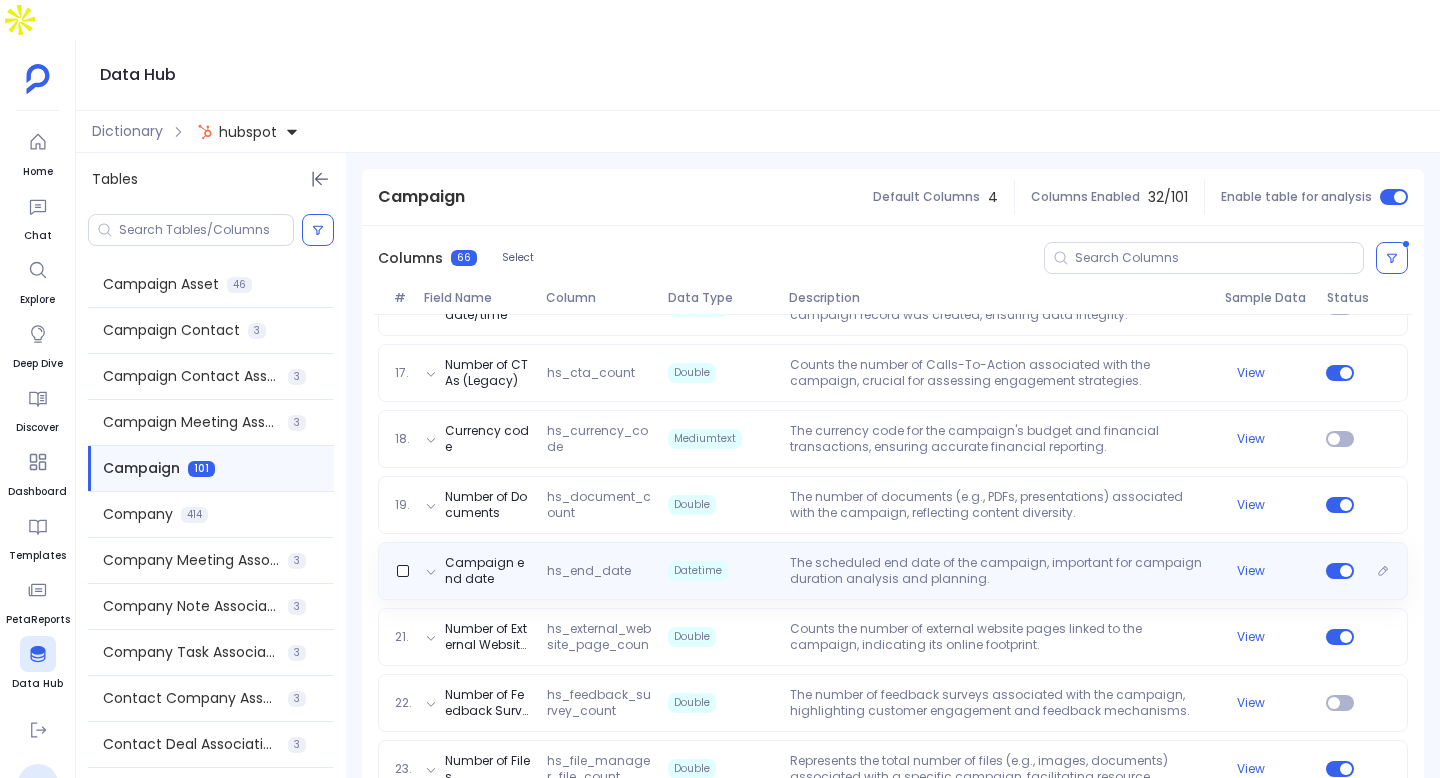 click on "The scheduled end date of the campaign, important for campaign duration analysis and planning." at bounding box center [999, 571] 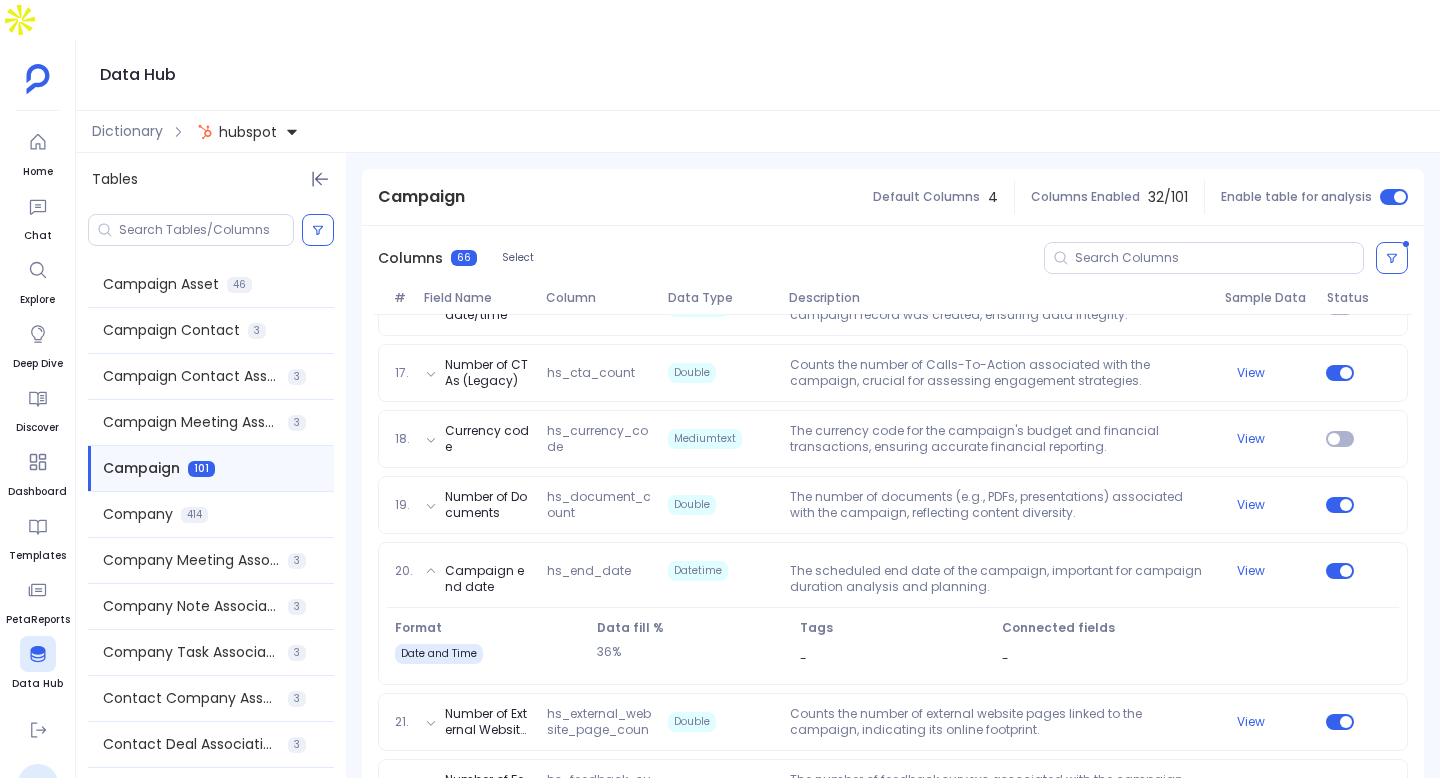 click on "Counts the number of Ad Campaigns hs_ad_campaign_count Double Indicates the total number of Ad Campaigns linked to a particular campaign, enabling analysis of ad reach and engagement. View 2. Brands hs_all_assigned_business_unit_ids Mediumtext Identifies the business unit(s) a campaign is associated with, facilitating organizational segmentation and analysis. View 3. Attribution enabled hs_attribution_enabled Tinyint(1) A boolean flag indicating whether attribution tracking is enabled for the campaign, crucial for ROI and effectiveness analysis. View 4. Campaign audience hs_audience Mediumtext Describes the target audience of the campaign in JSON format, enabling precise audience segmentation and targeting strategies. View 5. Number of Workflows hs_automation_platform_flows_count Double Counts the number of automation workflows linked to the campaign, reflecting the extent of automation integration. View 6. Number of Blog posts hs_blog_posts_count Double View 7. Number of Social Posts hs_broadcast_count Double View -" at bounding box center (893, 1508) 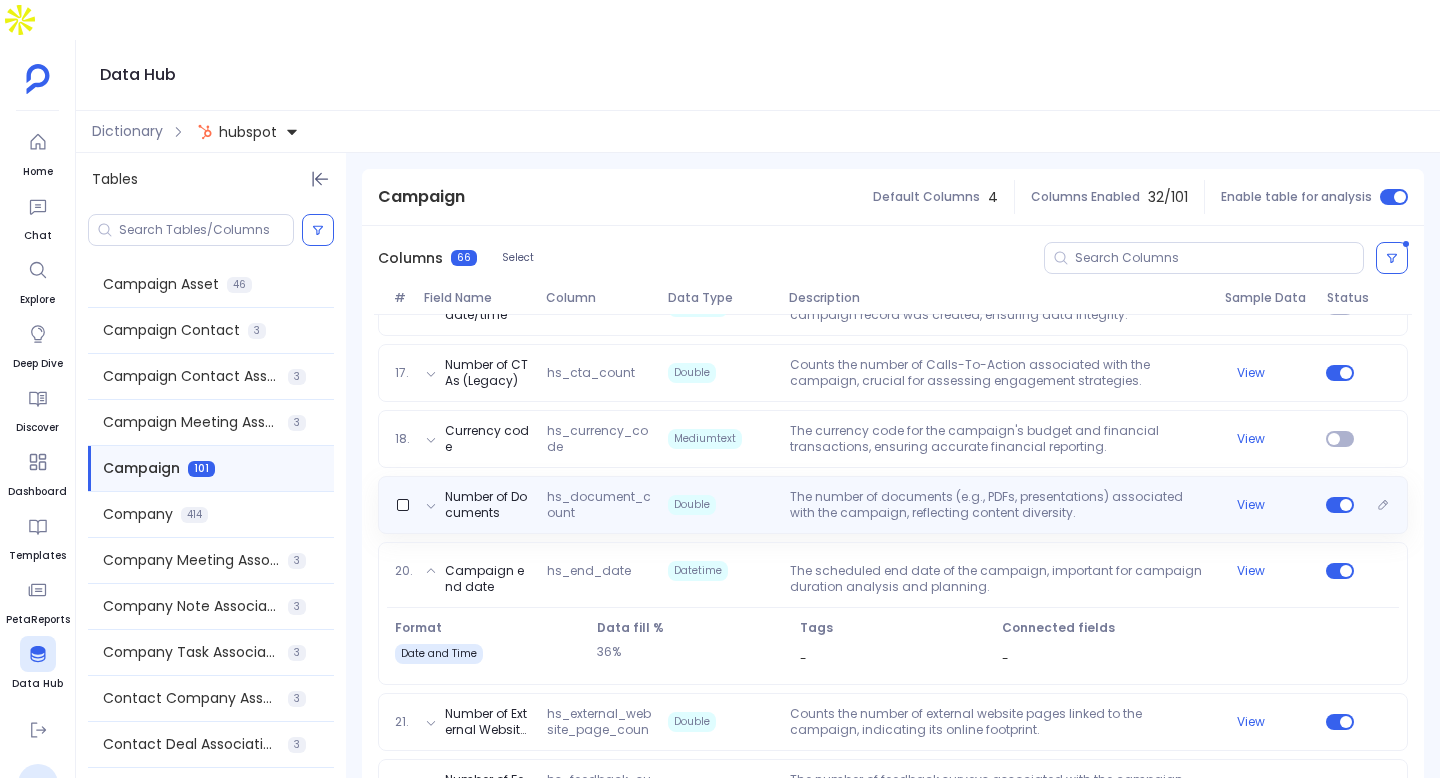 click on "The number of documents (e.g., PDFs, presentations) associated with the campaign, reflecting content diversity." at bounding box center (999, 505) 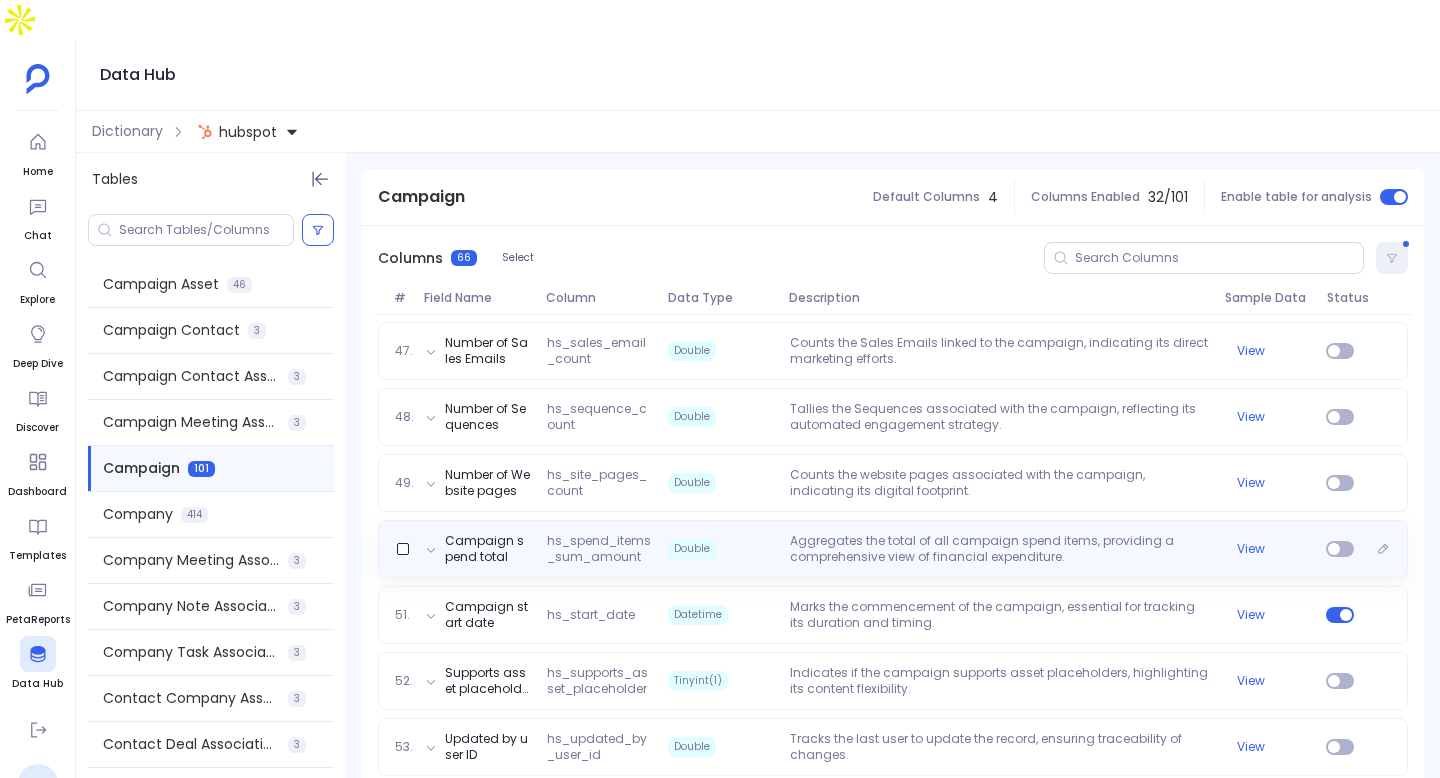 scroll, scrollTop: 3488, scrollLeft: 0, axis: vertical 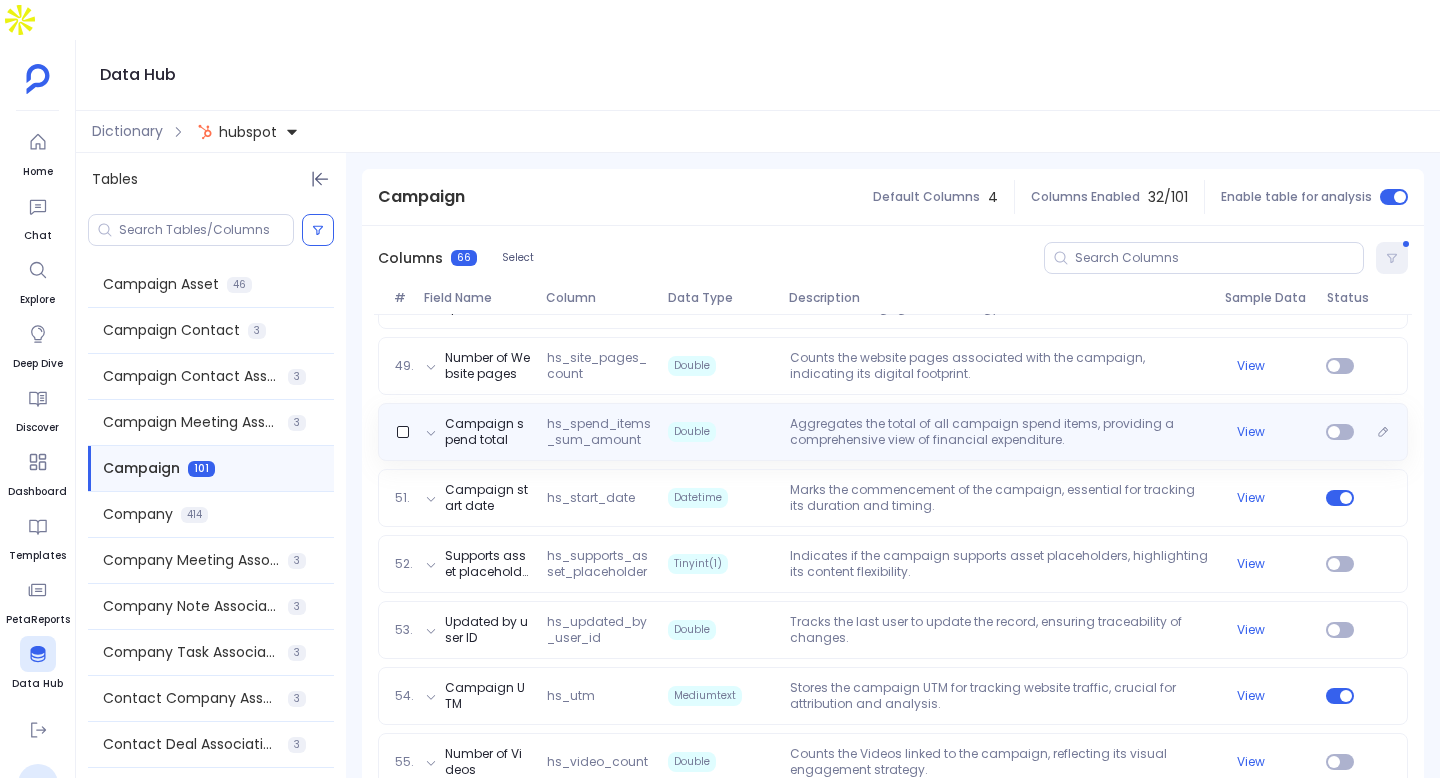 click on "Aggregates the total of all campaign spend items, providing a comprehensive view of financial expenditure." at bounding box center [999, 432] 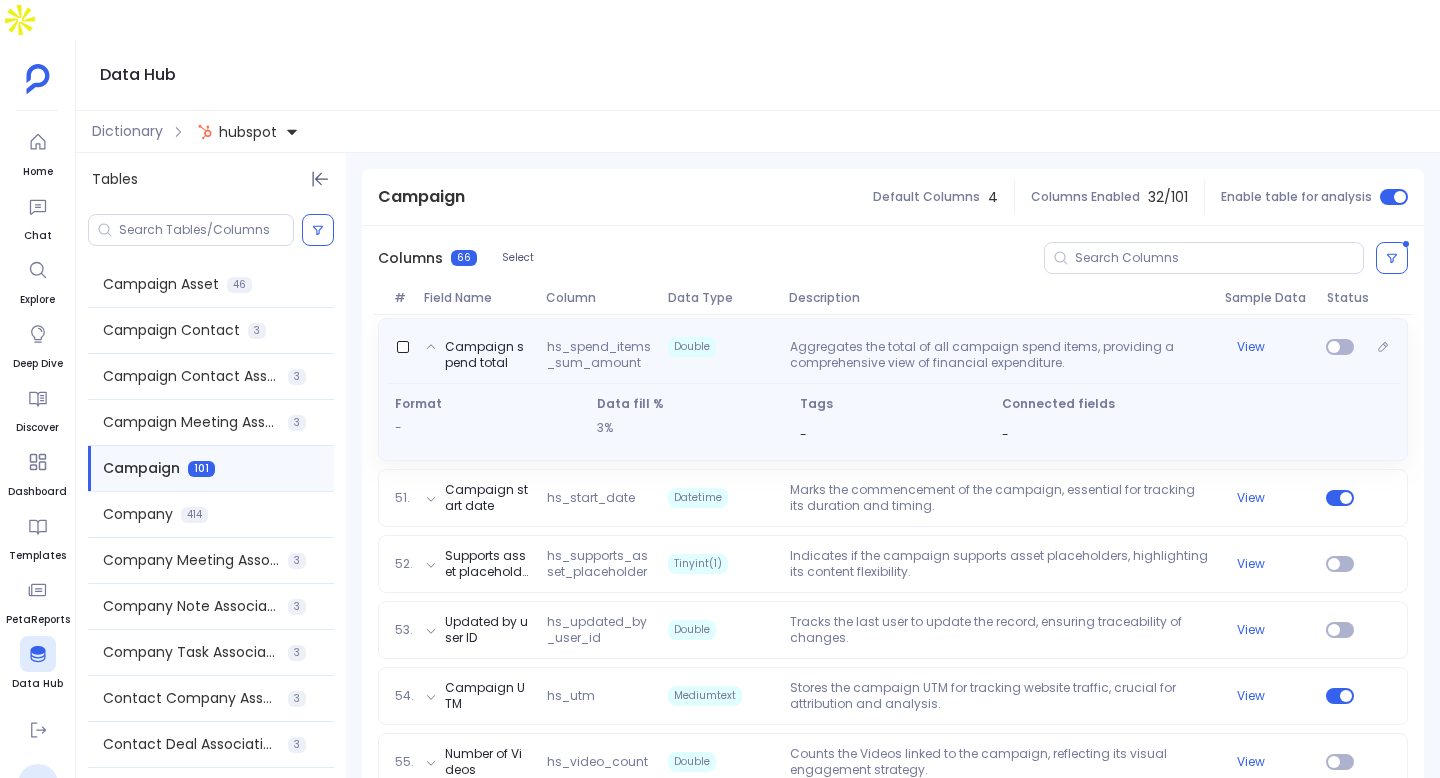 scroll, scrollTop: 3403, scrollLeft: 0, axis: vertical 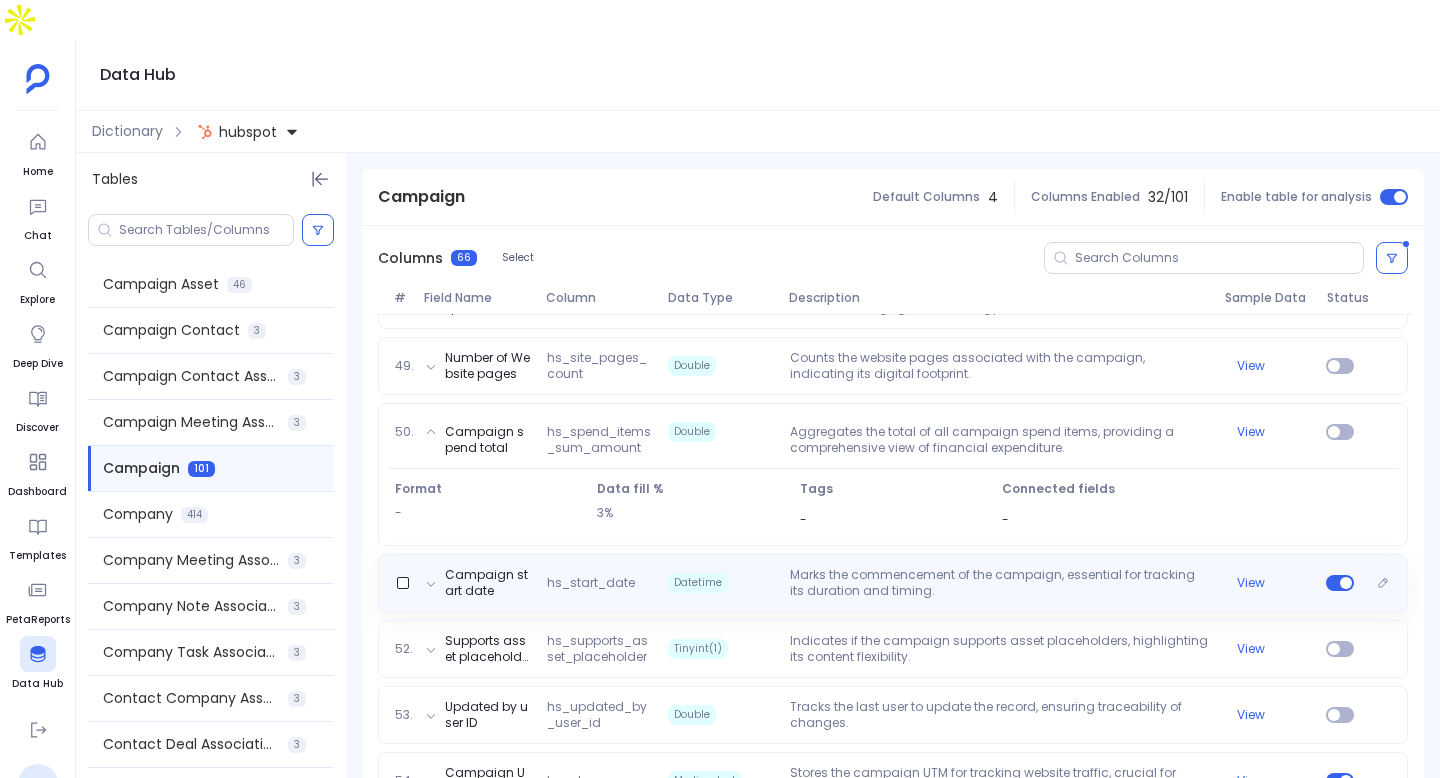 click on "Marks the commencement of the campaign, essential for tracking its duration and timing." at bounding box center [999, 583] 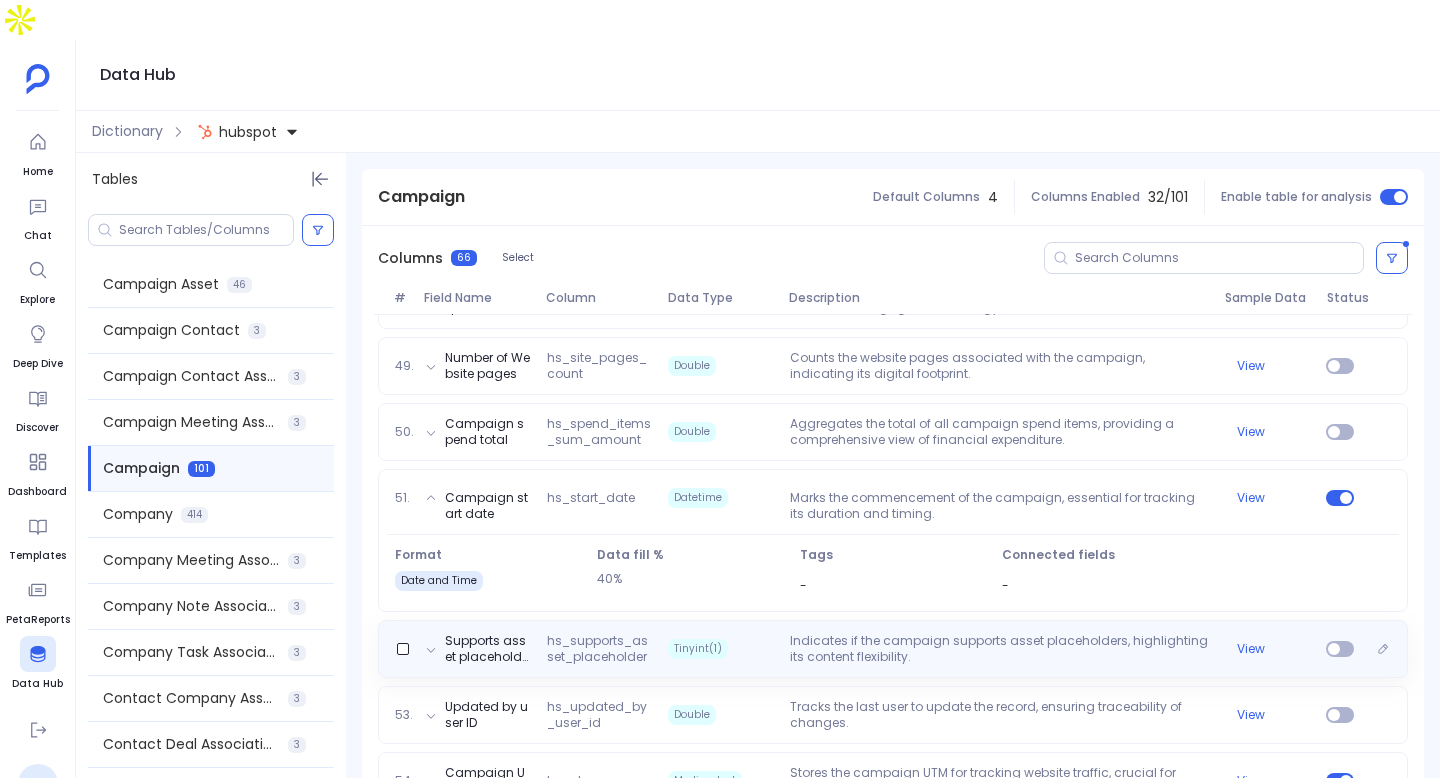 click on "Indicates if the campaign supports asset placeholders, highlighting its content flexibility." at bounding box center (999, 649) 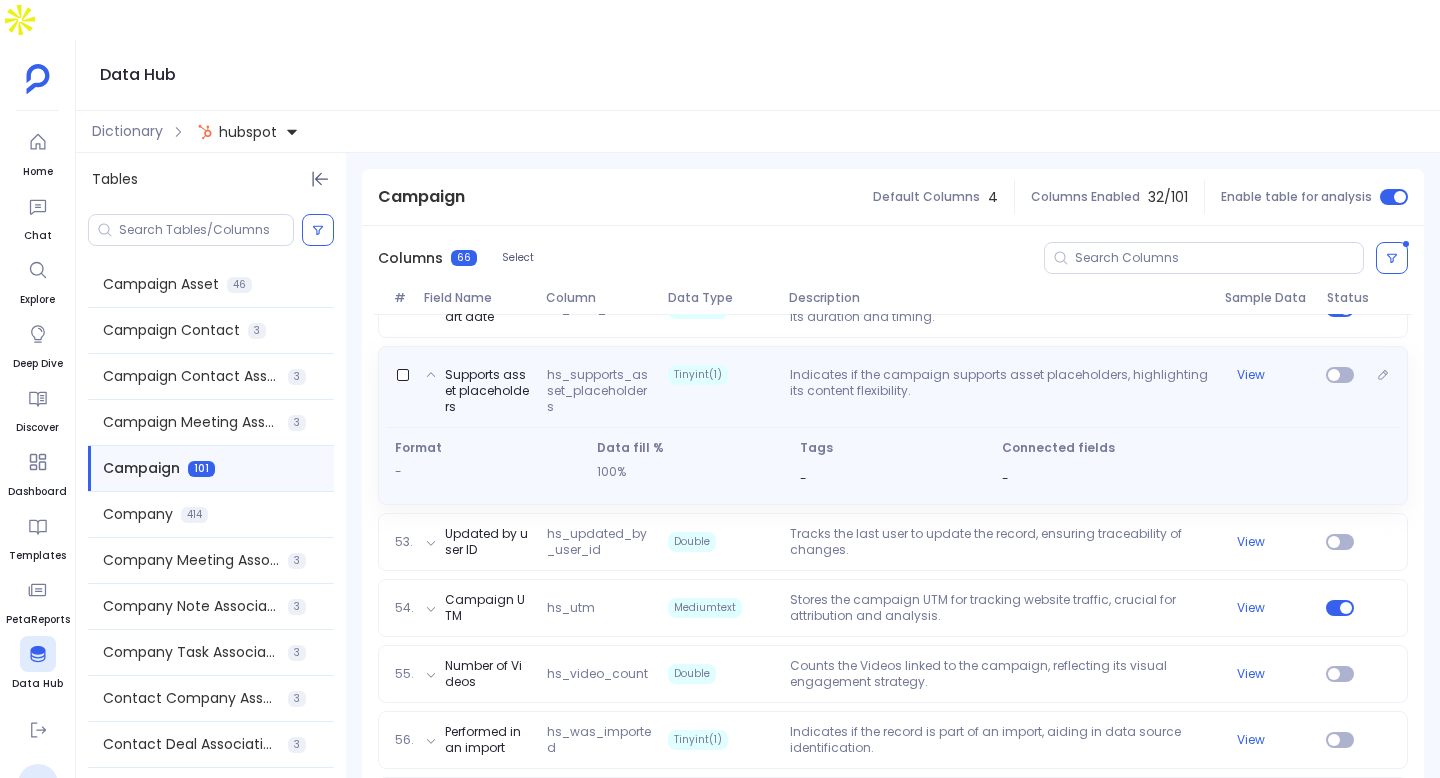 scroll, scrollTop: 3680, scrollLeft: 0, axis: vertical 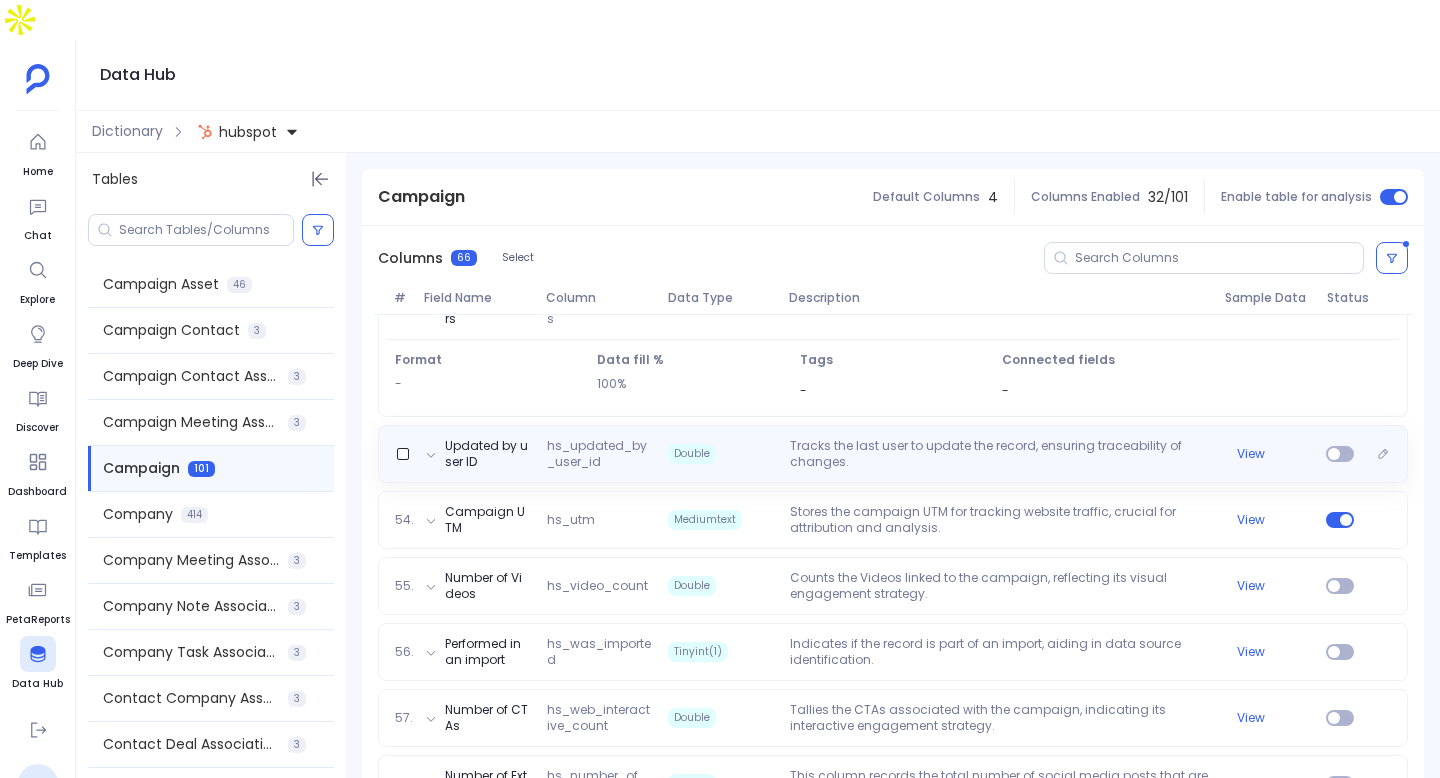 click on "Tracks the last user to update the record, ensuring traceability of changes." at bounding box center (999, 454) 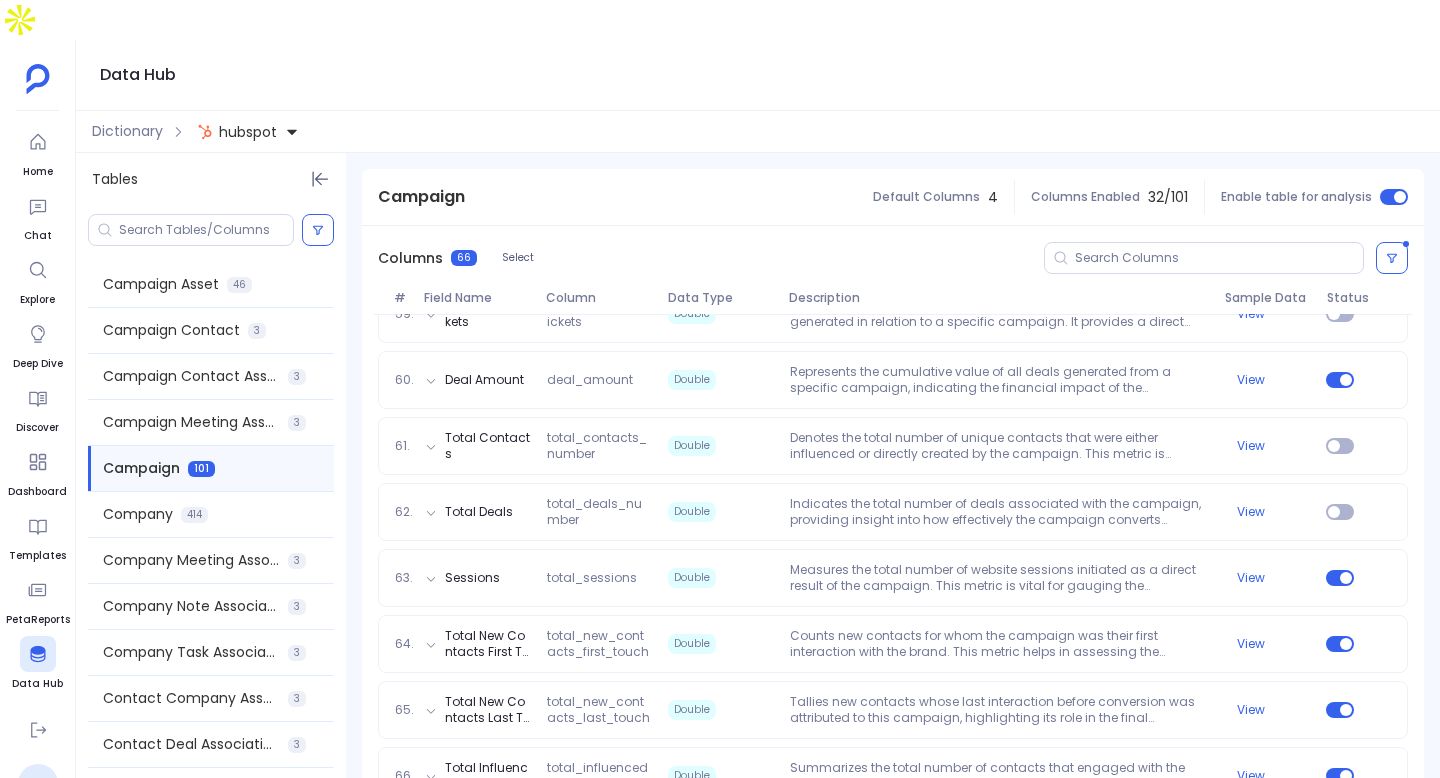 scroll, scrollTop: 4219, scrollLeft: 0, axis: vertical 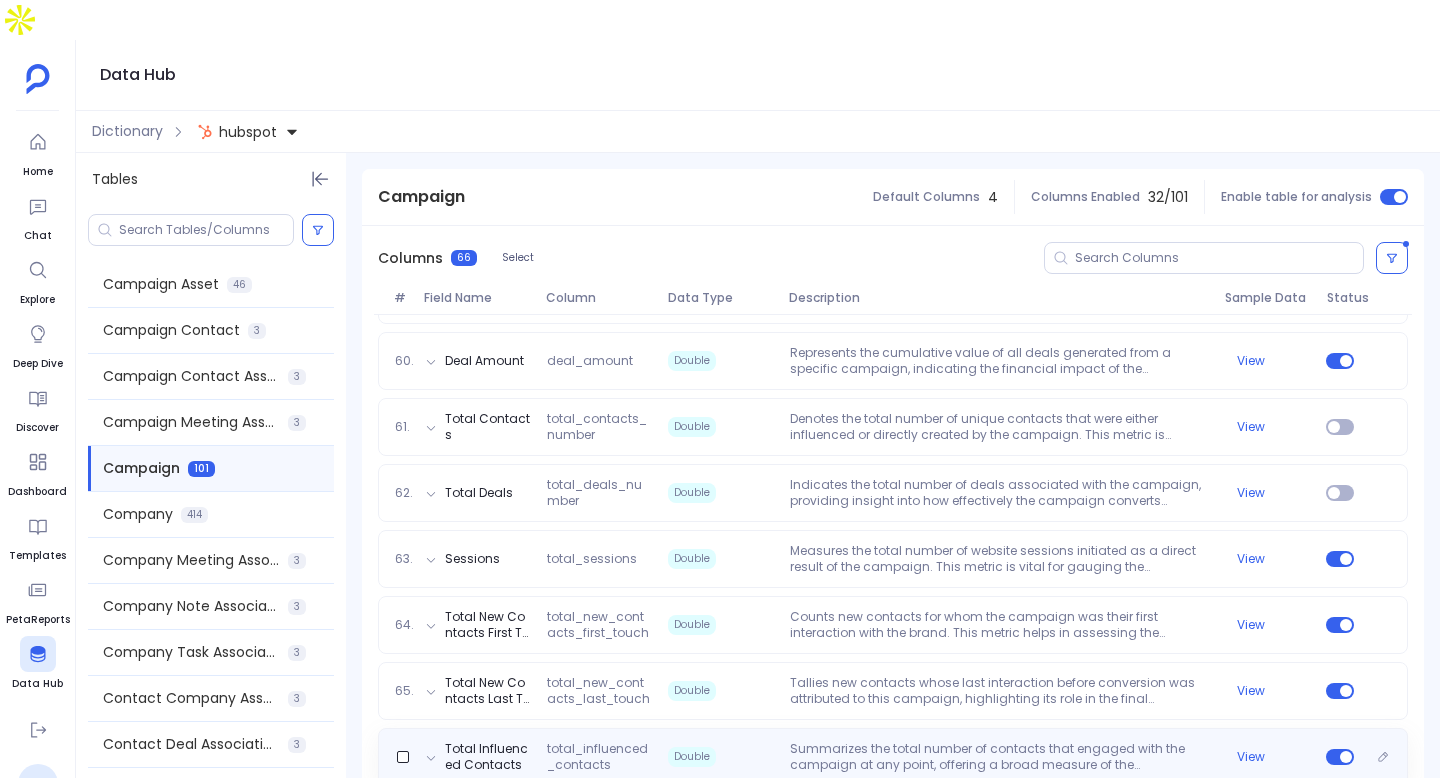 click on "Total Influenced Contacts total_influenced_contacts Double Summarizes the total number of contacts that engaged with the campaign at any point, offering a broad measure of the campaign's influence on the audience. View" at bounding box center (893, 757) 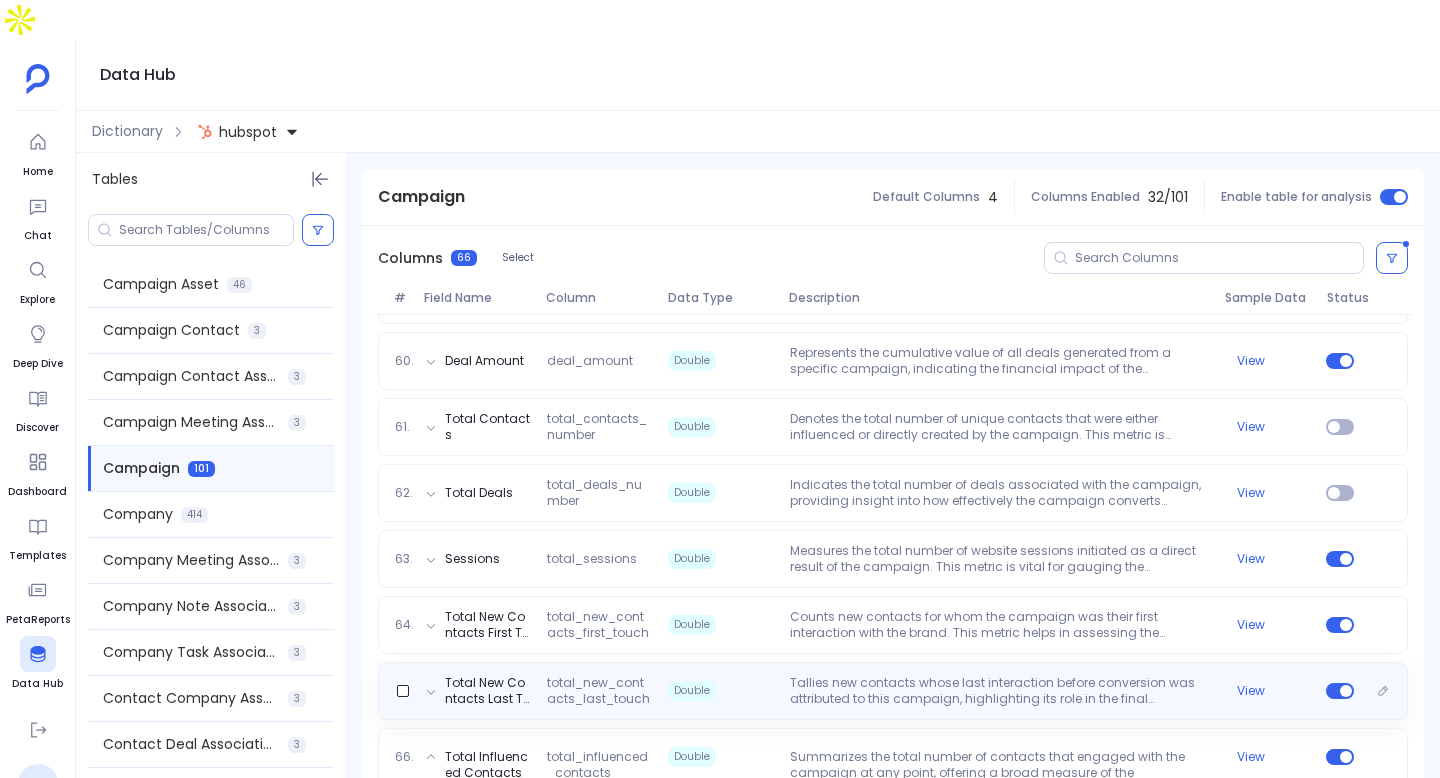 scroll, scrollTop: 4235, scrollLeft: 0, axis: vertical 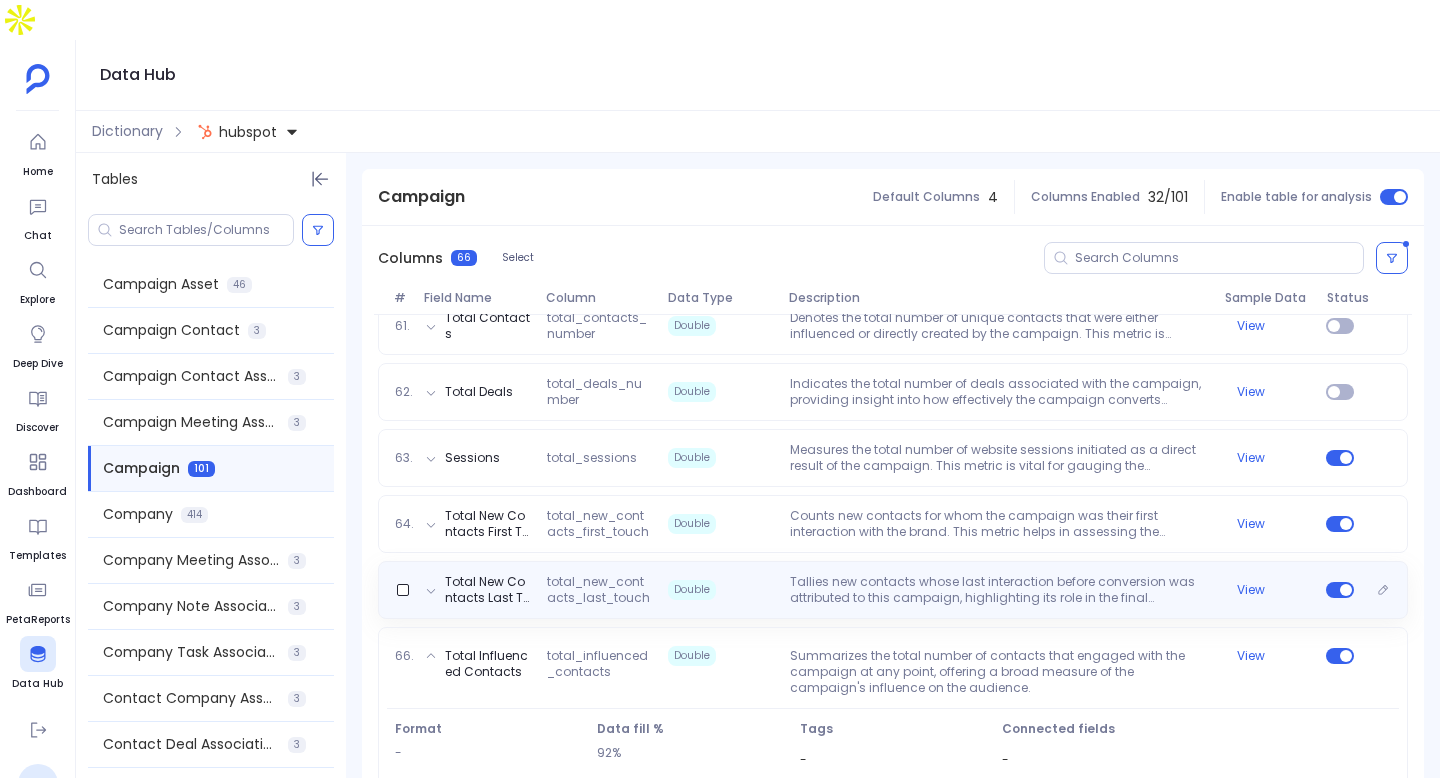 click on "Tallies new contacts whose last interaction before conversion was attributed to this campaign, highlighting its role in the final decision-making process." at bounding box center (999, 590) 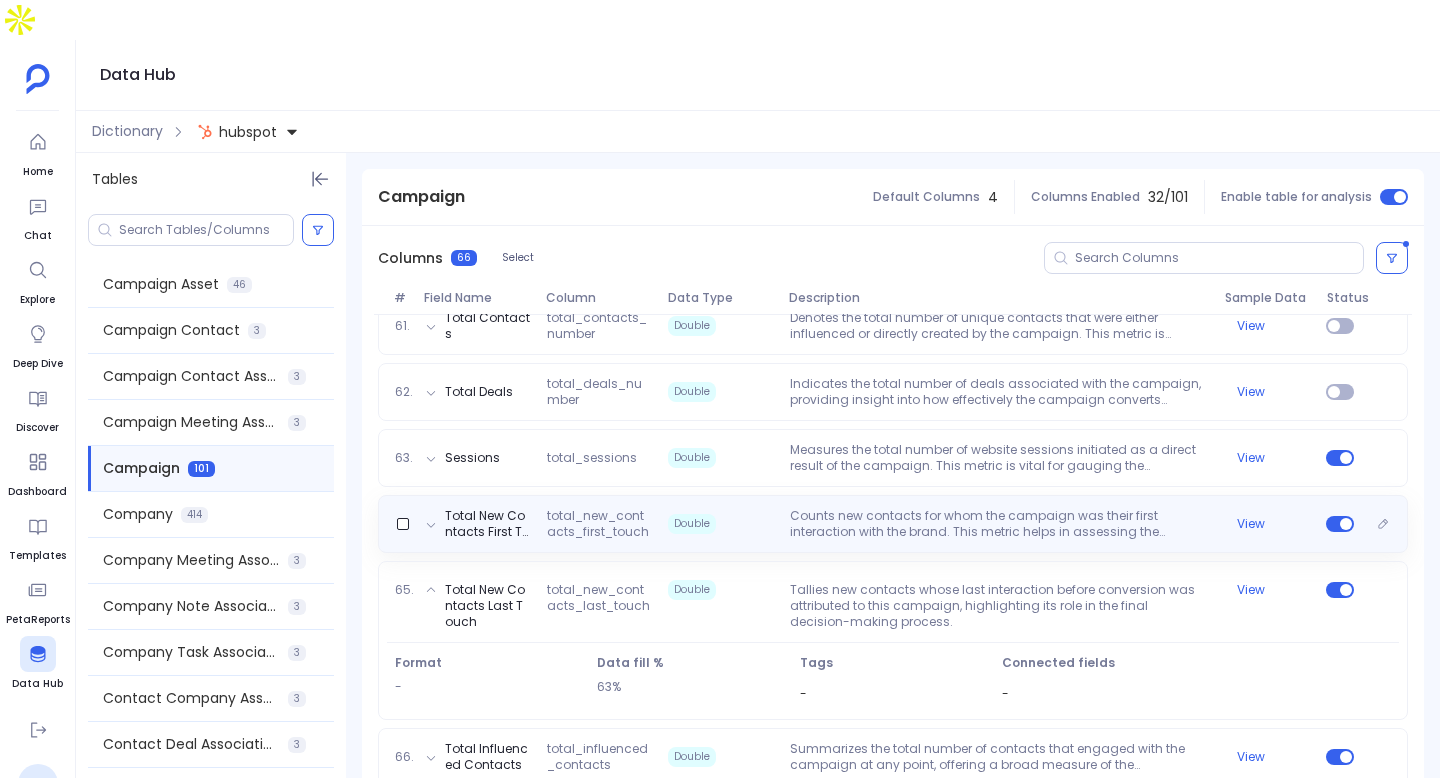 click on "Counts new contacts for whom the campaign was their first interaction with the brand. This metric helps in assessing the campaign's capacity to attract new prospects." at bounding box center [999, 524] 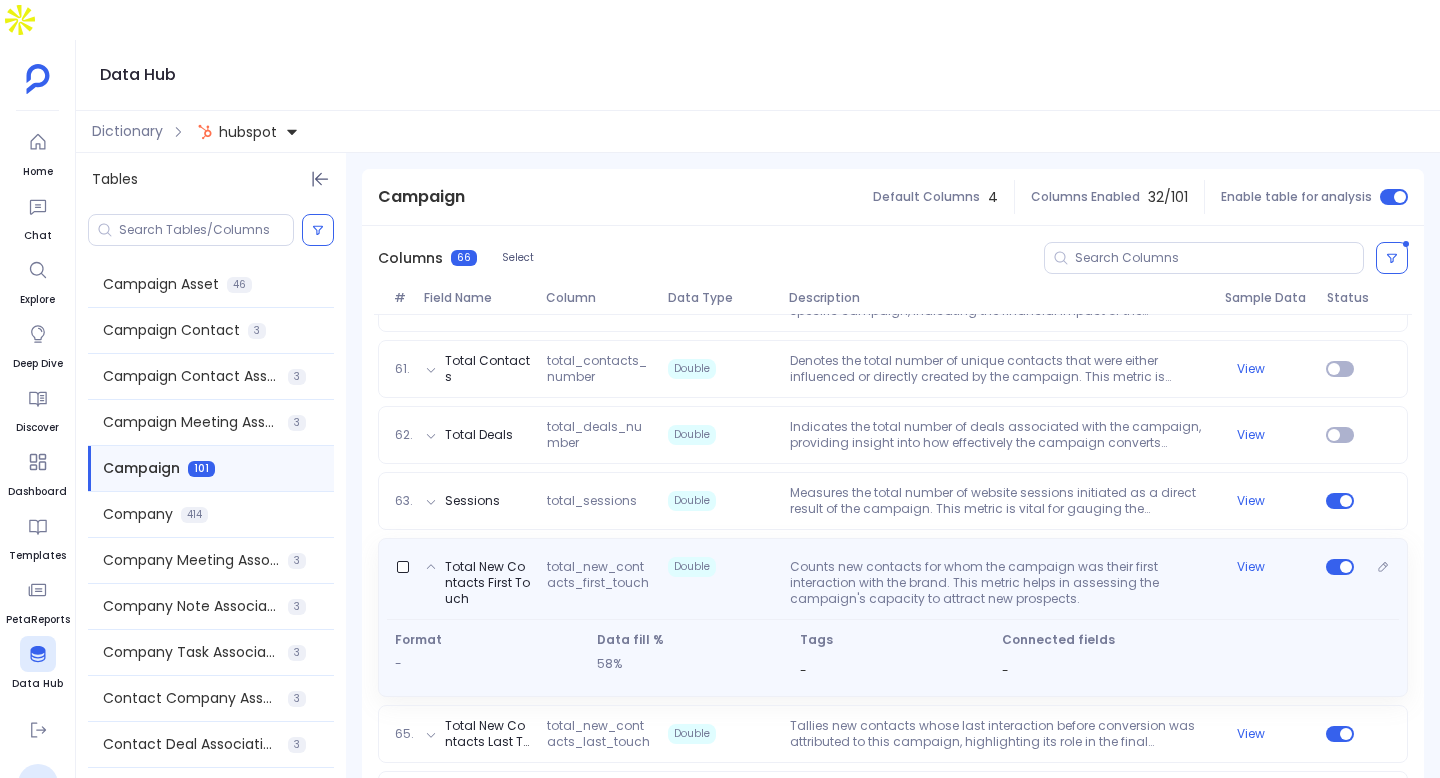 scroll, scrollTop: 4130, scrollLeft: 0, axis: vertical 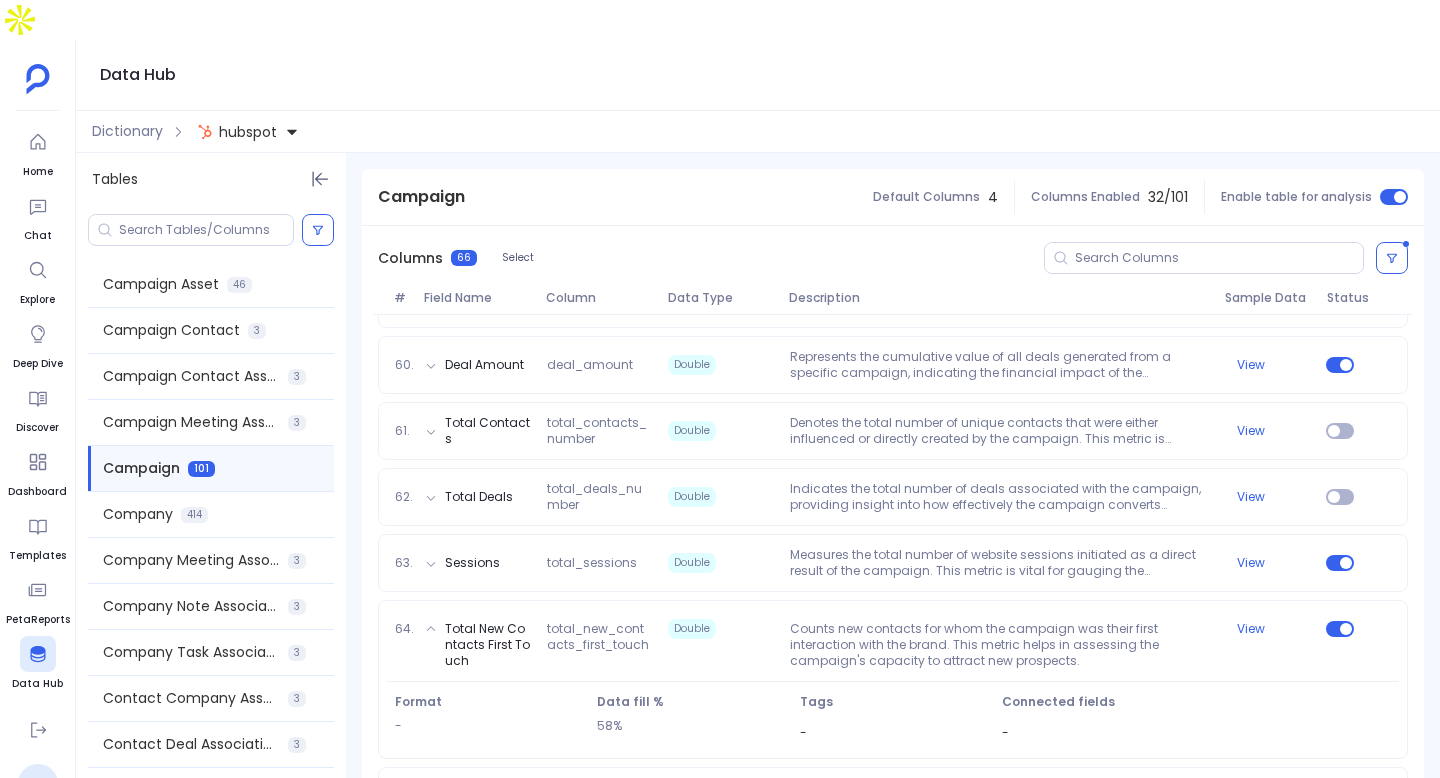 click on "Counts the number of Ad Campaigns hs_ad_campaign_count Double Indicates the total number of Ad Campaigns linked to a particular campaign, enabling analysis of ad reach and engagement. View 2. Brands hs_all_assigned_business_unit_ids Mediumtext Identifies the business unit(s) a campaign is associated with, facilitating organizational segmentation and analysis. View 3. Attribution enabled hs_attribution_enabled Tinyint(1) A boolean flag indicating whether attribution tracking is enabled for the campaign, crucial for ROI and effectiveness analysis. View 4. Campaign audience hs_audience Mediumtext Describes the target audience of the campaign in JSON format, enabling precise audience segmentation and targeting strategies. View 5. Number of Workflows hs_automation_platform_flows_count Double Counts the number of automation workflows linked to the campaign, reflecting the extent of automation integration. View 6. Number of Blog posts hs_blog_posts_count Double View 7. Number of Social Posts hs_broadcast_count Double View -" at bounding box center [893, -1330] 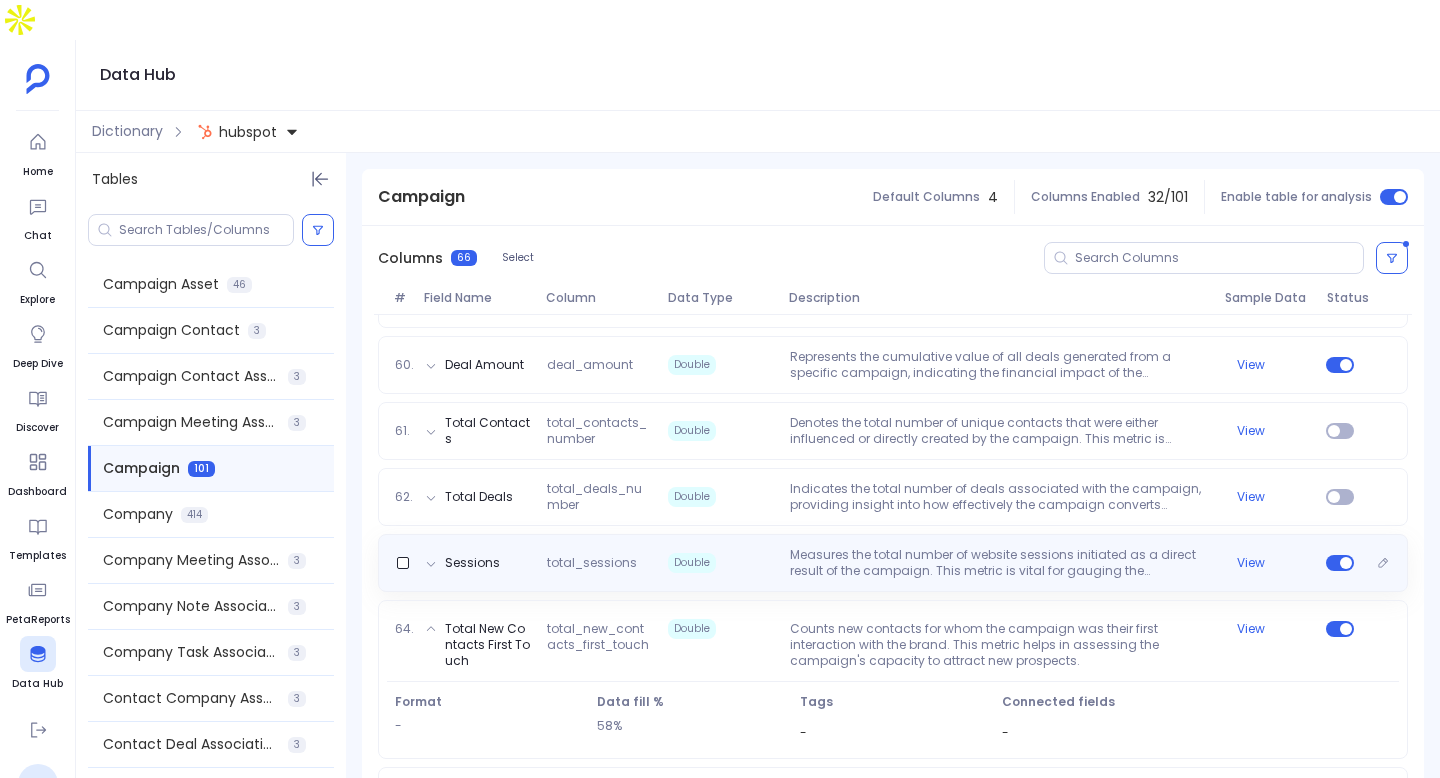 click on "Measures the total number of website sessions initiated as a direct result of the campaign. This metric is vital for gauging the campaign's ability to drive traffic to the website." at bounding box center [999, 563] 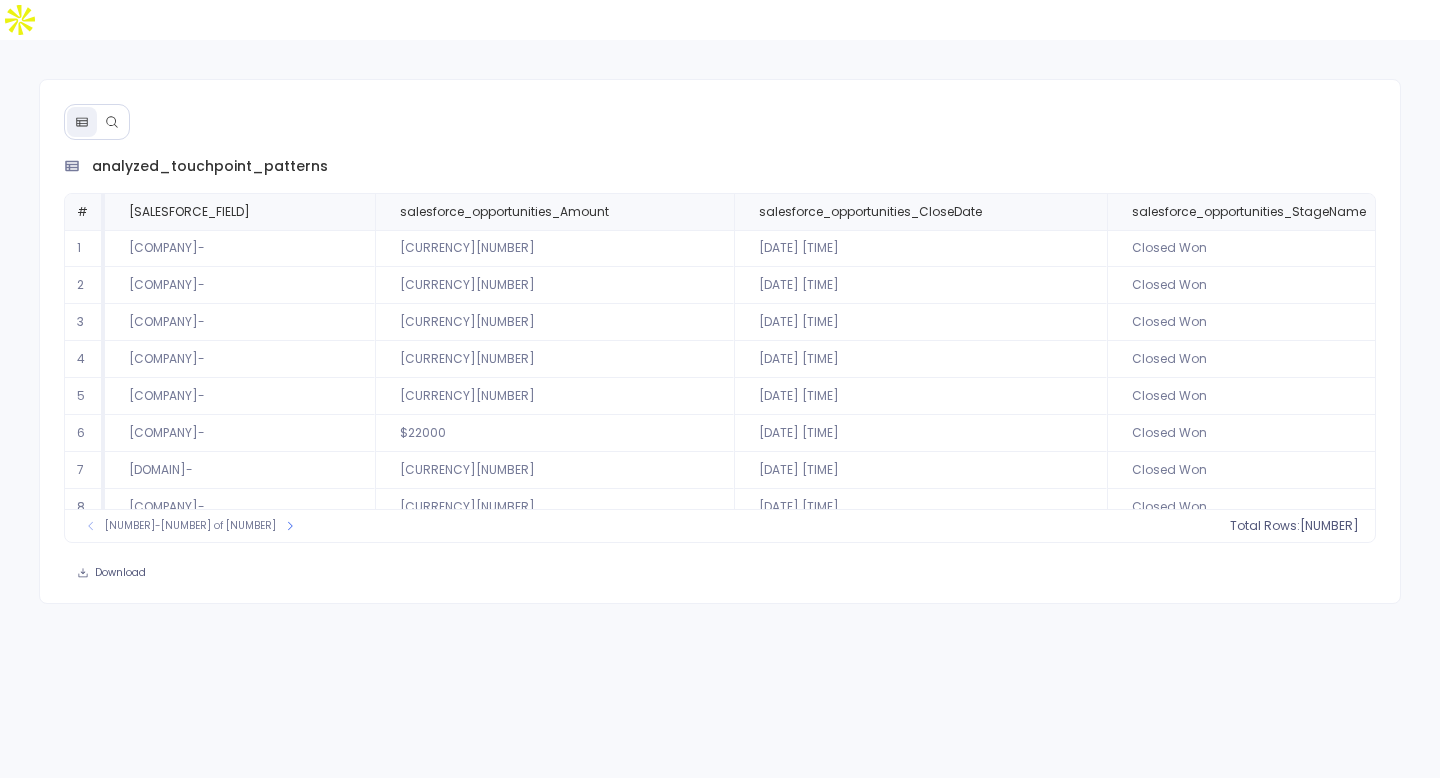 scroll, scrollTop: 0, scrollLeft: 0, axis: both 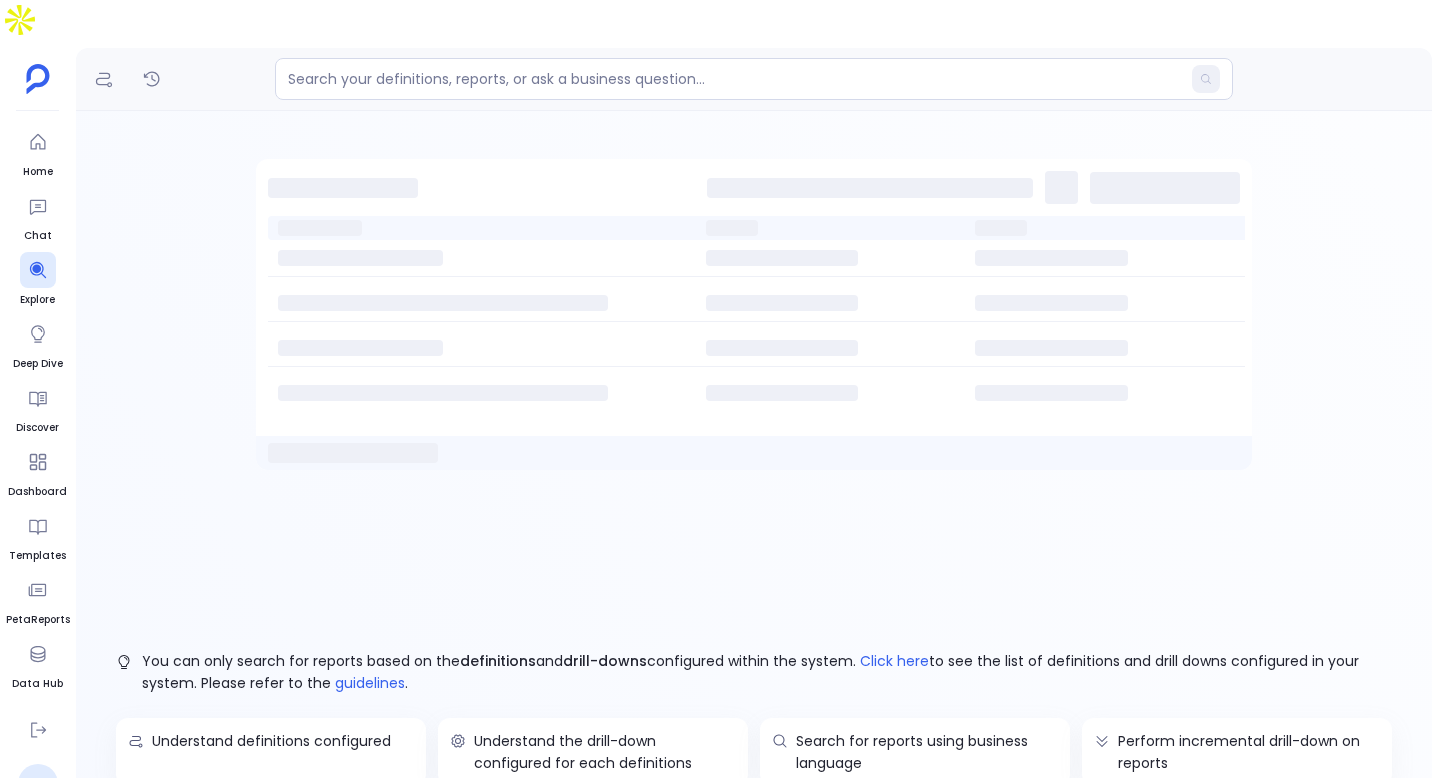 click on "S" at bounding box center [38, 784] 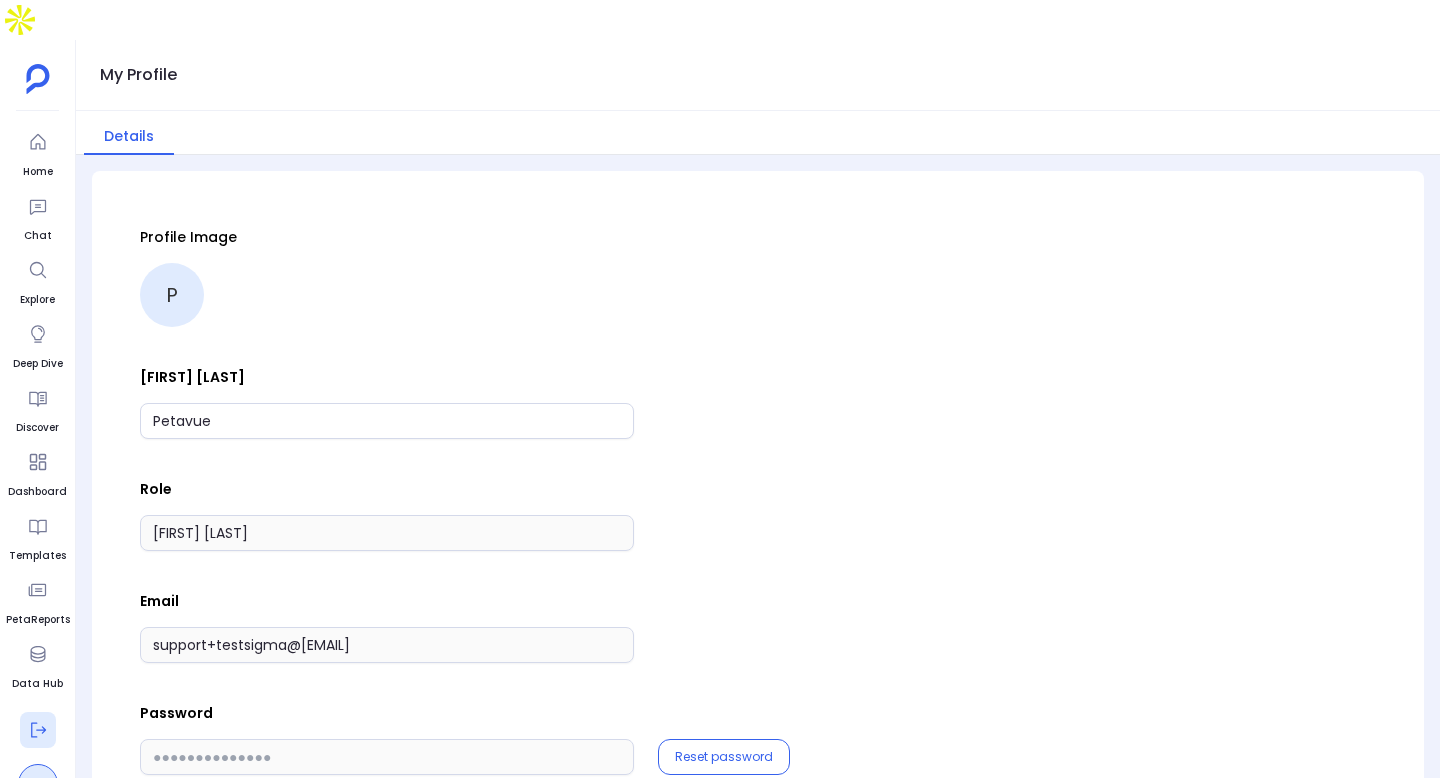 click at bounding box center [38, 730] 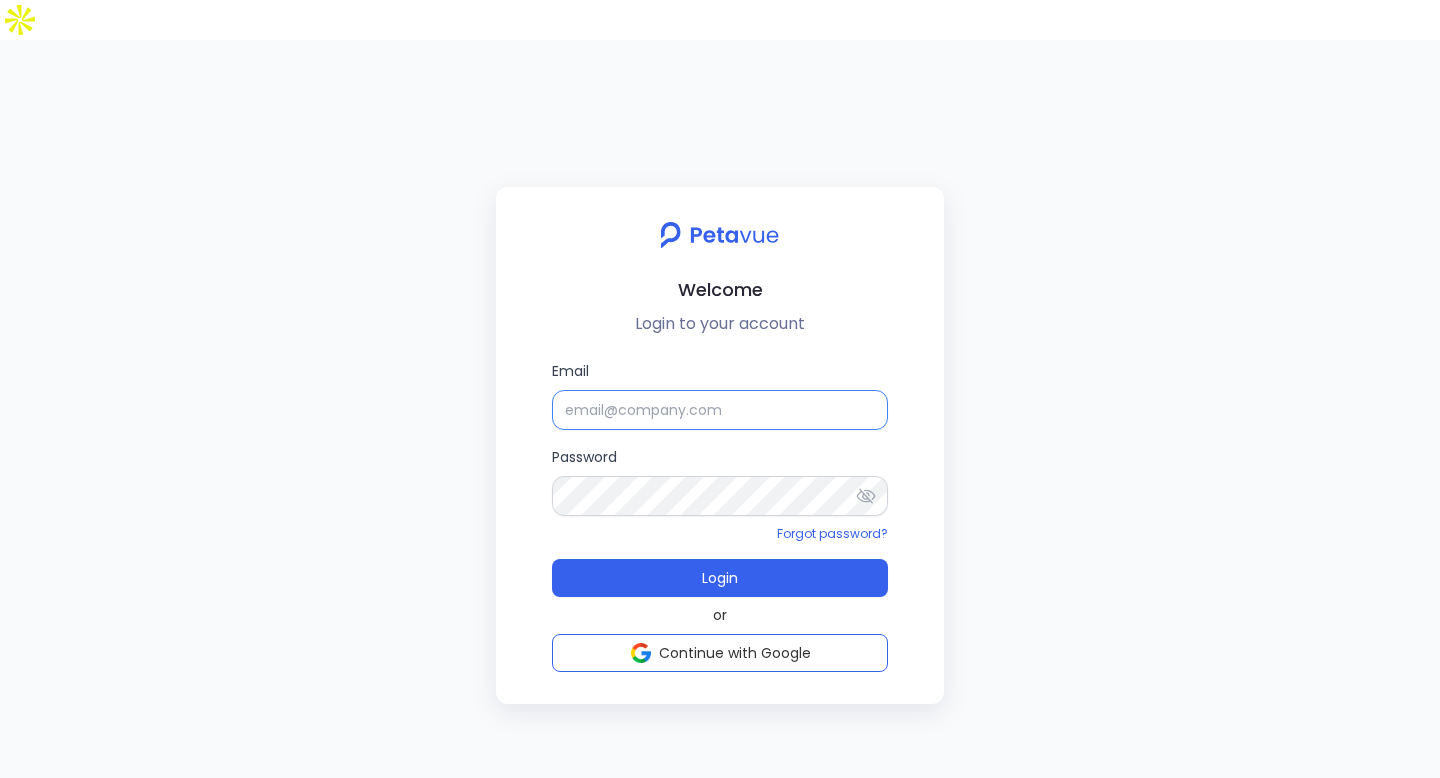click on "Email" at bounding box center [720, 410] 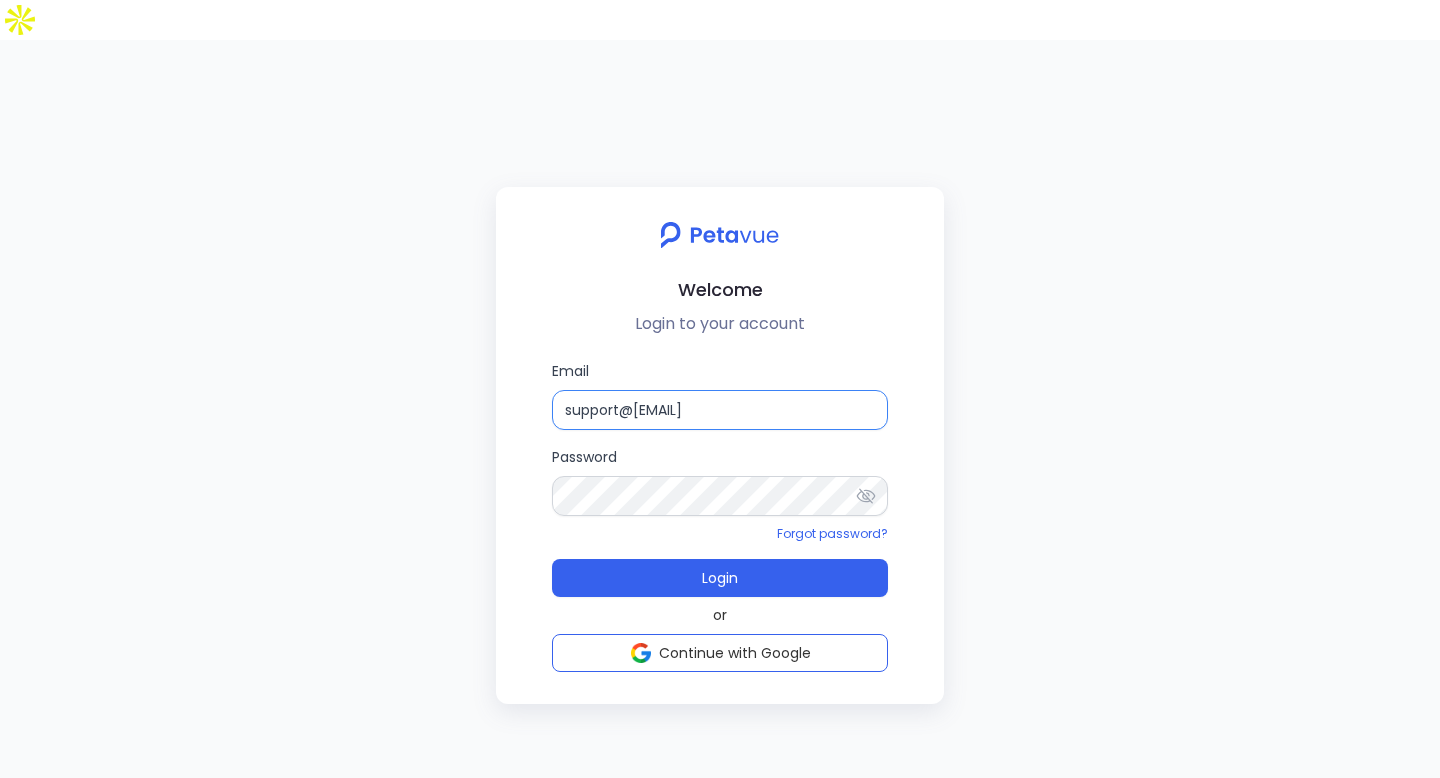 type on "support@[EMAIL]" 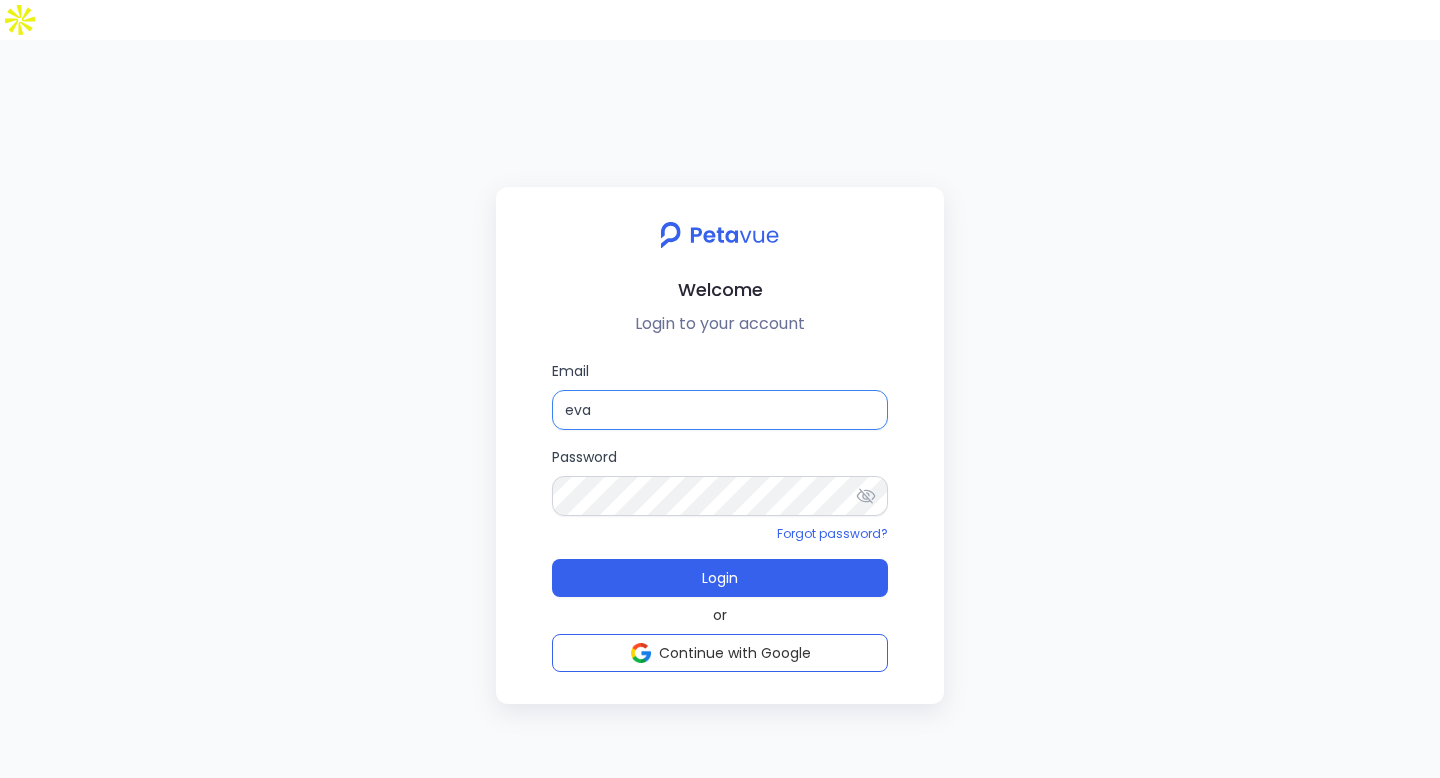 type on "eval" 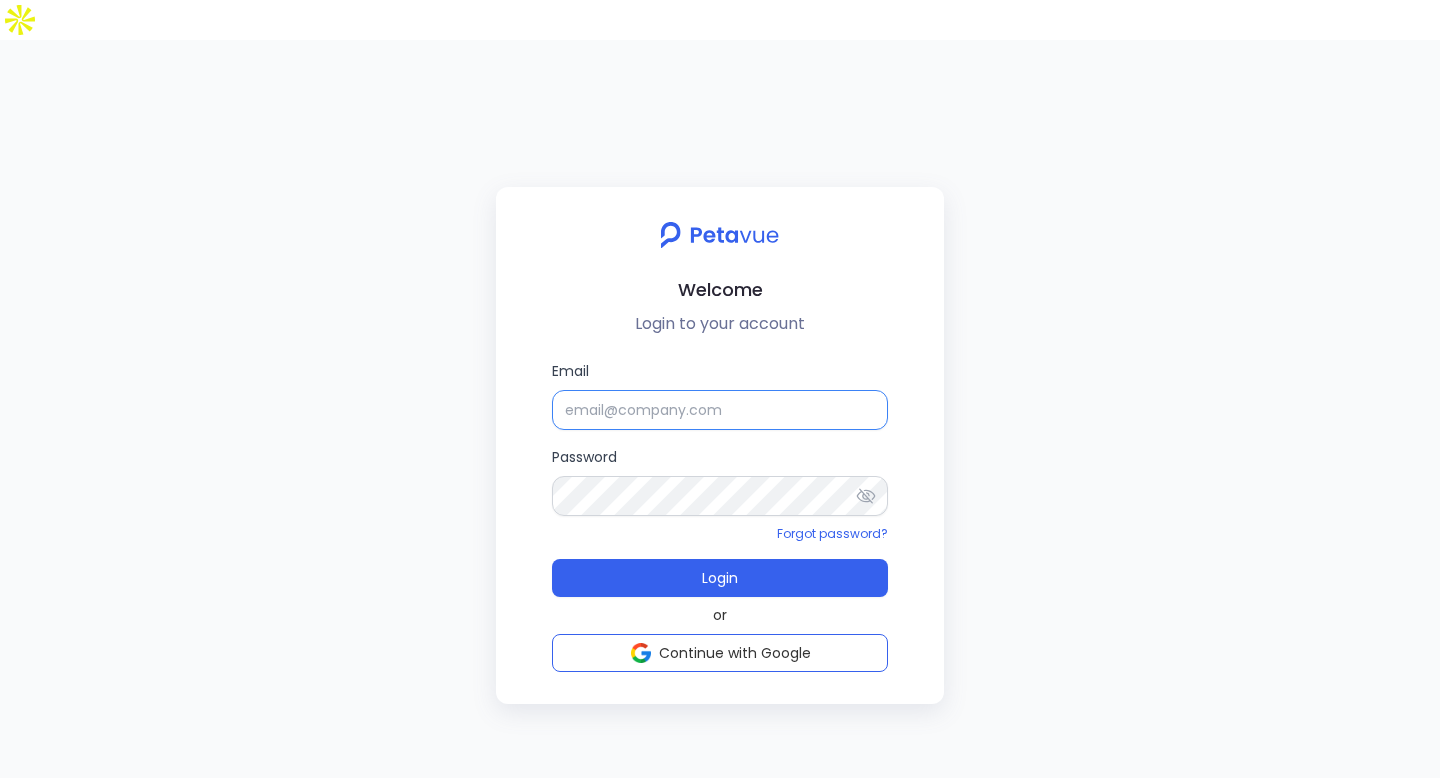 click on "Email" at bounding box center (720, 410) 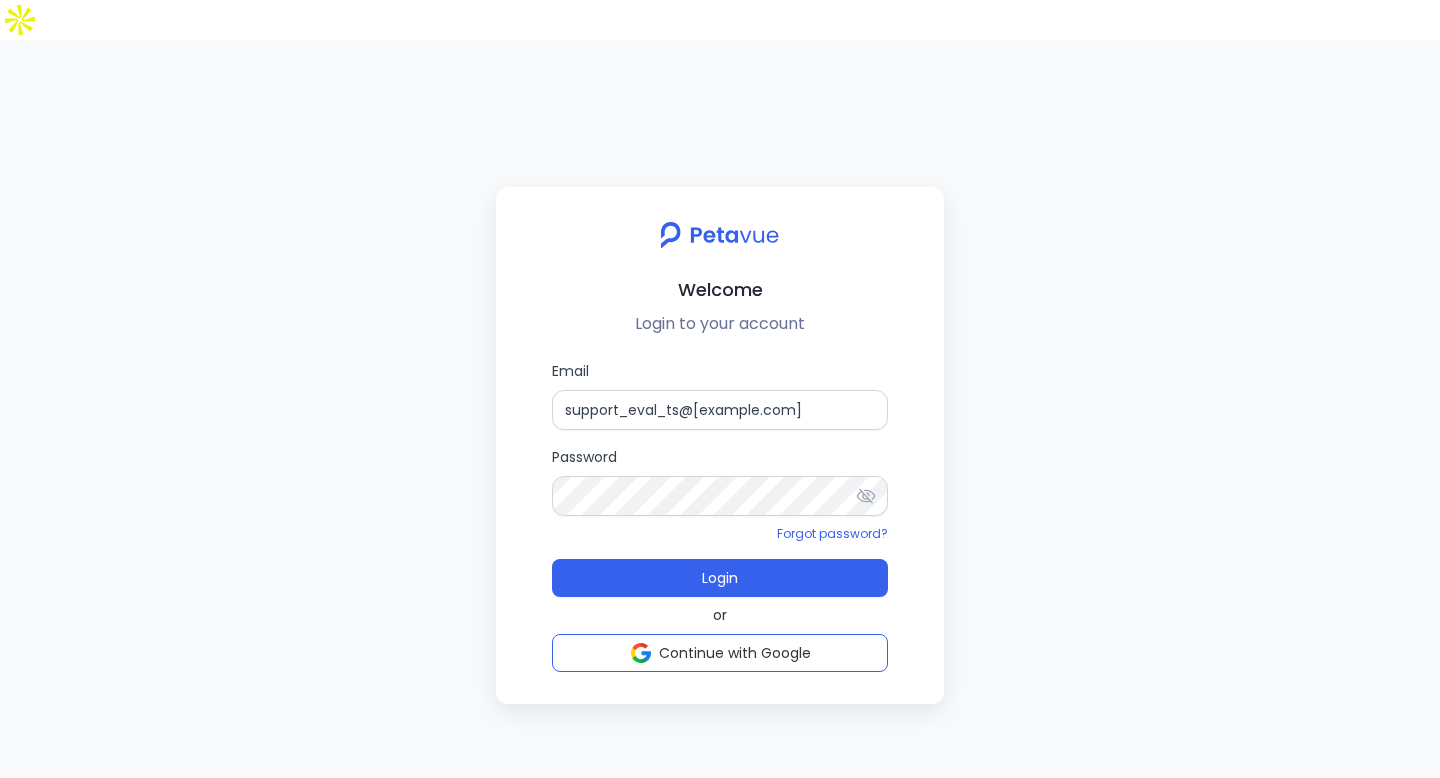 type on "support_eval_ts@[example.com]" 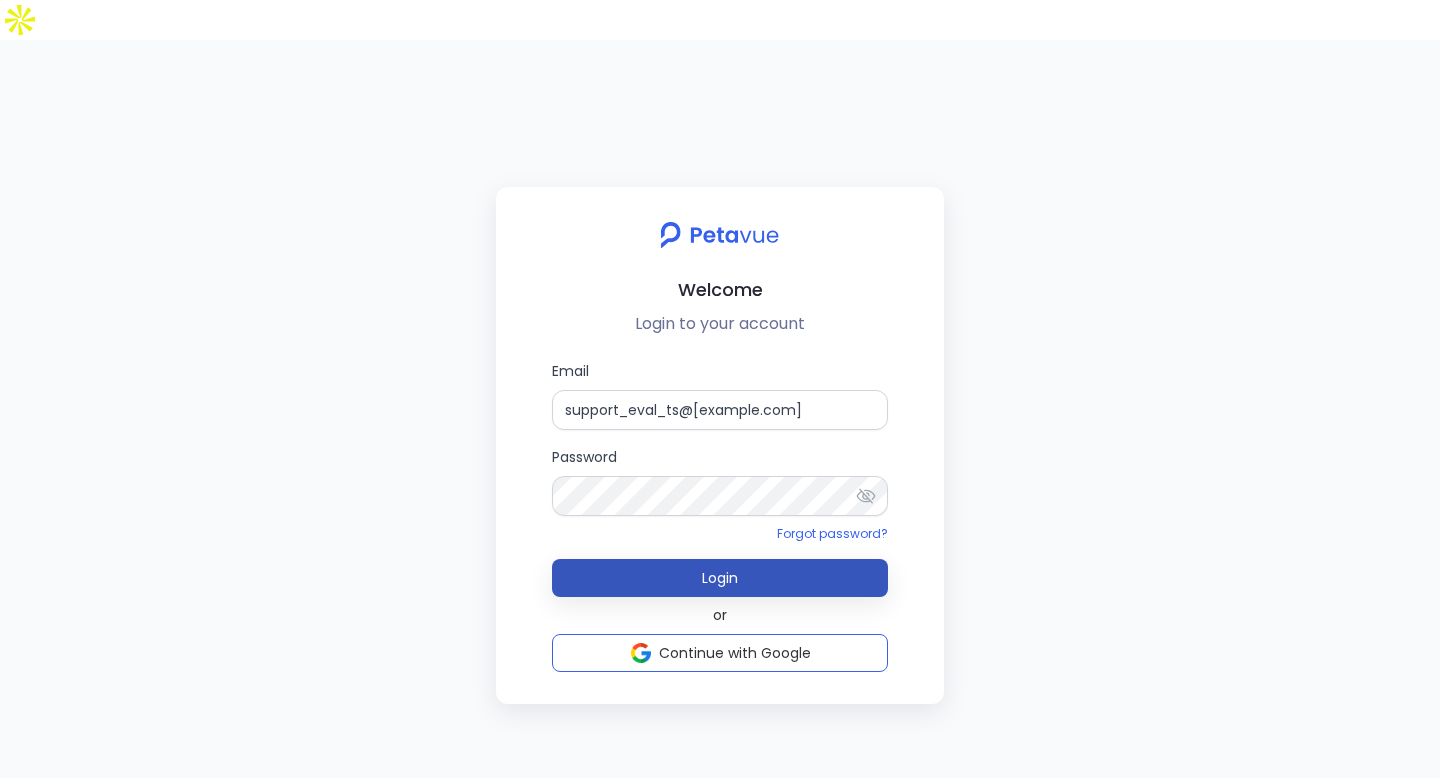 click on "Login" at bounding box center [720, 578] 